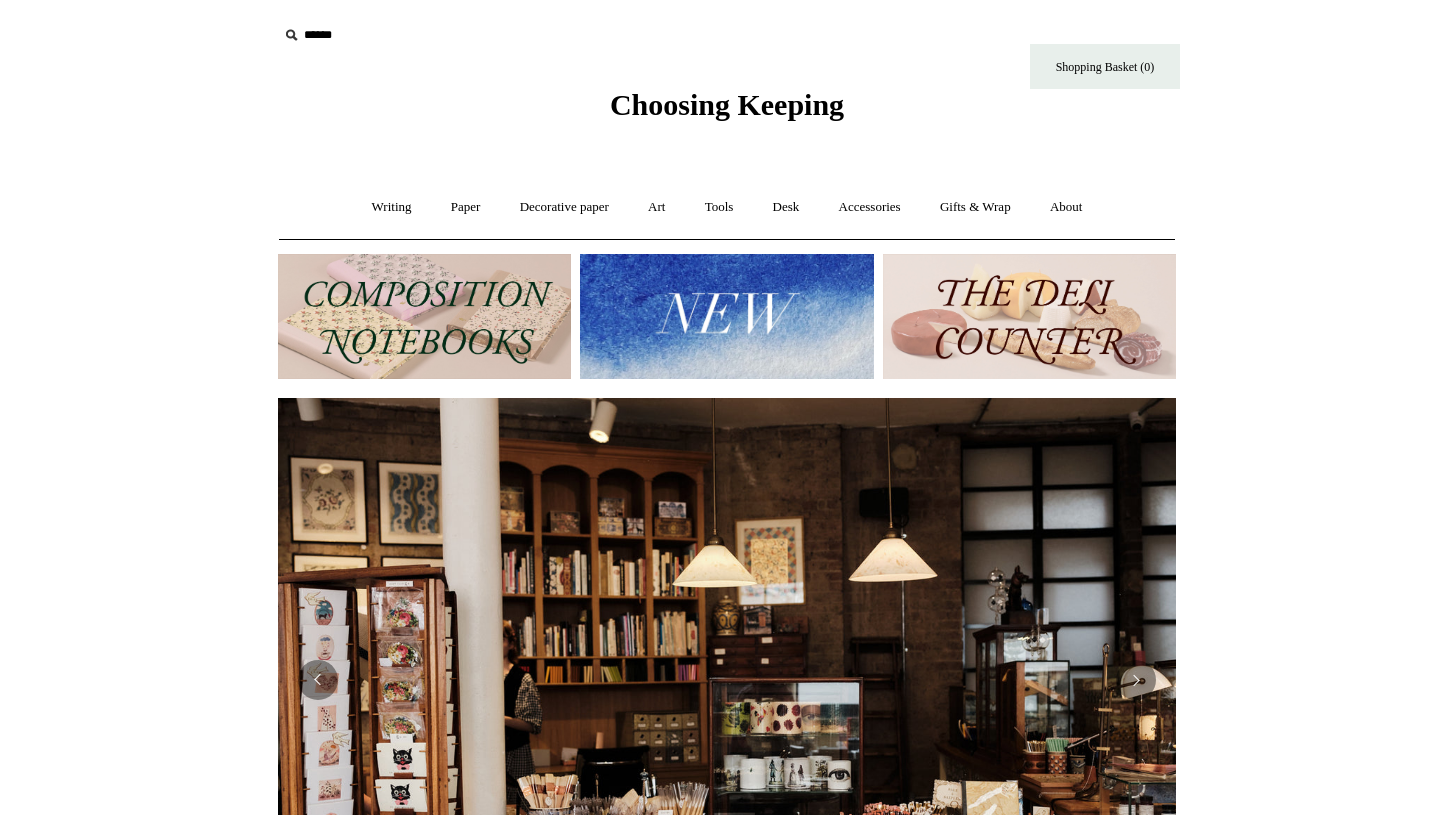 scroll, scrollTop: 0, scrollLeft: 0, axis: both 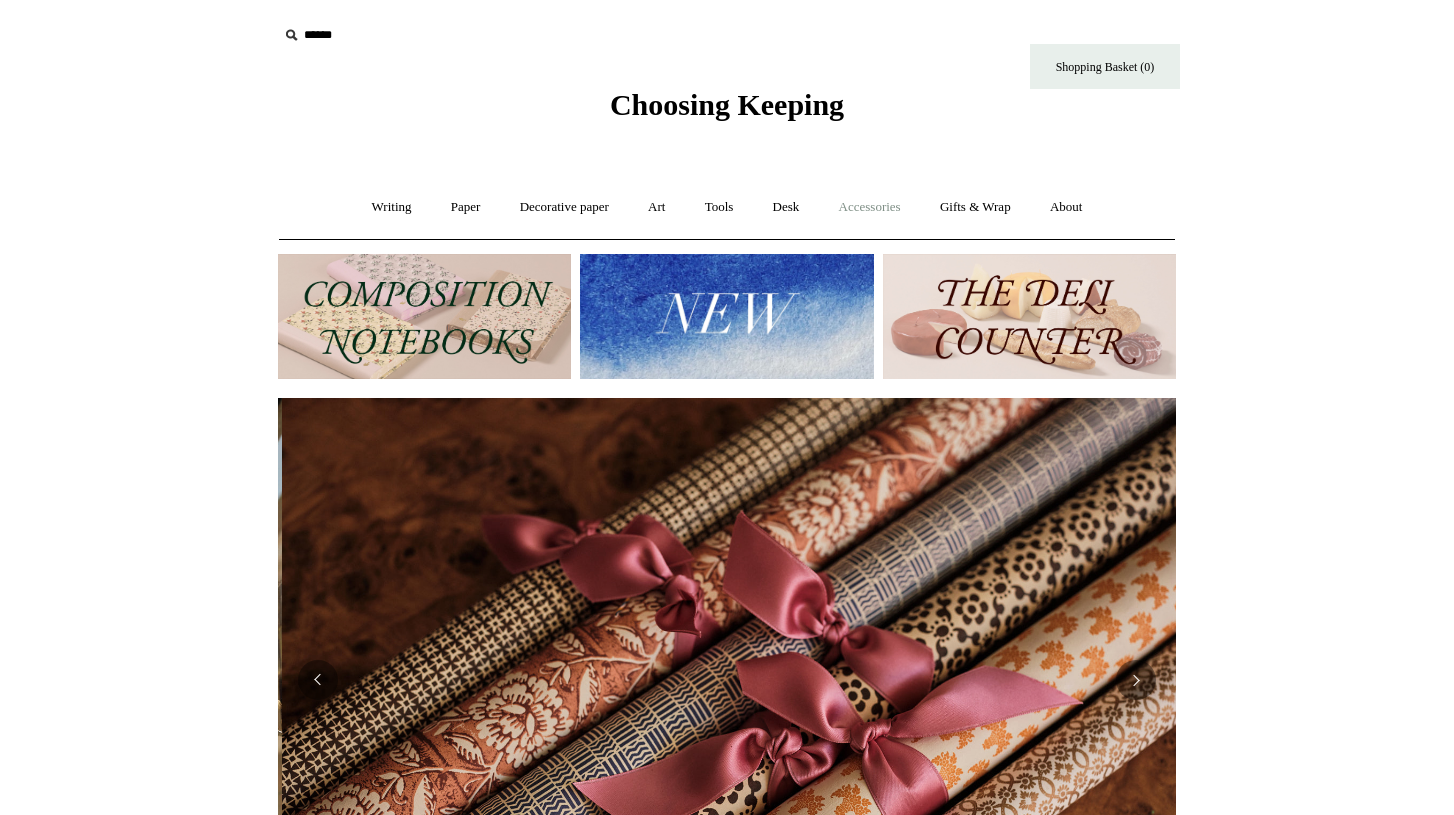 click on "Accessories +" at bounding box center [870, 207] 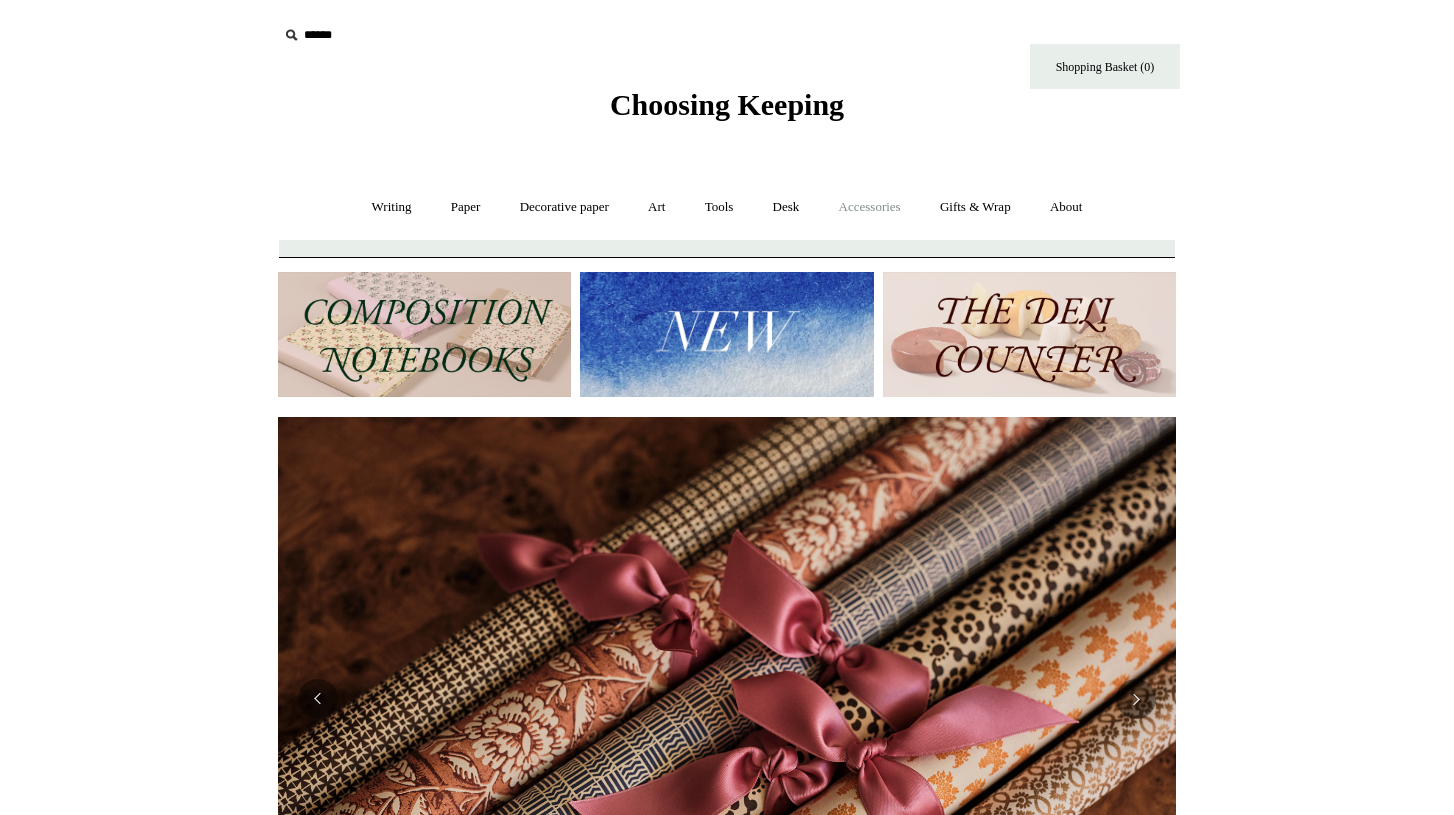 scroll, scrollTop: 0, scrollLeft: 1796, axis: horizontal 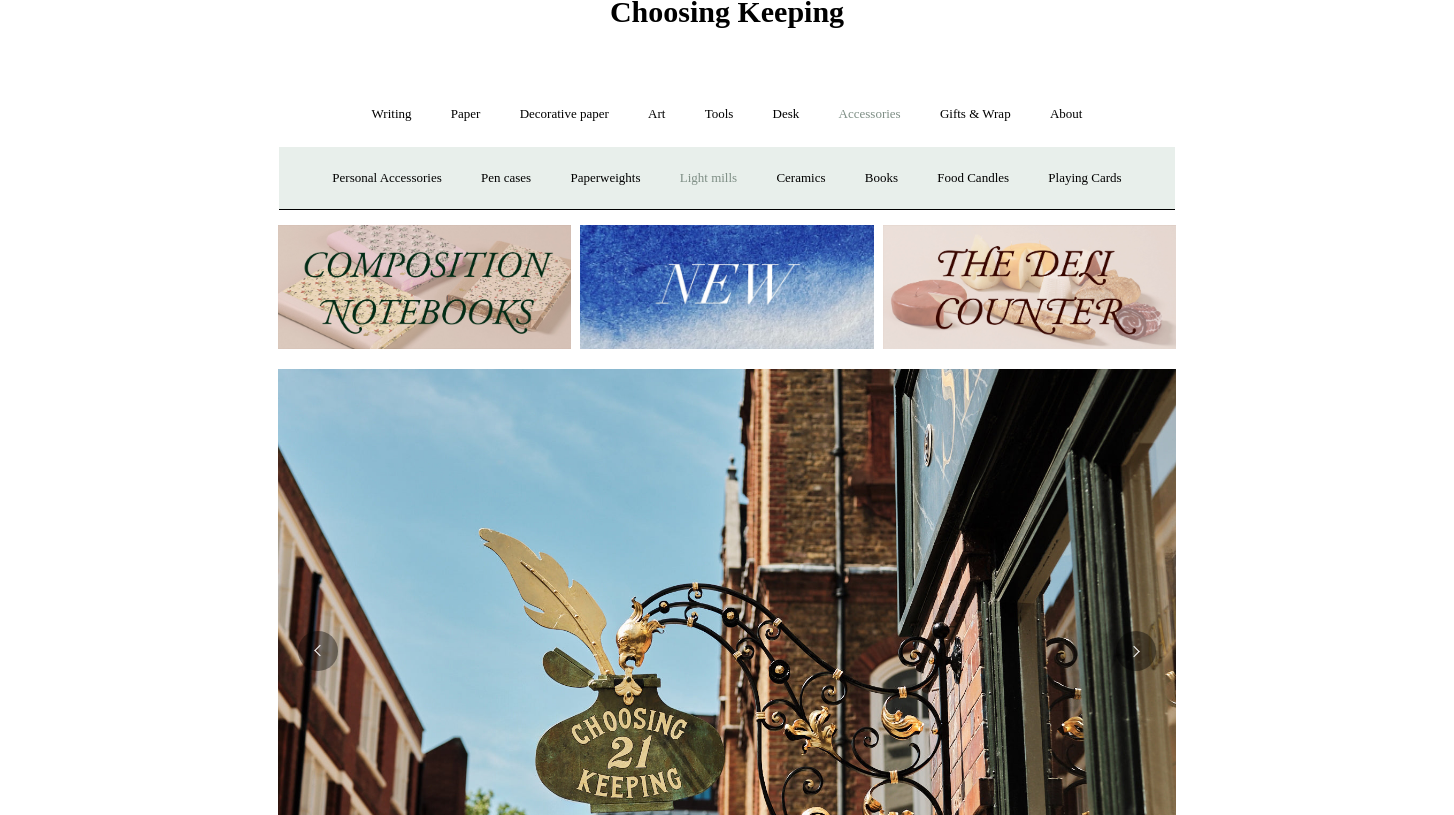 click on "Light mills" at bounding box center [708, 178] 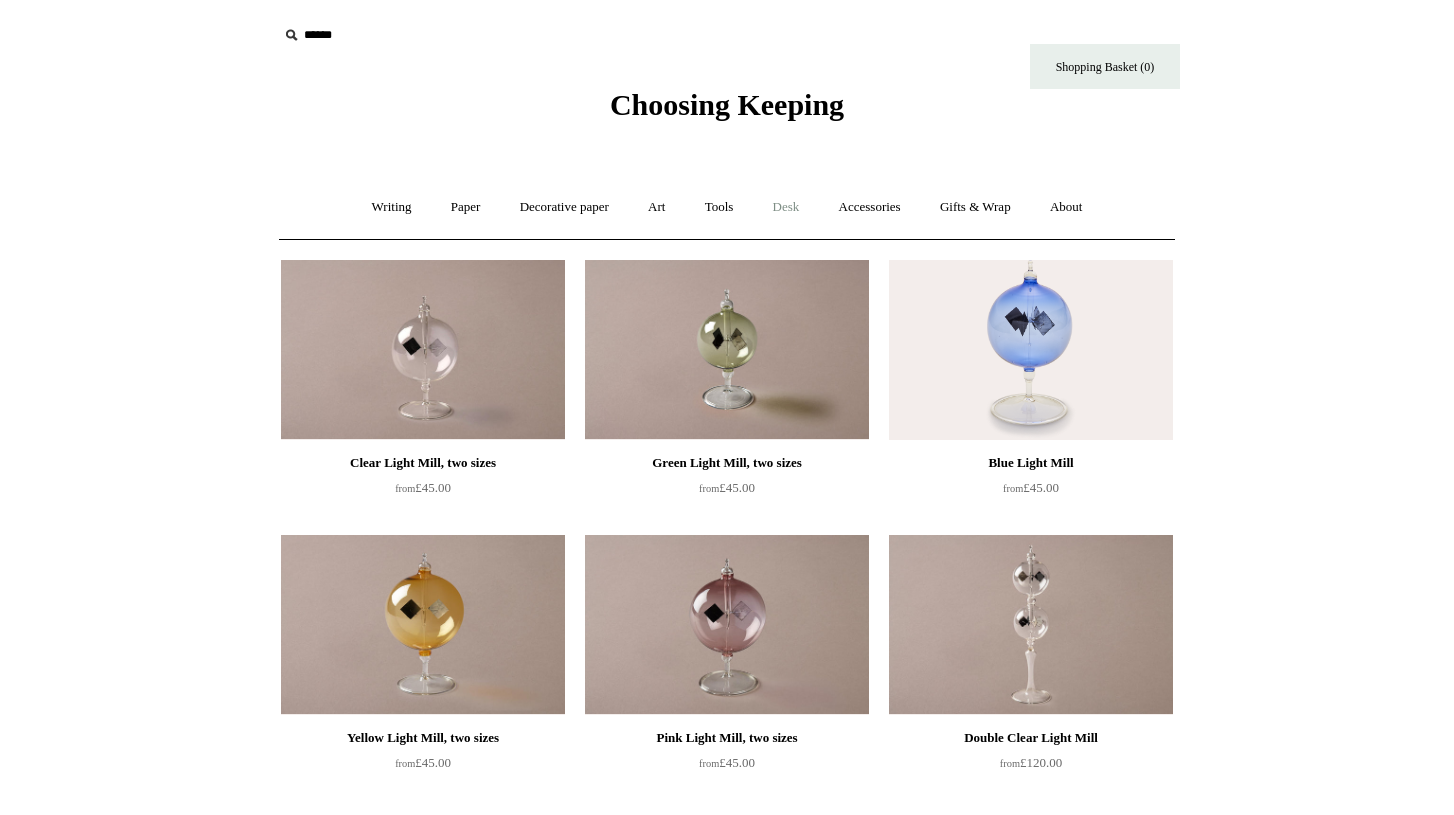scroll, scrollTop: 0, scrollLeft: 0, axis: both 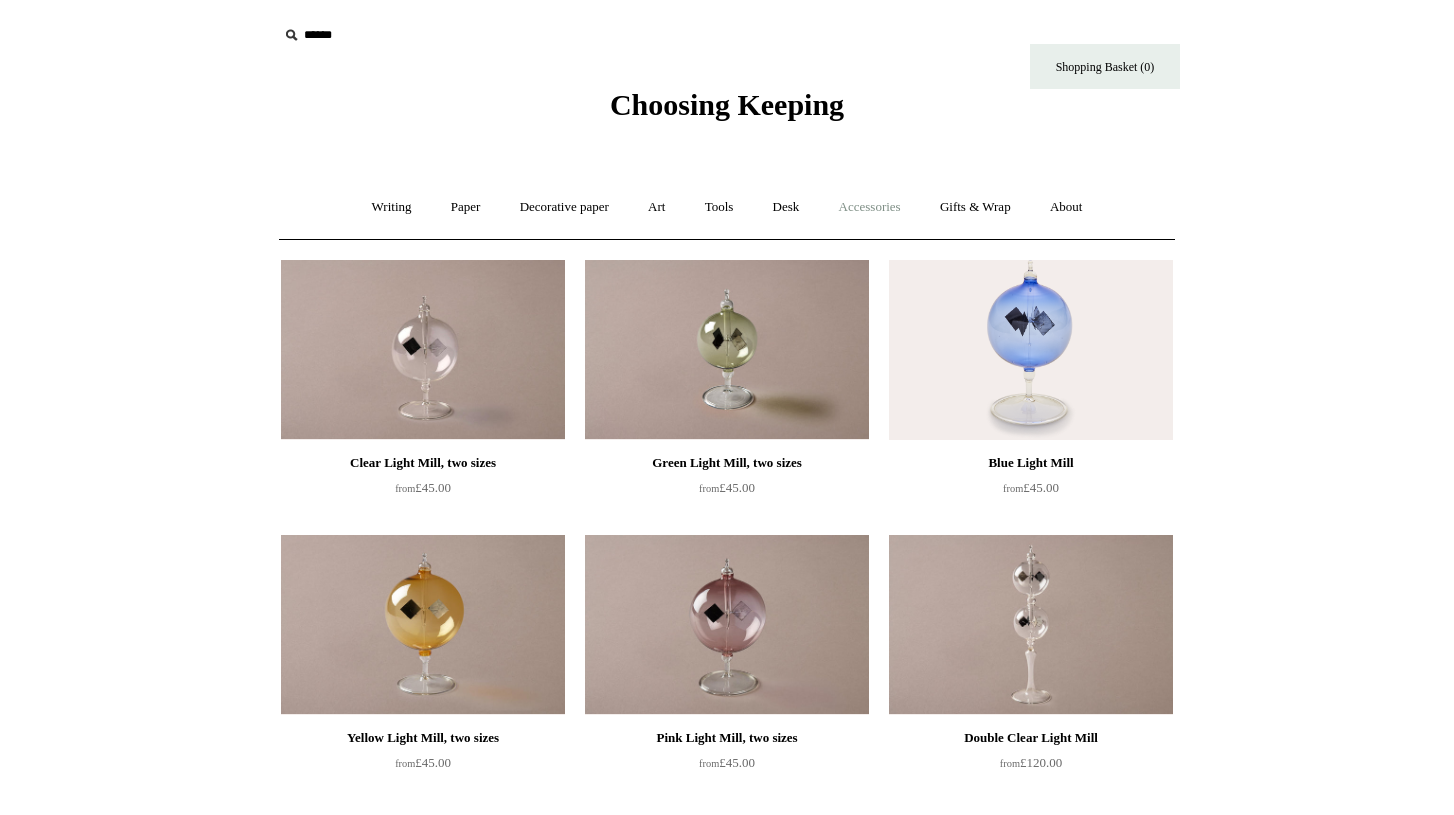click on "Accessories +" at bounding box center (870, 207) 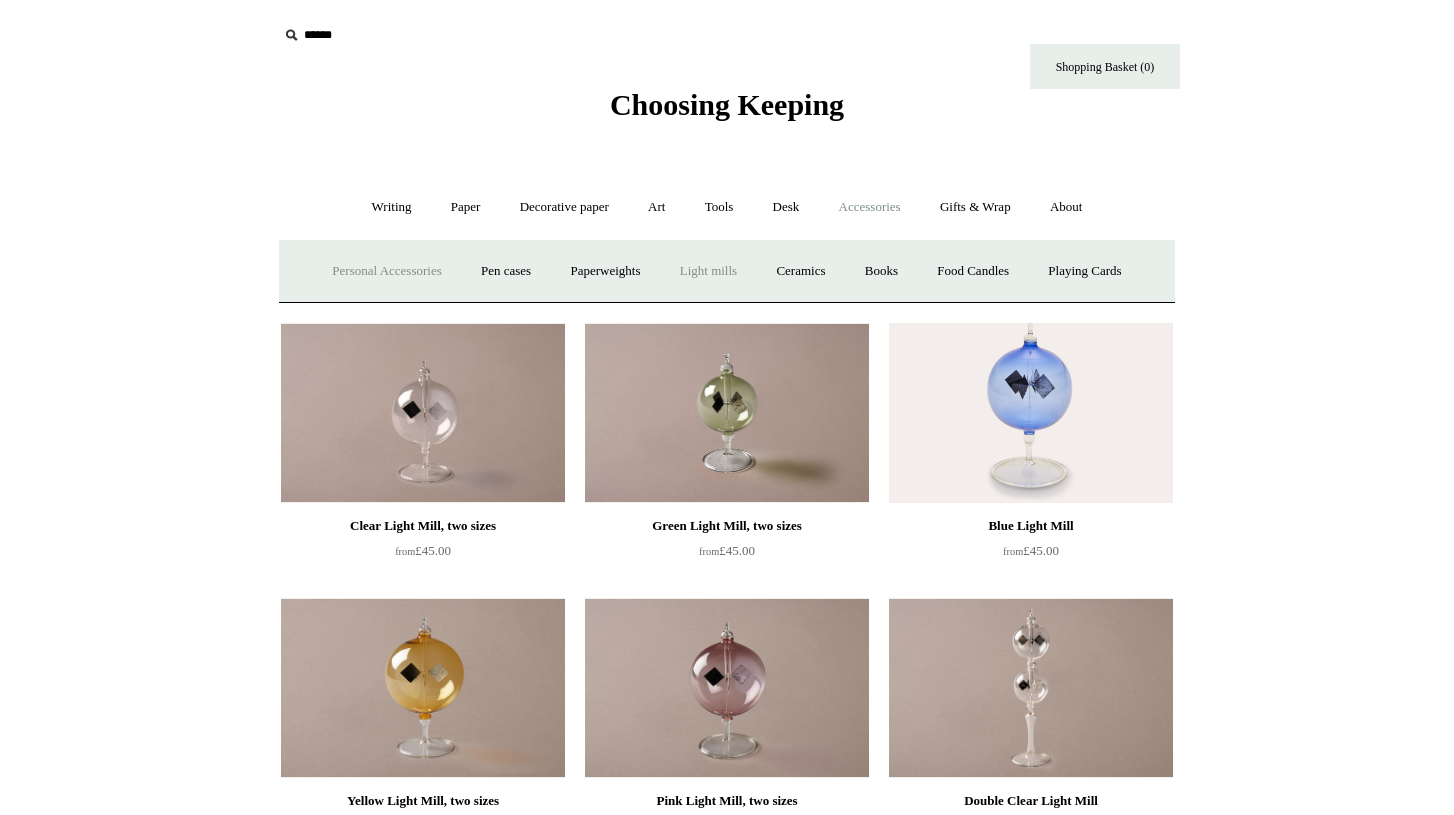 click on "Personal Accessories +" at bounding box center (386, 271) 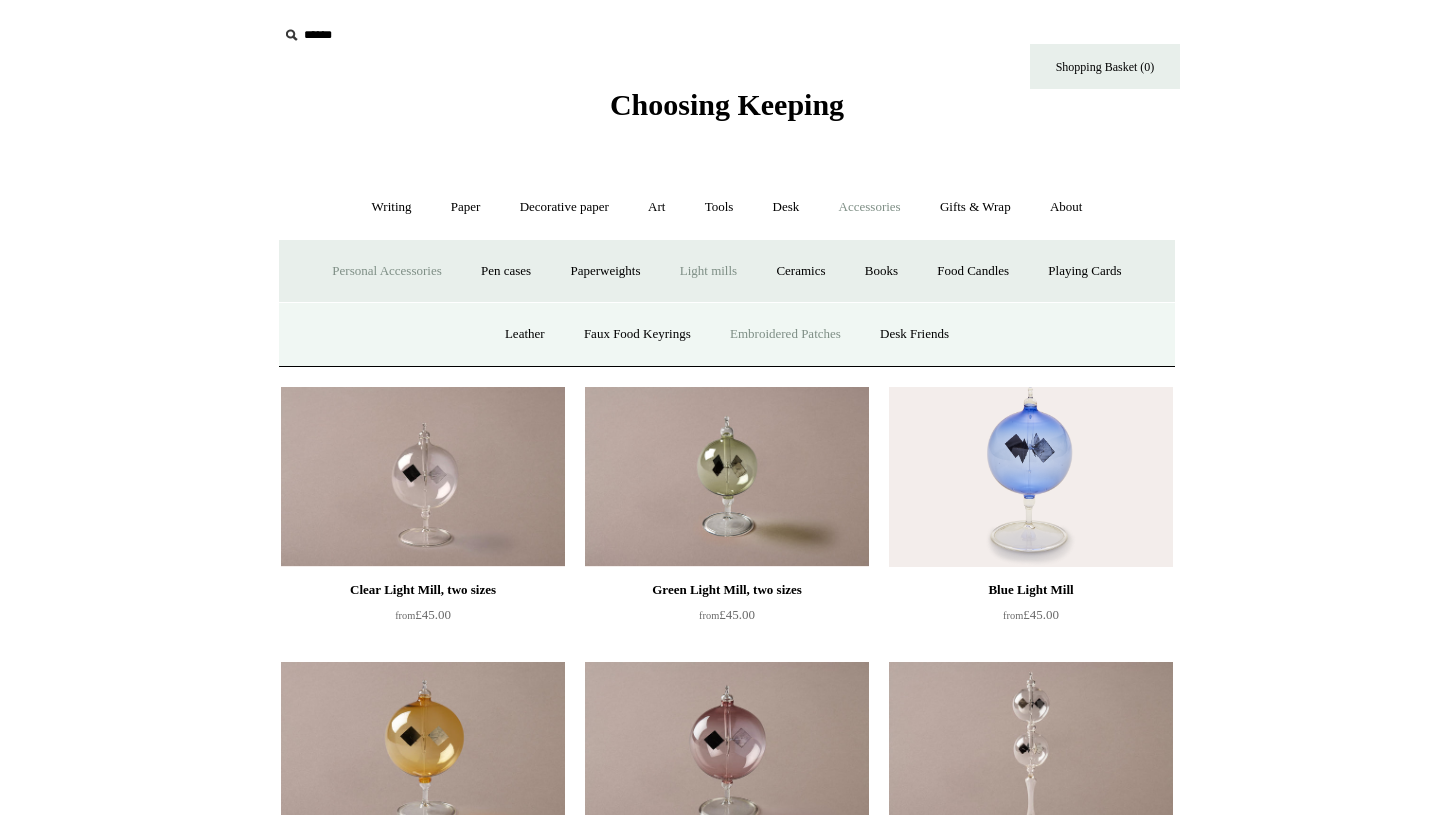 click on "Embroidered Patches" at bounding box center [785, 334] 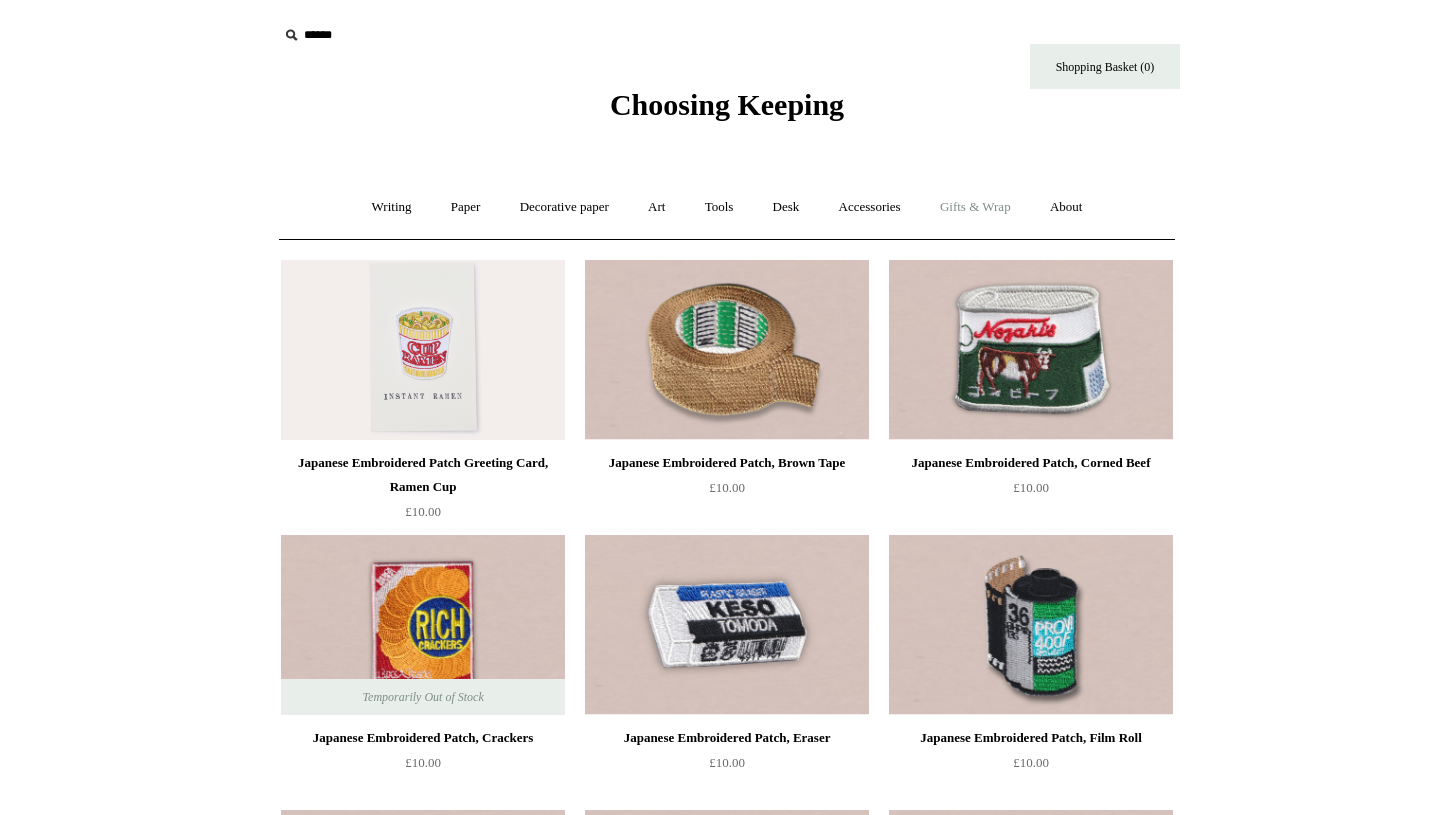 scroll, scrollTop: 0, scrollLeft: 0, axis: both 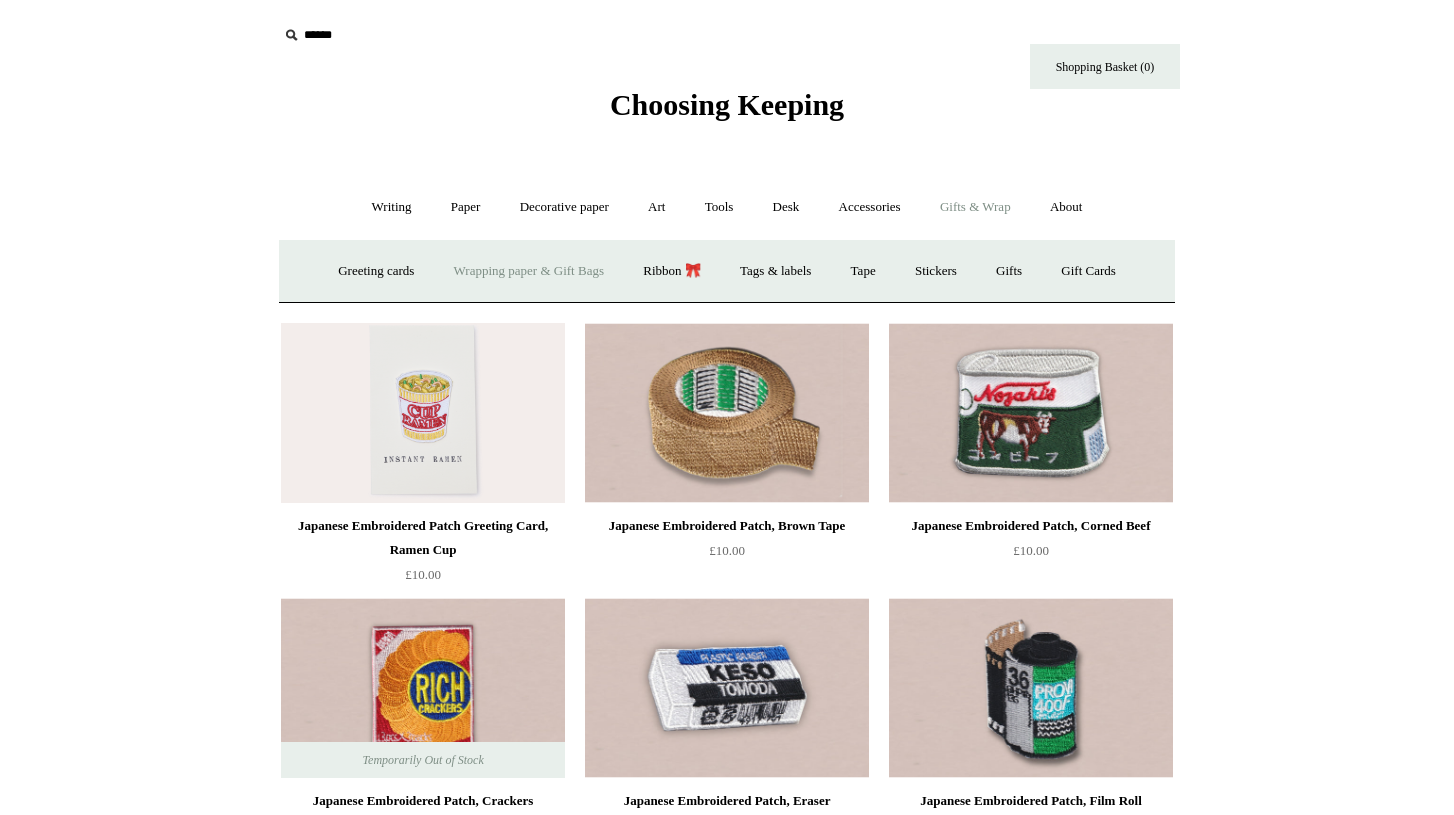 click on "Wrapping paper & Gift Bags" at bounding box center (529, 271) 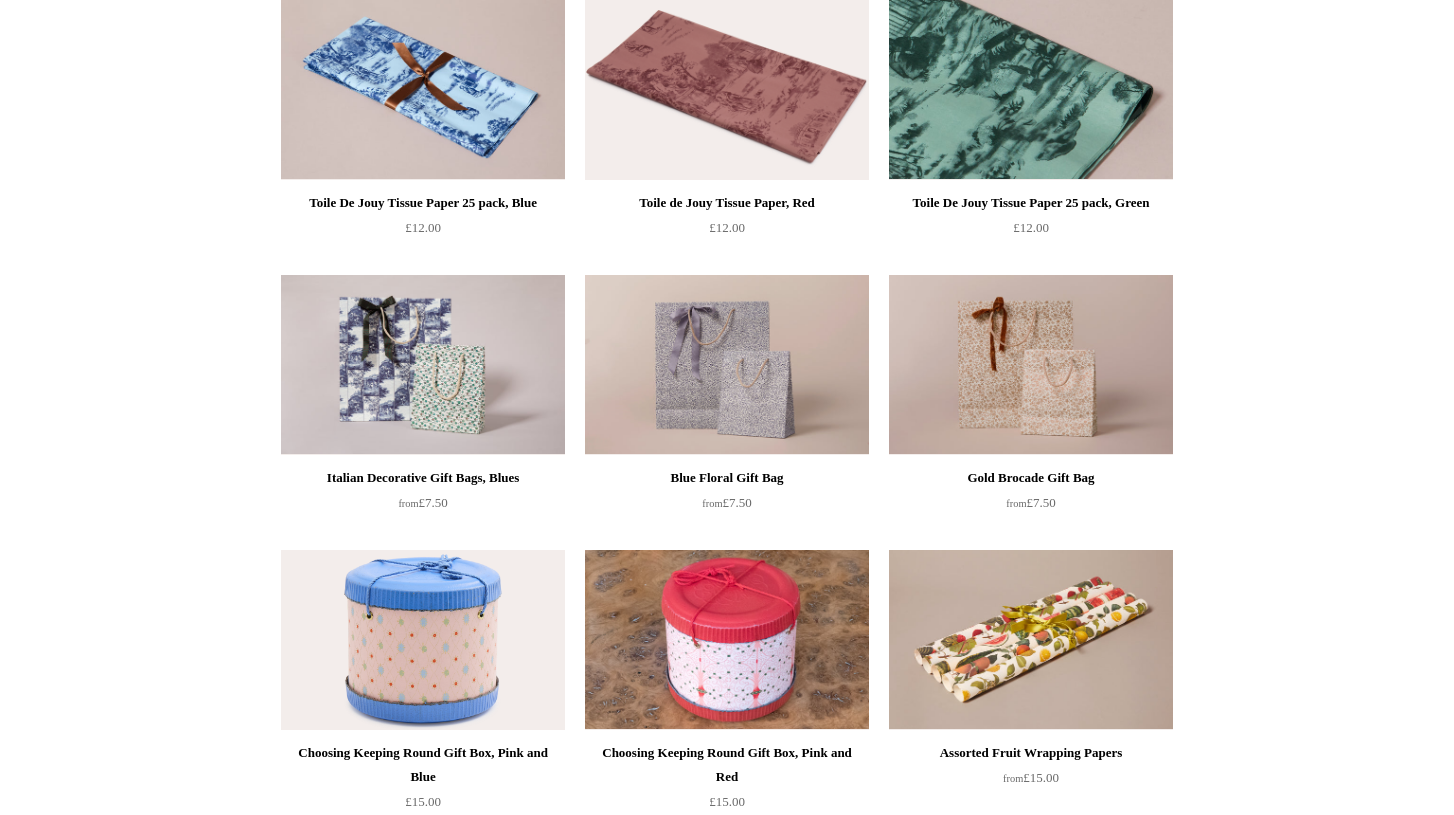 scroll, scrollTop: 258, scrollLeft: 0, axis: vertical 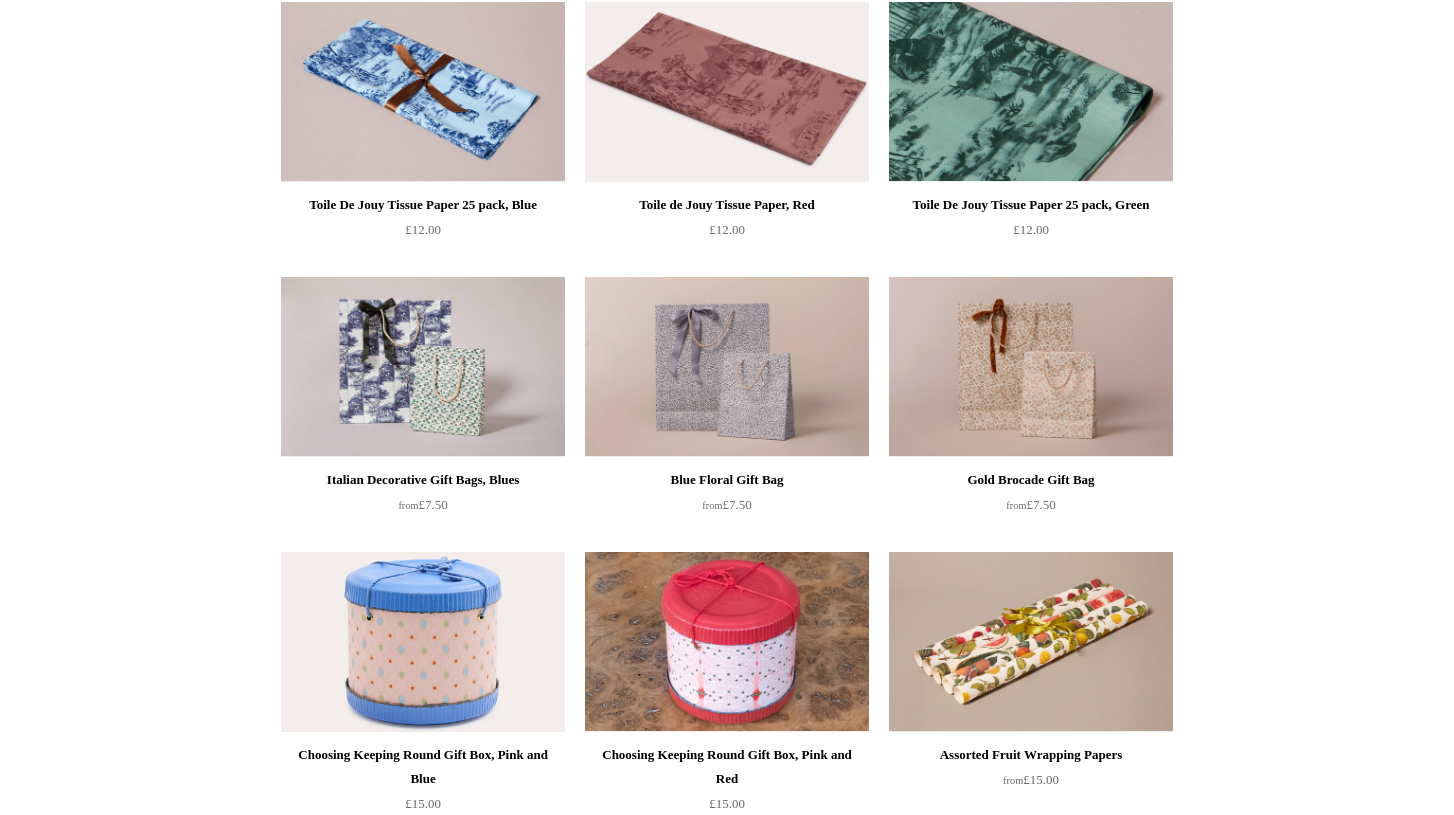 click at bounding box center [1031, 92] 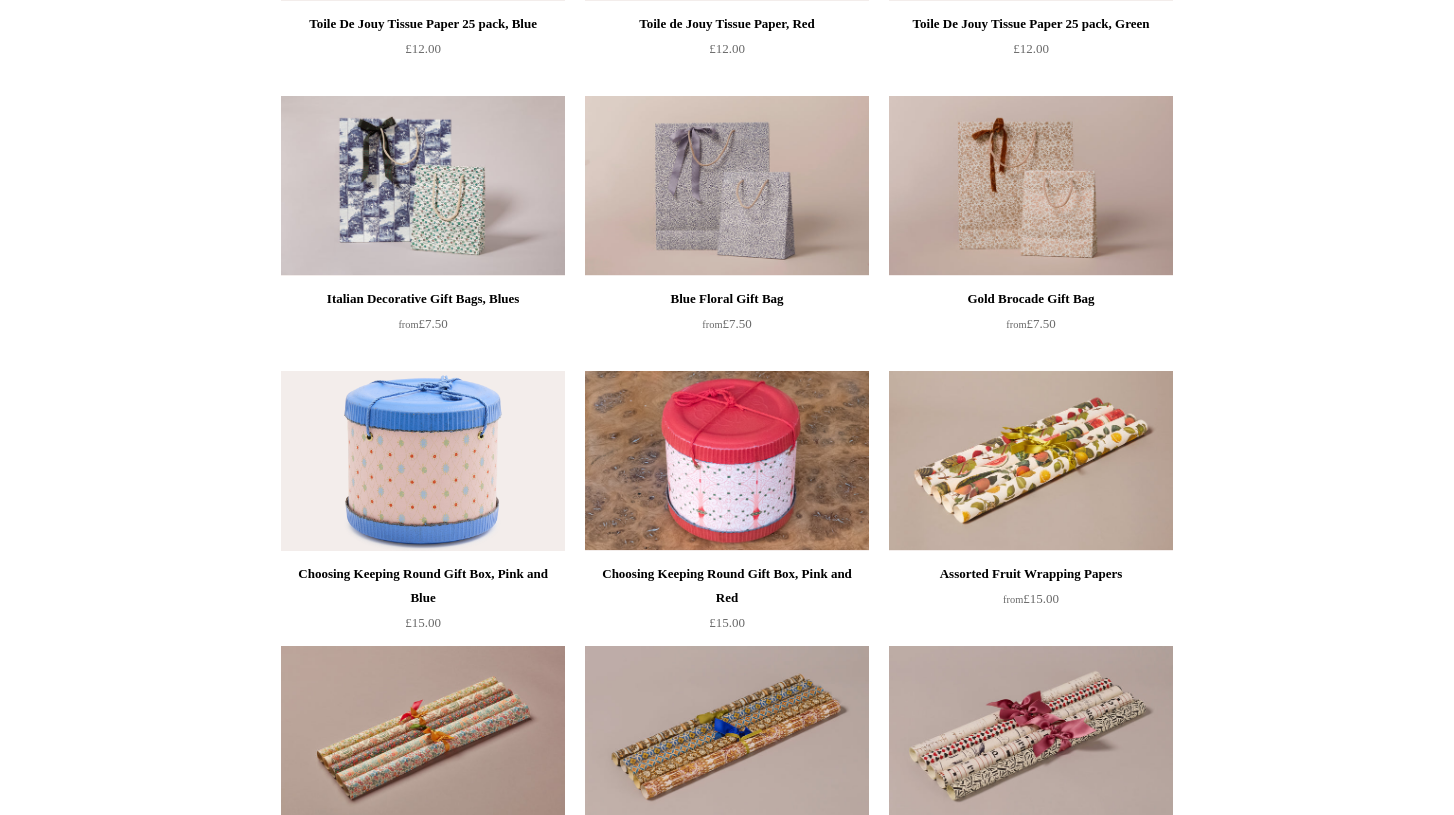 scroll, scrollTop: 441, scrollLeft: 0, axis: vertical 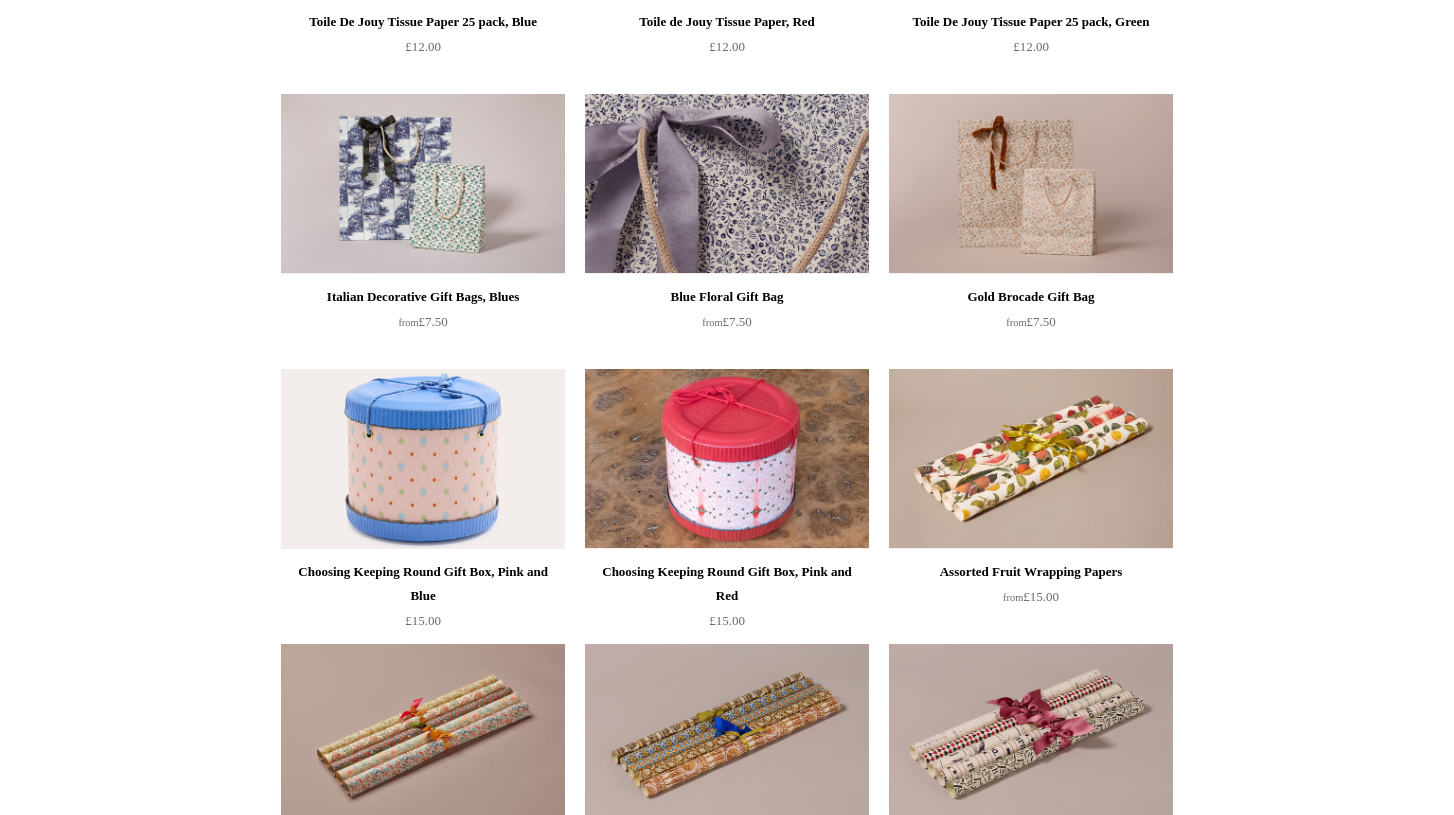 click at bounding box center (727, 184) 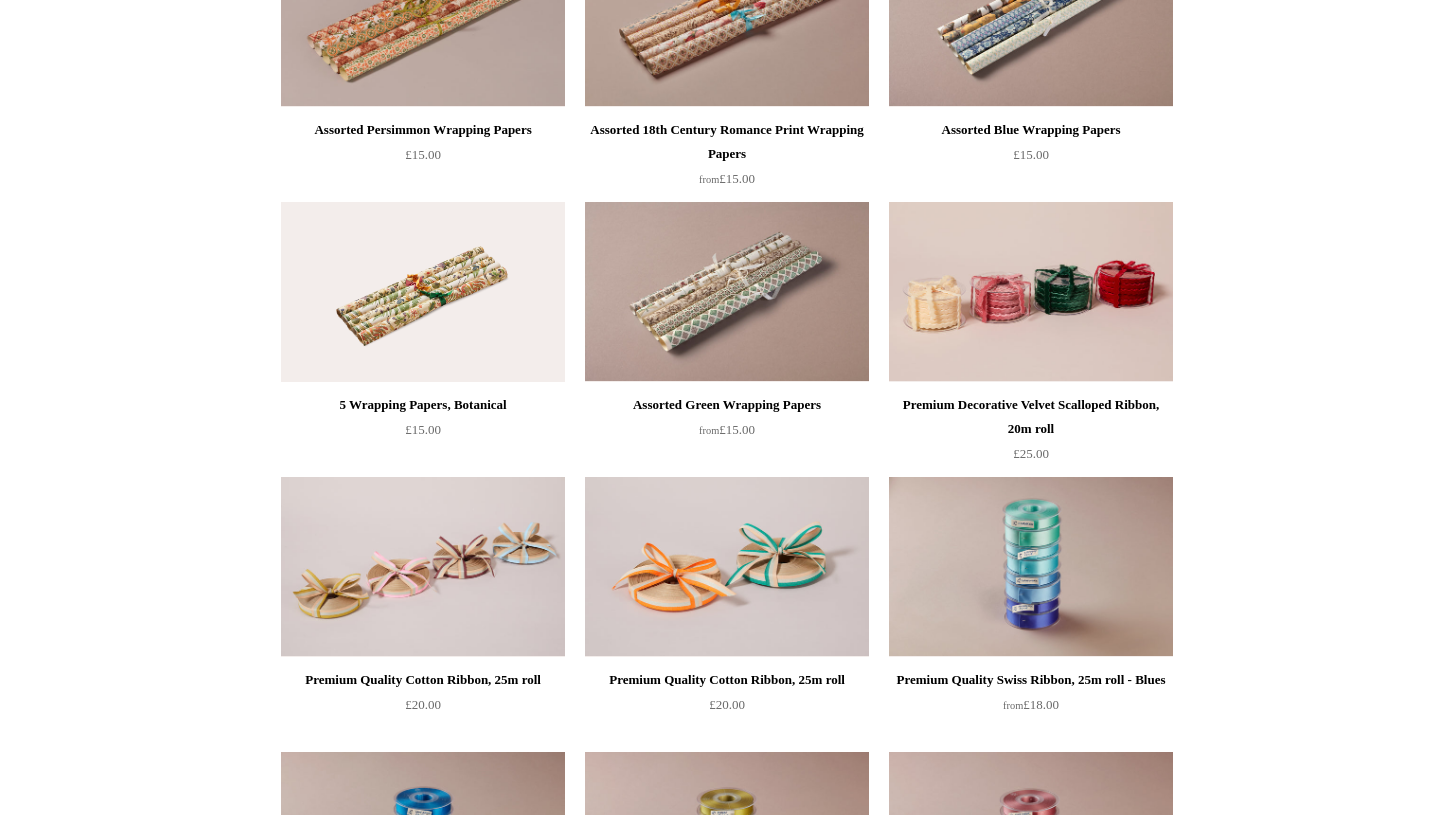 scroll, scrollTop: 1435, scrollLeft: 0, axis: vertical 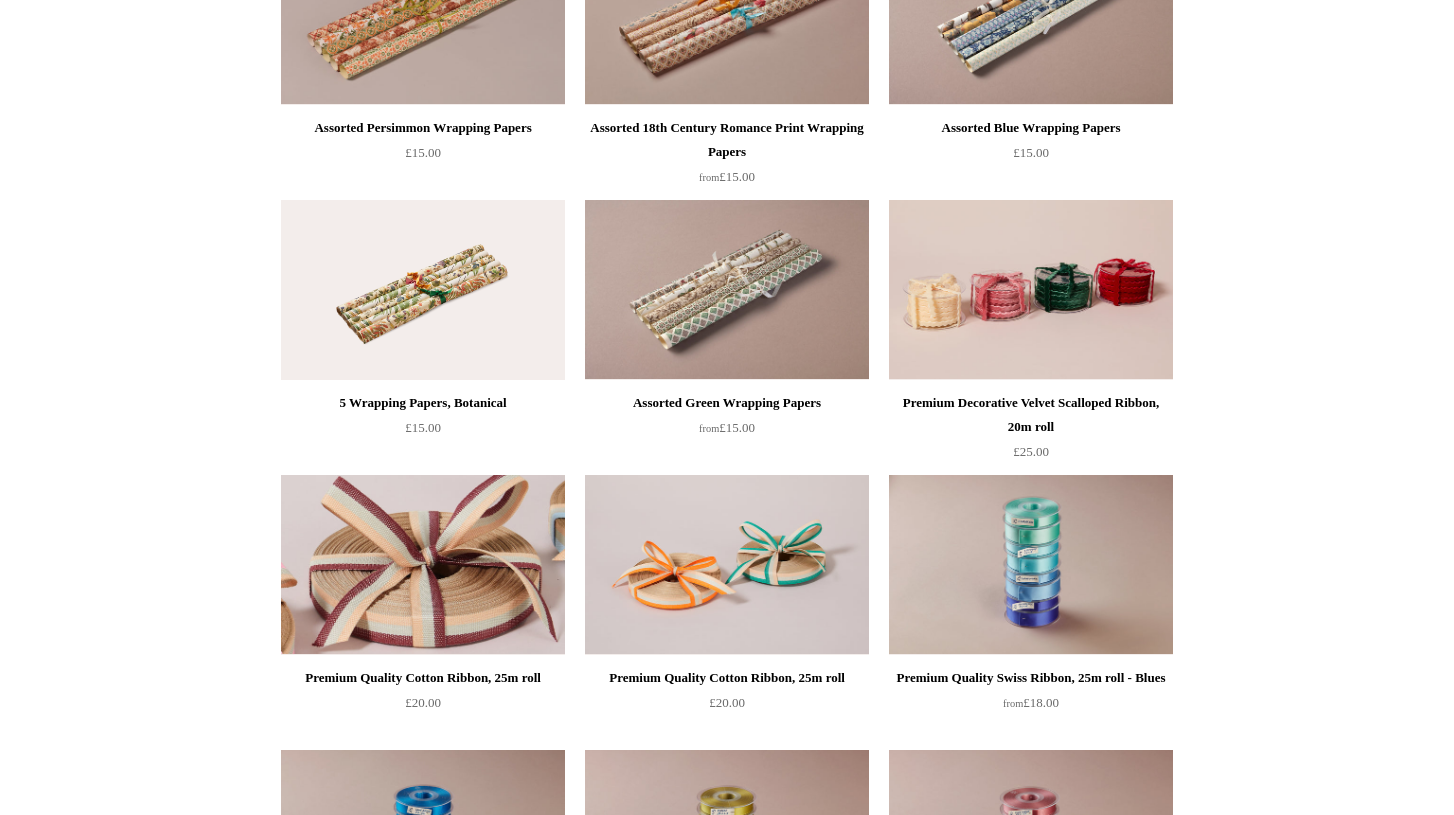 click at bounding box center [423, 565] 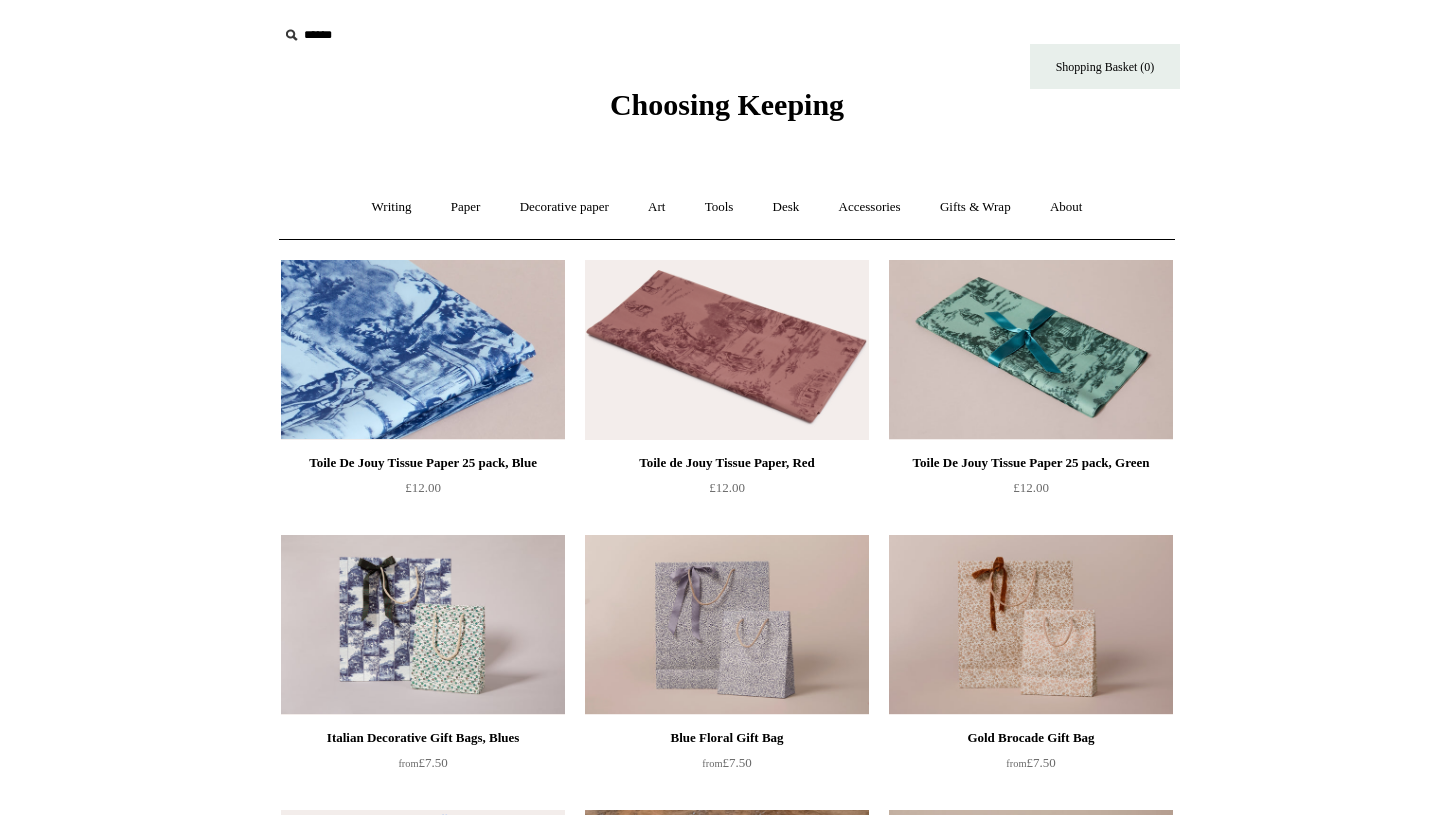 scroll, scrollTop: 0, scrollLeft: 0, axis: both 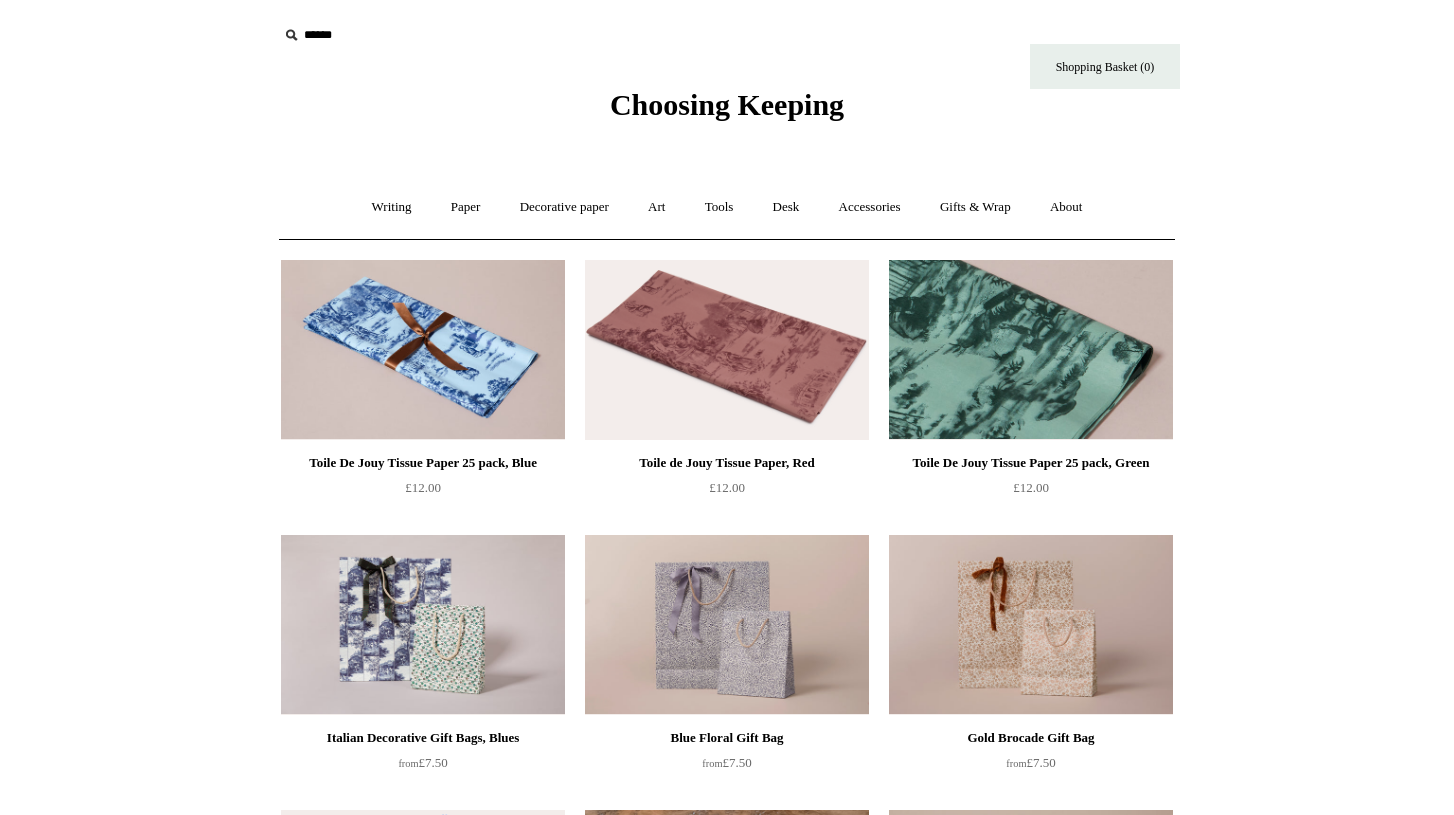 click at bounding box center [1031, 350] 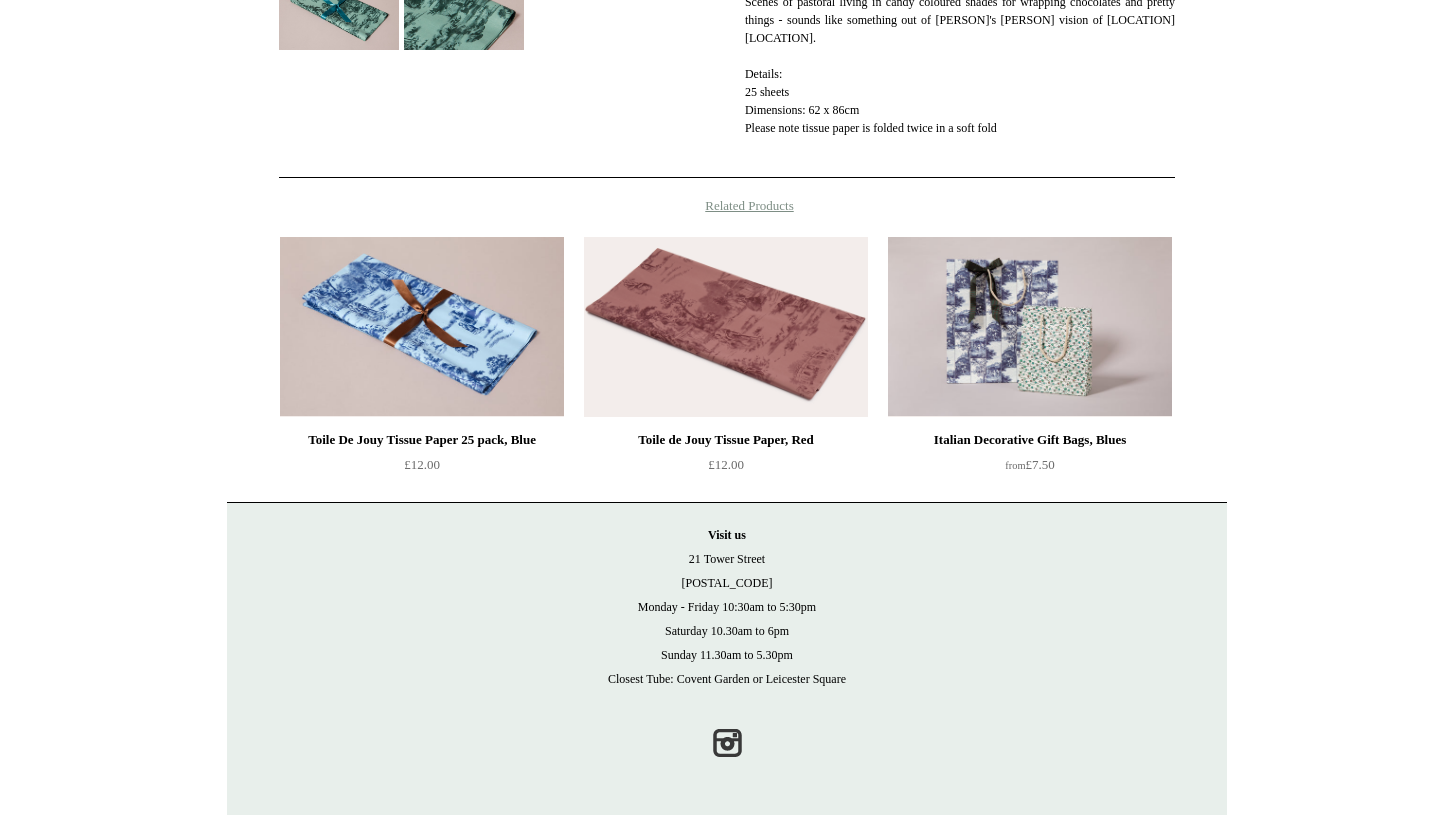 scroll, scrollTop: 617, scrollLeft: 0, axis: vertical 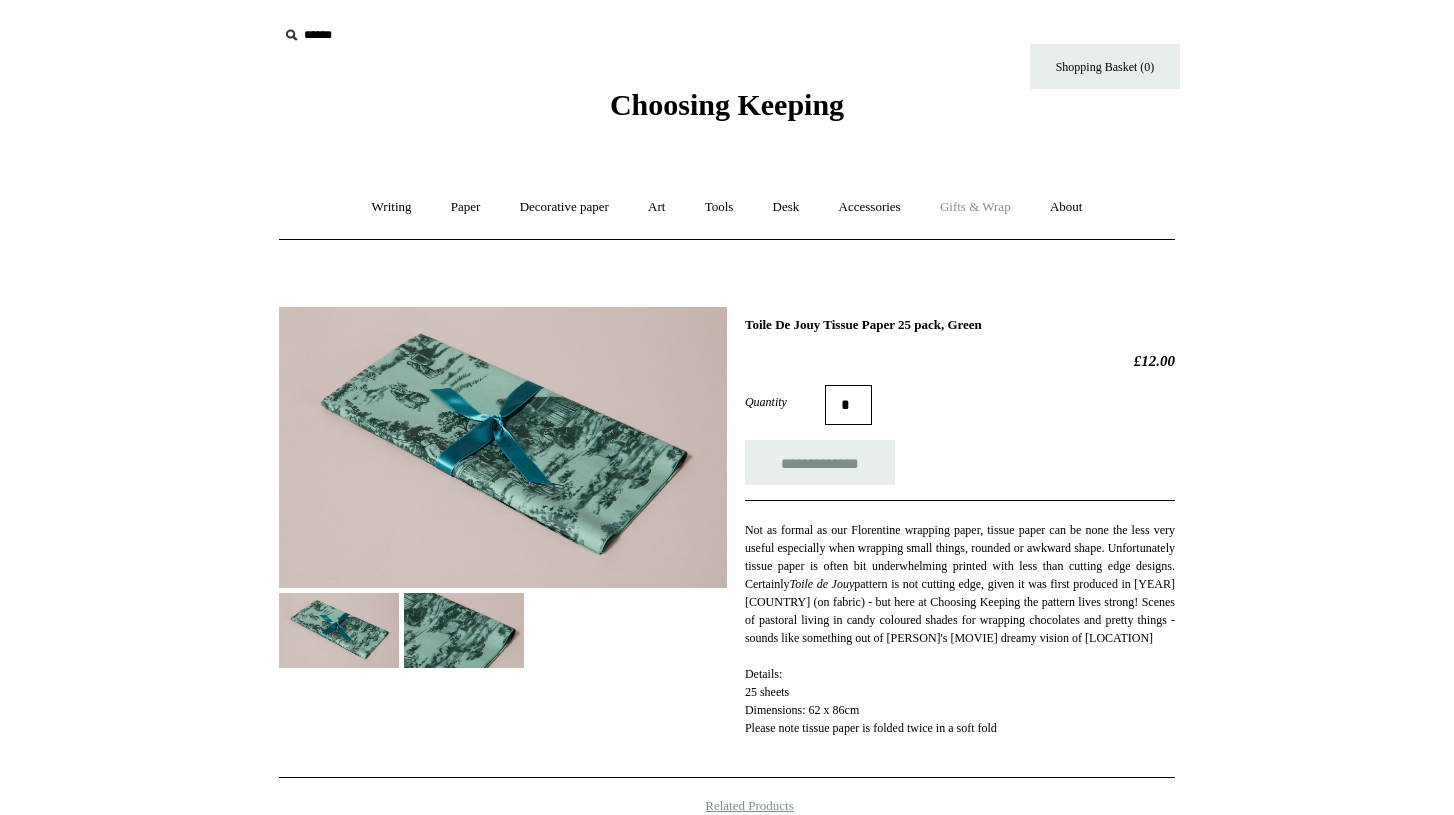 click on "Gifts & Wrap +" at bounding box center (975, 207) 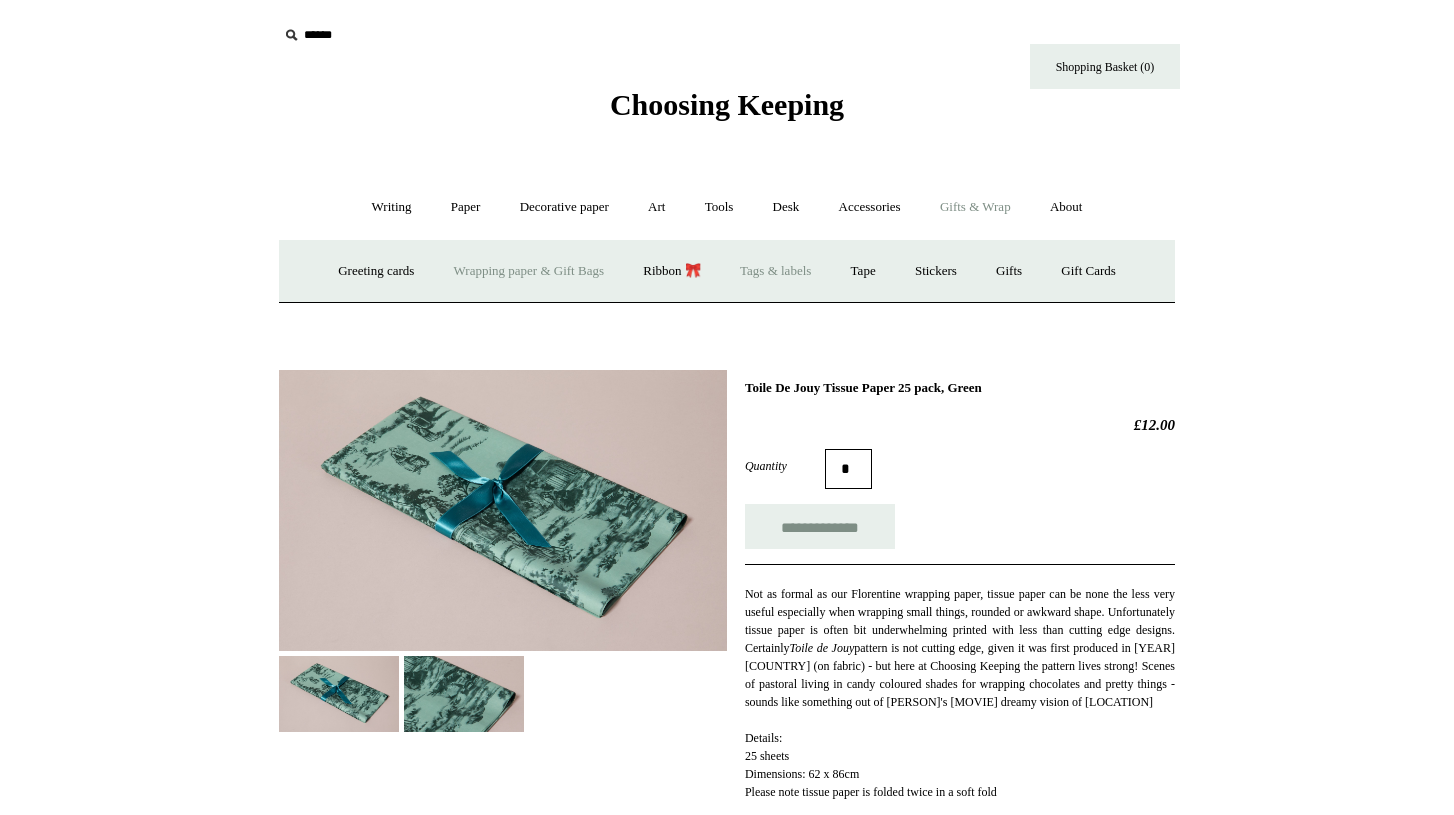 click on "Tags & labels" at bounding box center [775, 271] 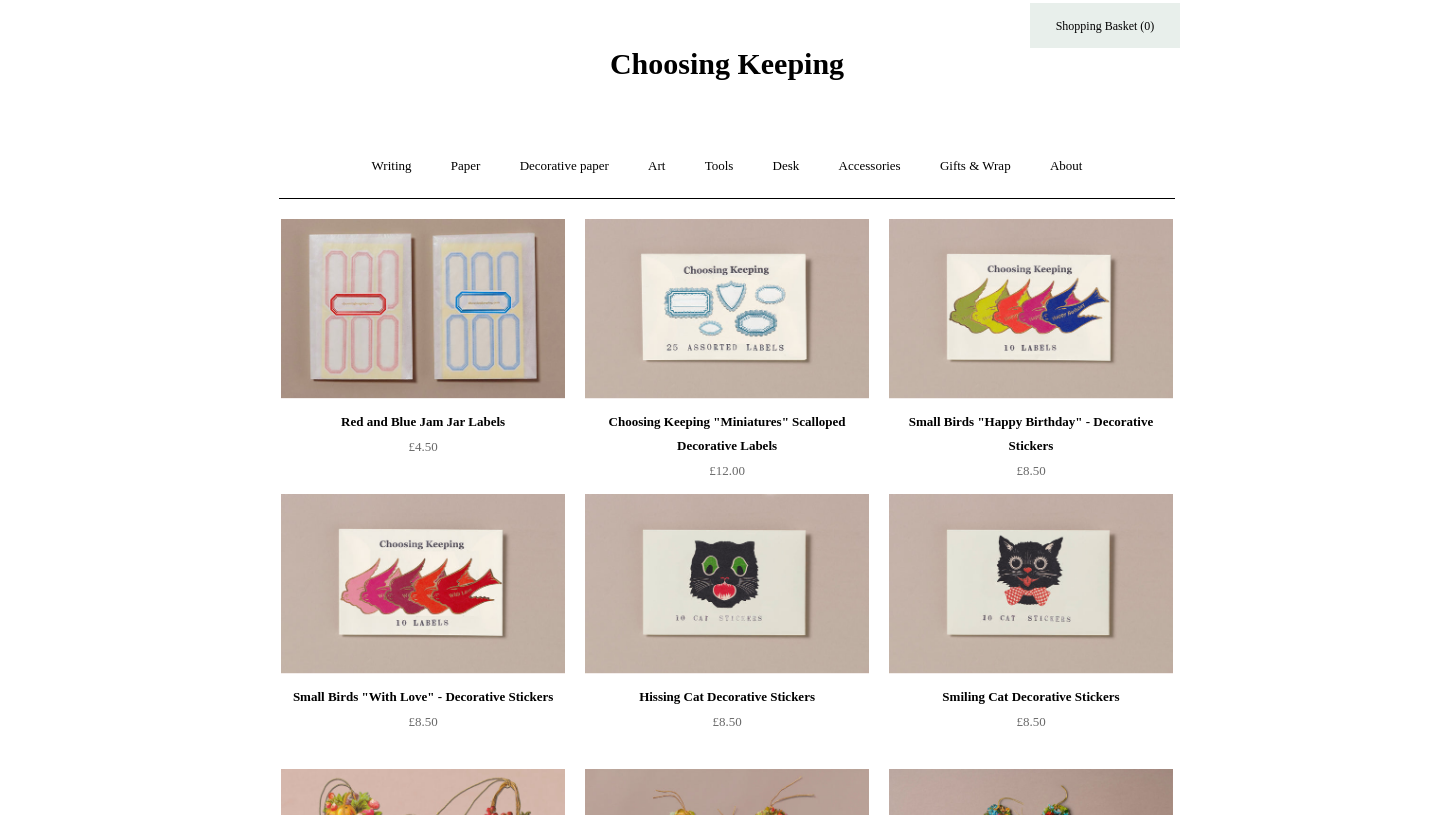 scroll, scrollTop: 48, scrollLeft: 0, axis: vertical 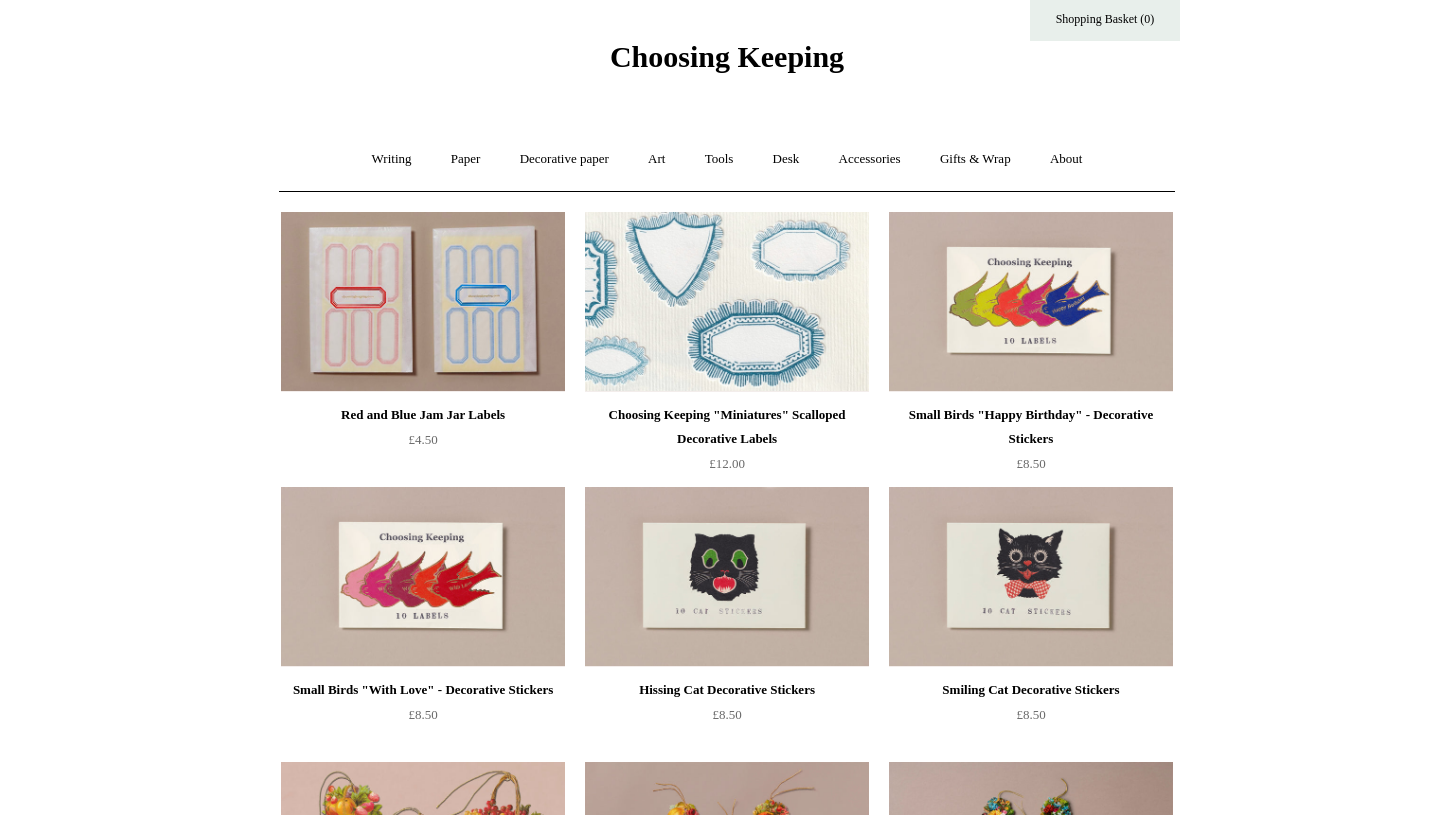 click at bounding box center (727, 302) 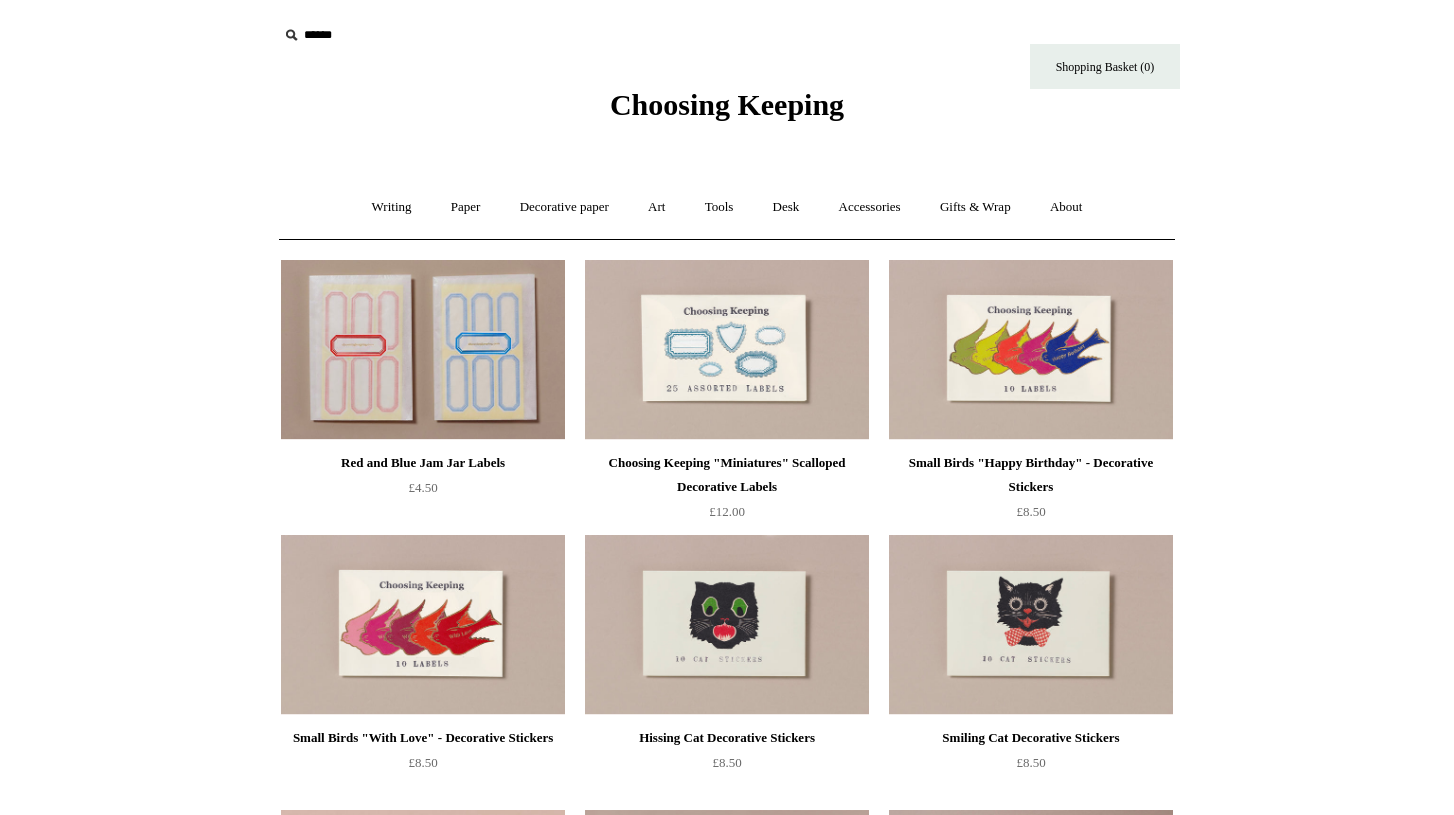 scroll, scrollTop: 0, scrollLeft: 0, axis: both 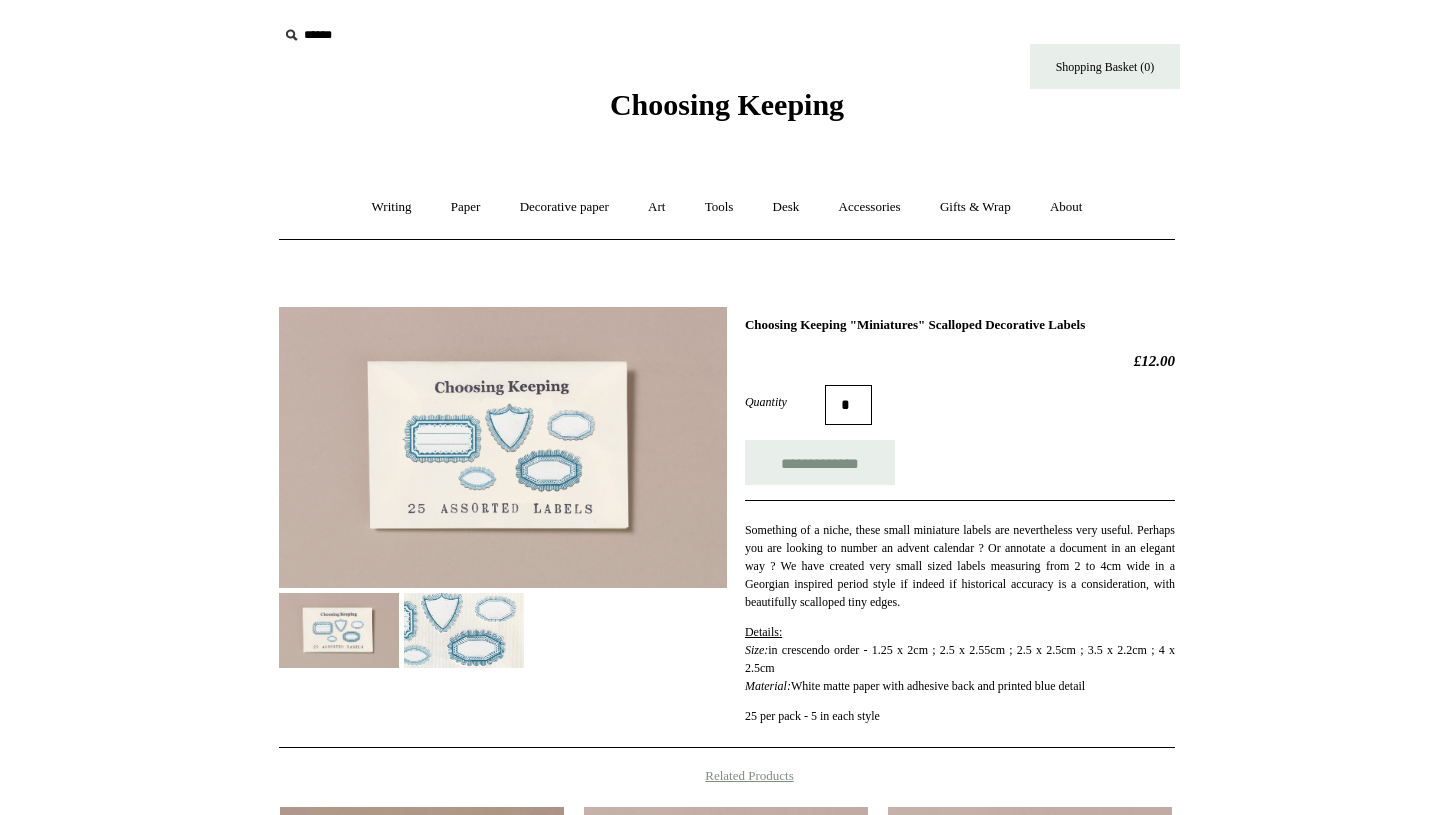 drag, startPoint x: 855, startPoint y: 409, endPoint x: 814, endPoint y: 409, distance: 41 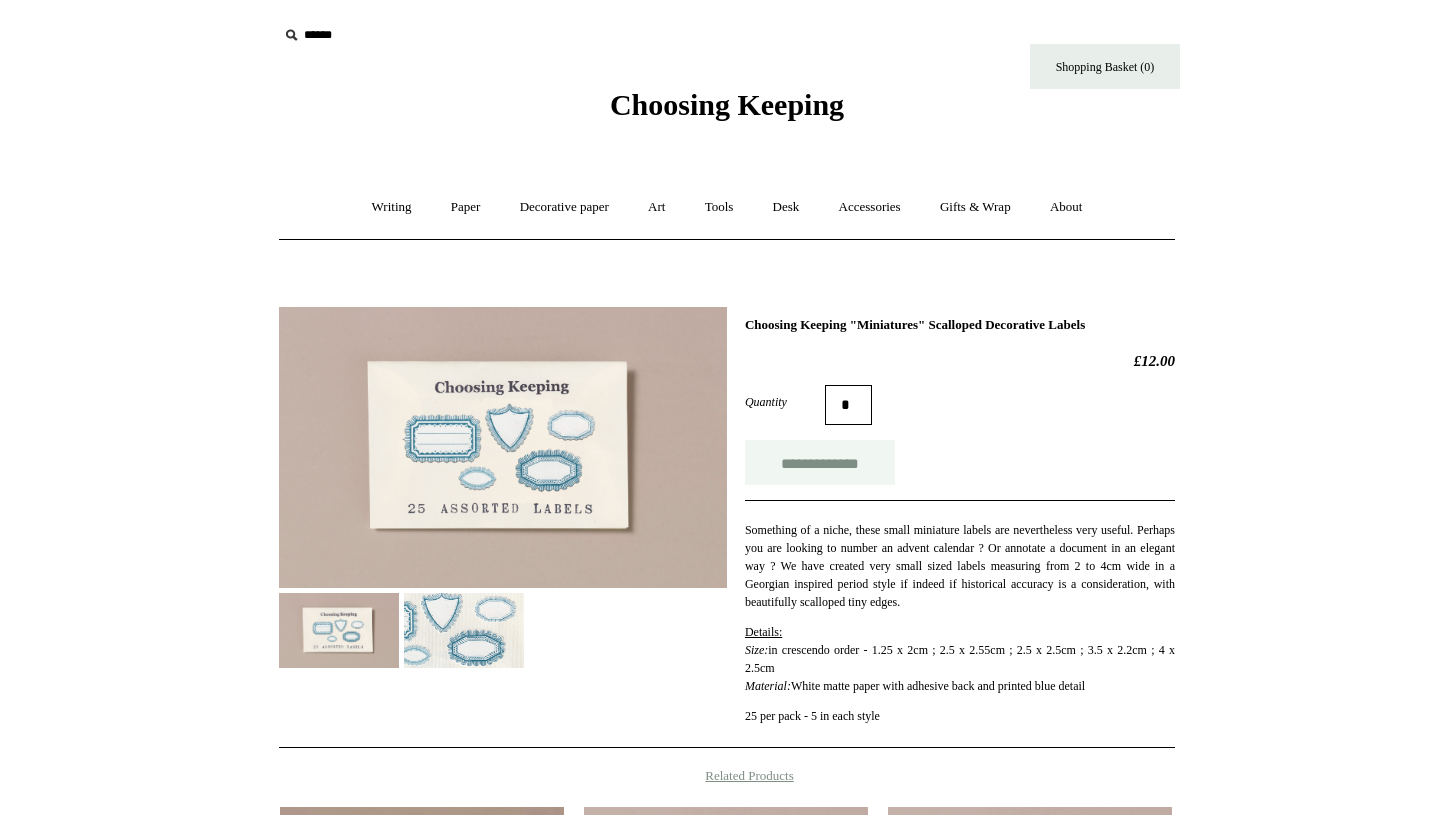 type on "*" 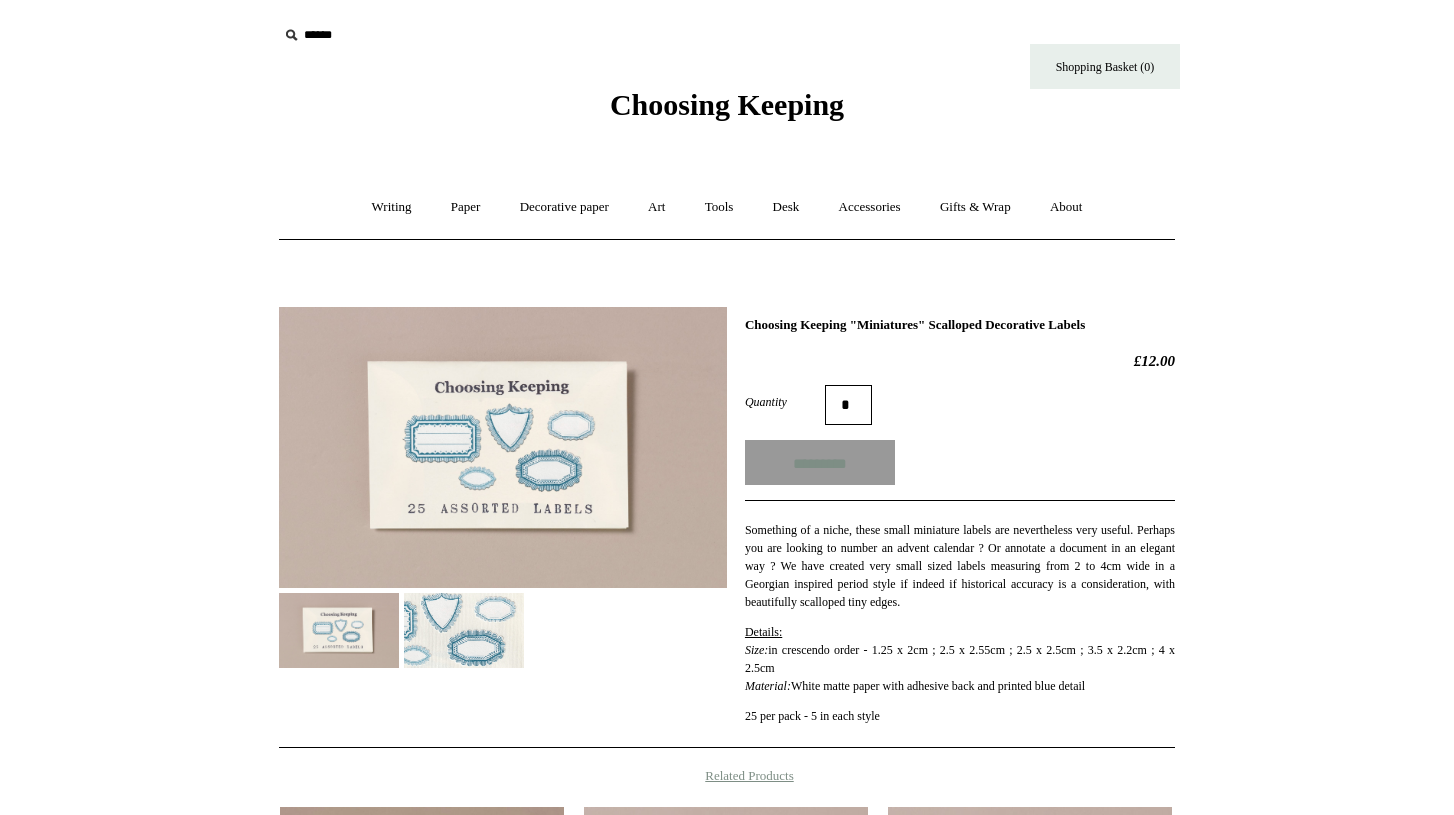 type on "**********" 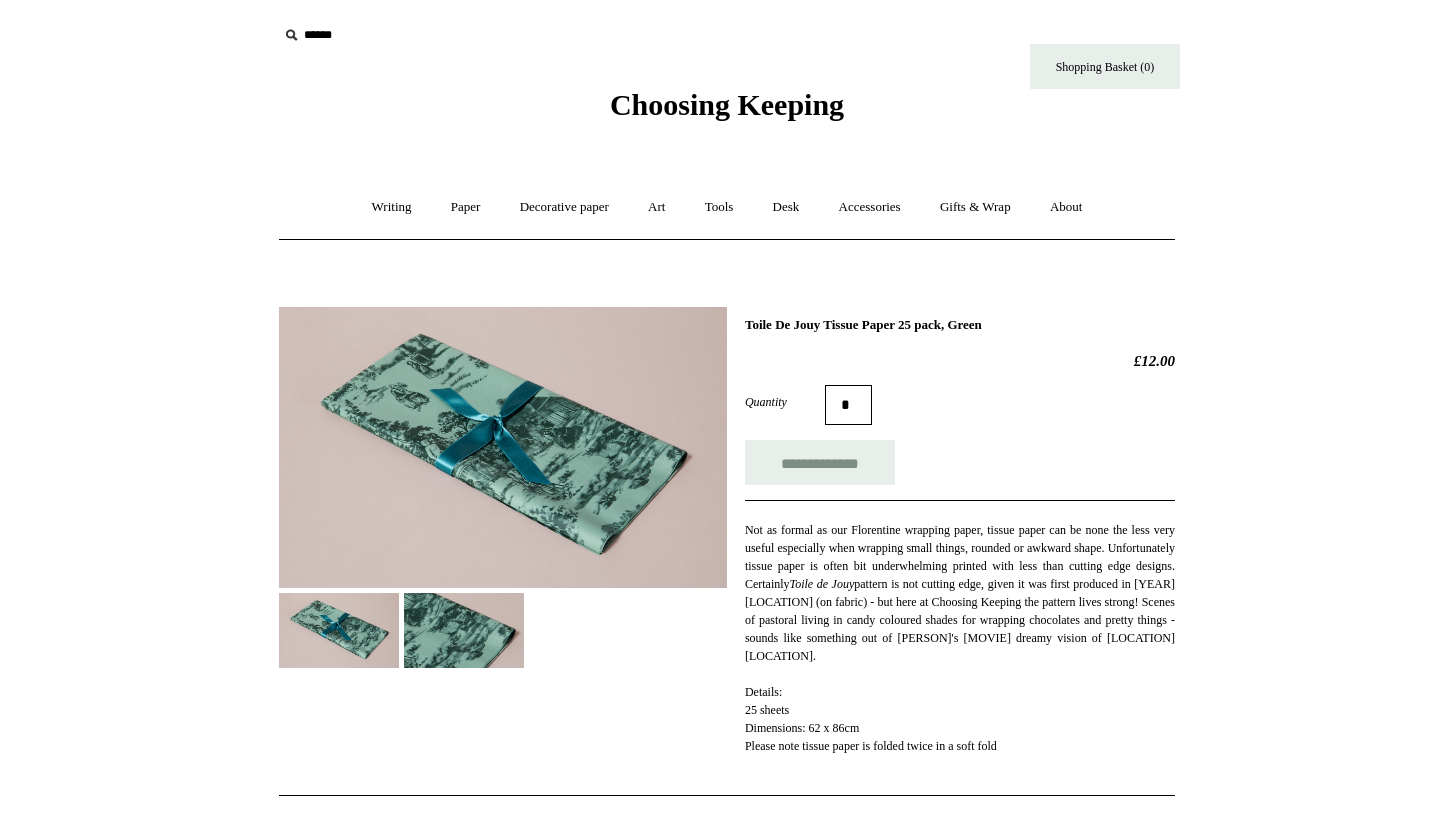 scroll, scrollTop: 0, scrollLeft: 0, axis: both 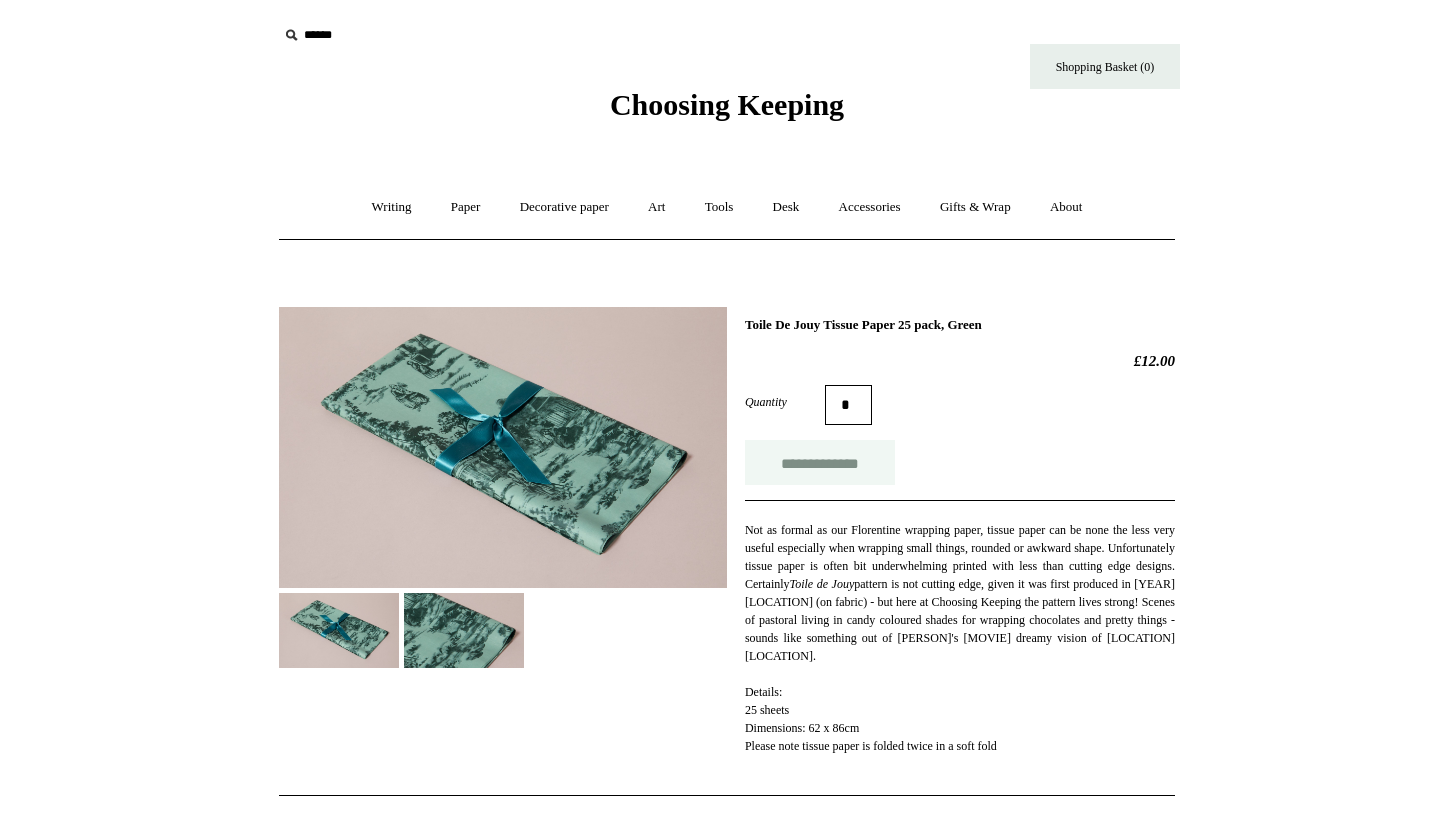 type on "*" 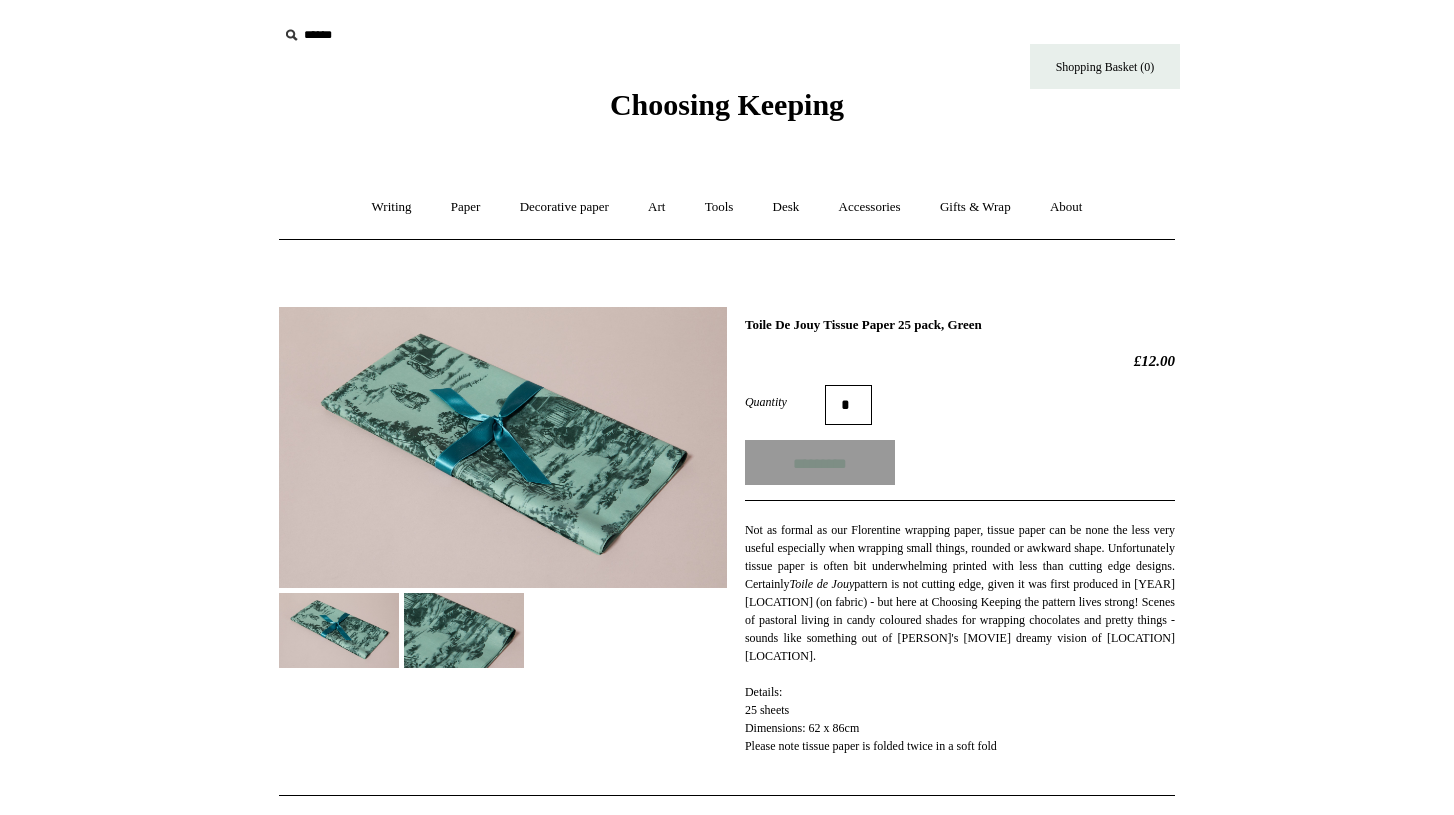 type on "**********" 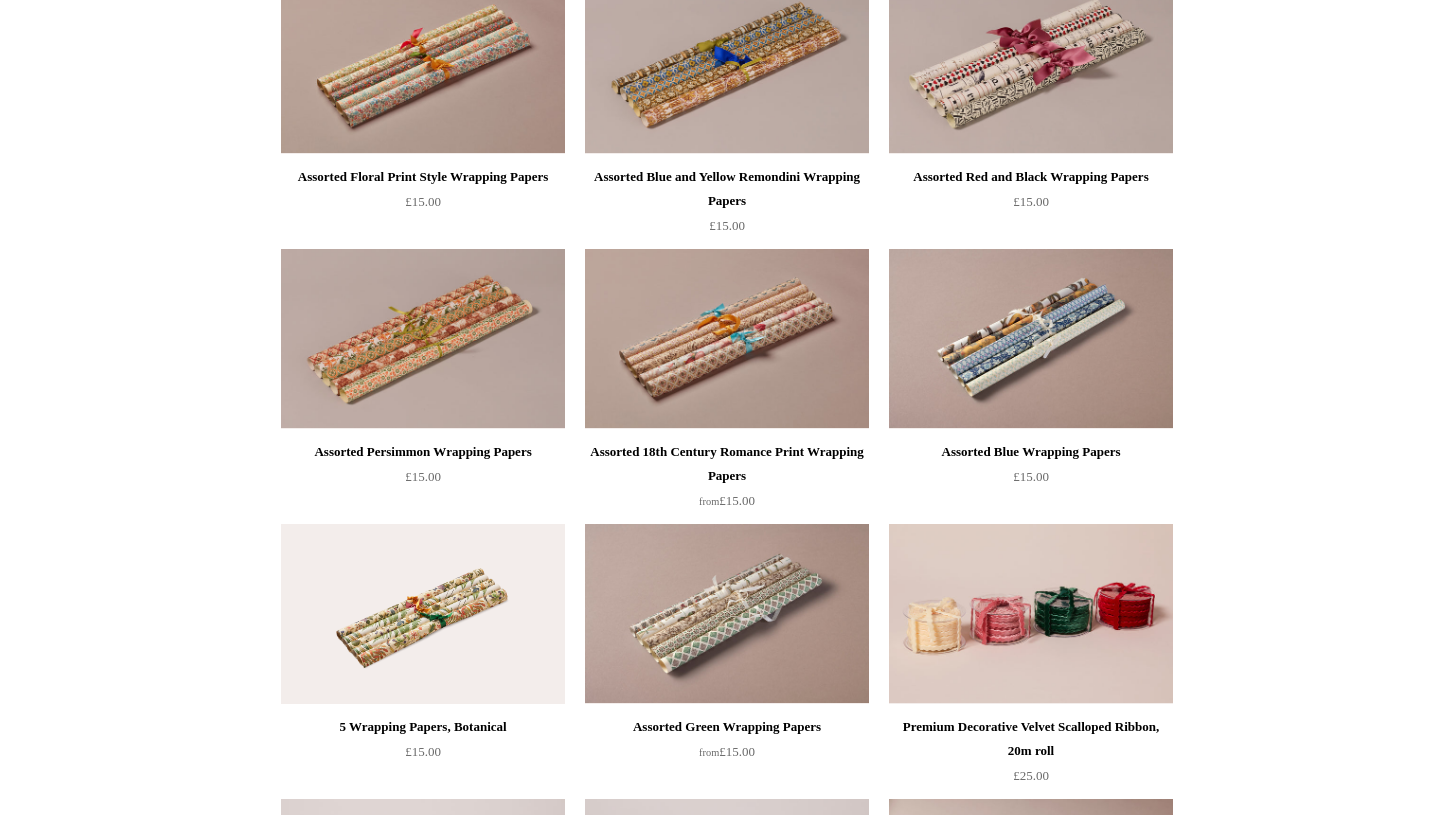 scroll, scrollTop: 1131, scrollLeft: 0, axis: vertical 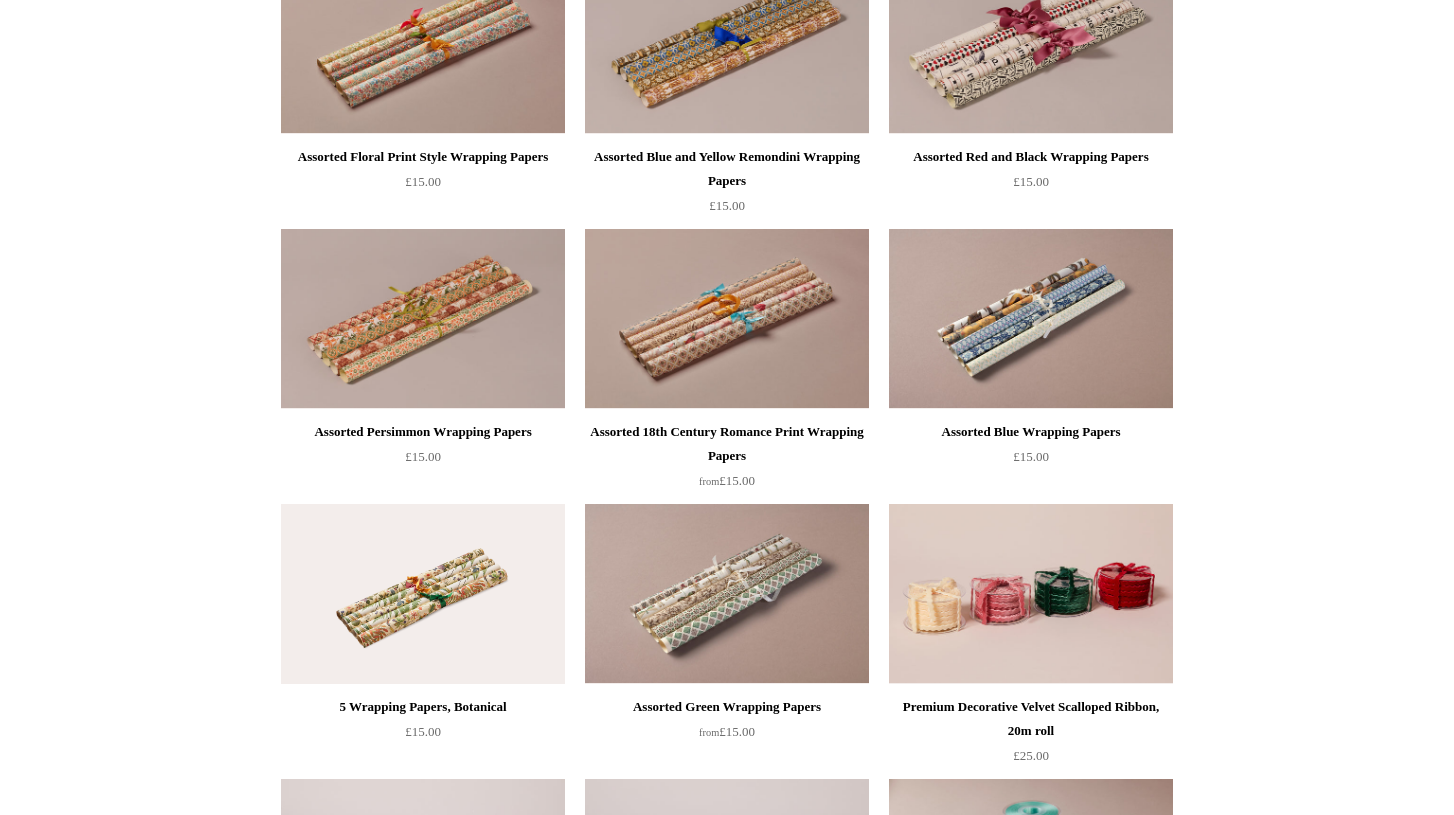 click at bounding box center [423, 594] 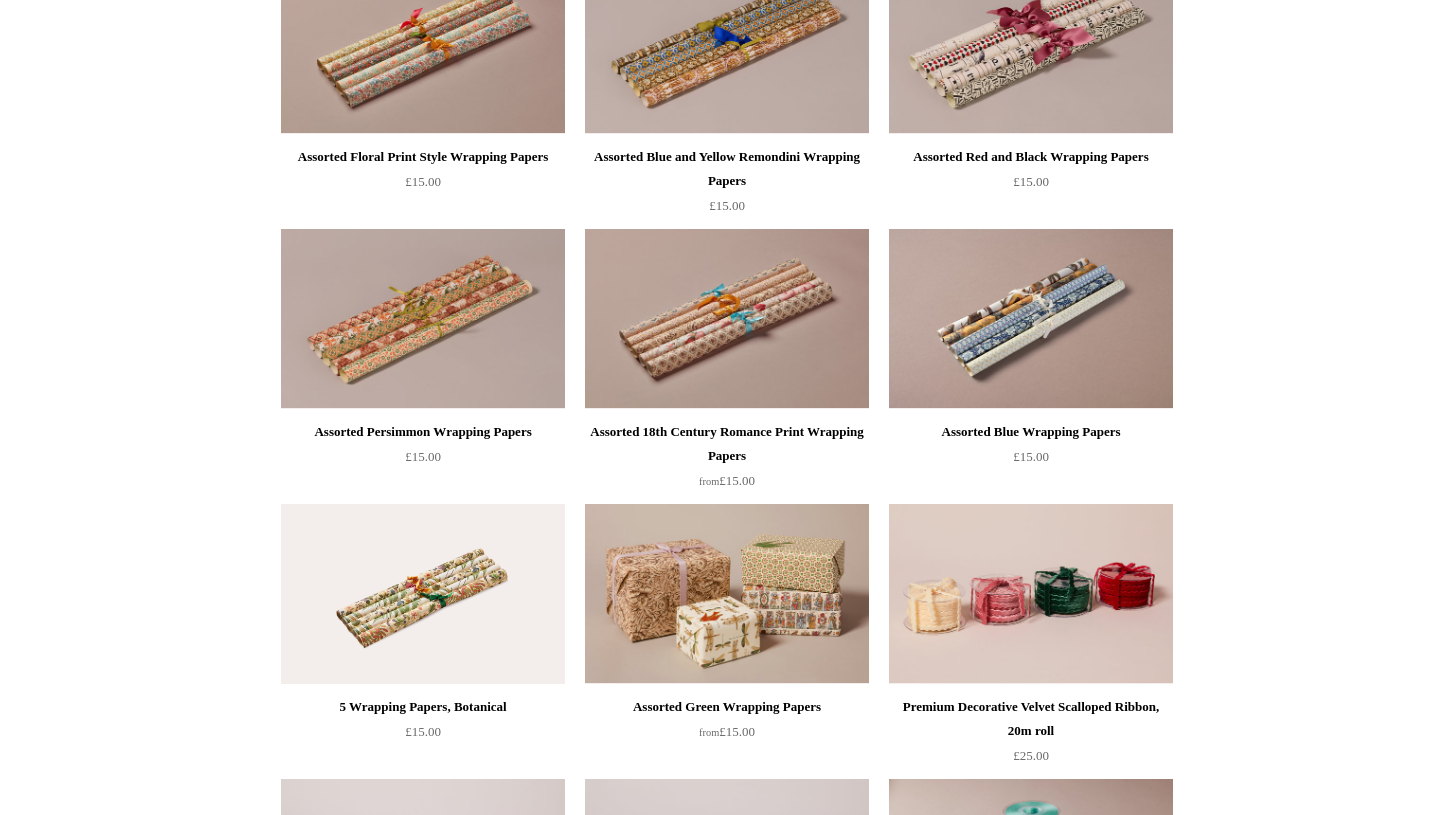 click at bounding box center [727, 594] 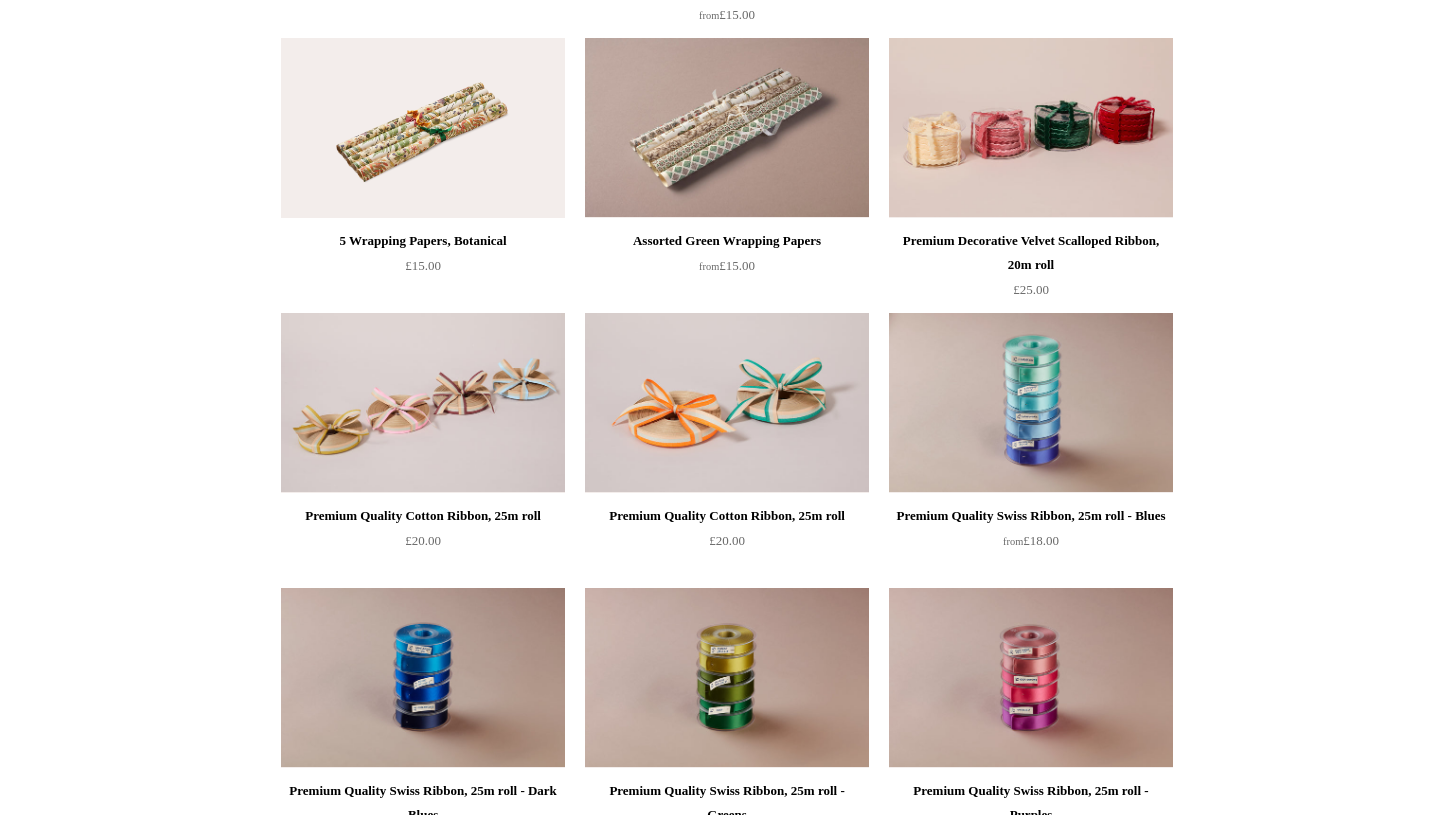 scroll, scrollTop: 1601, scrollLeft: 0, axis: vertical 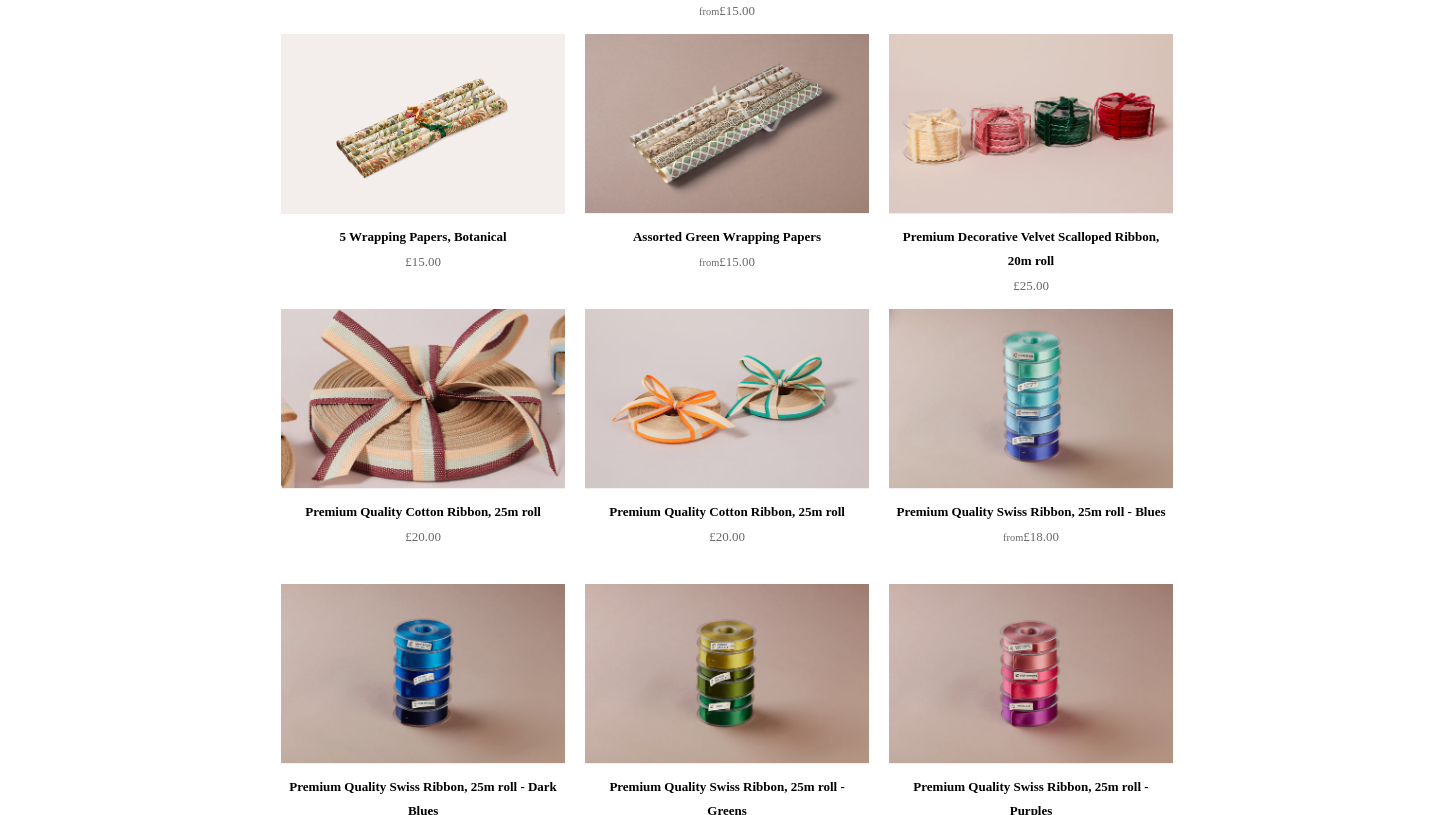 click at bounding box center (423, 399) 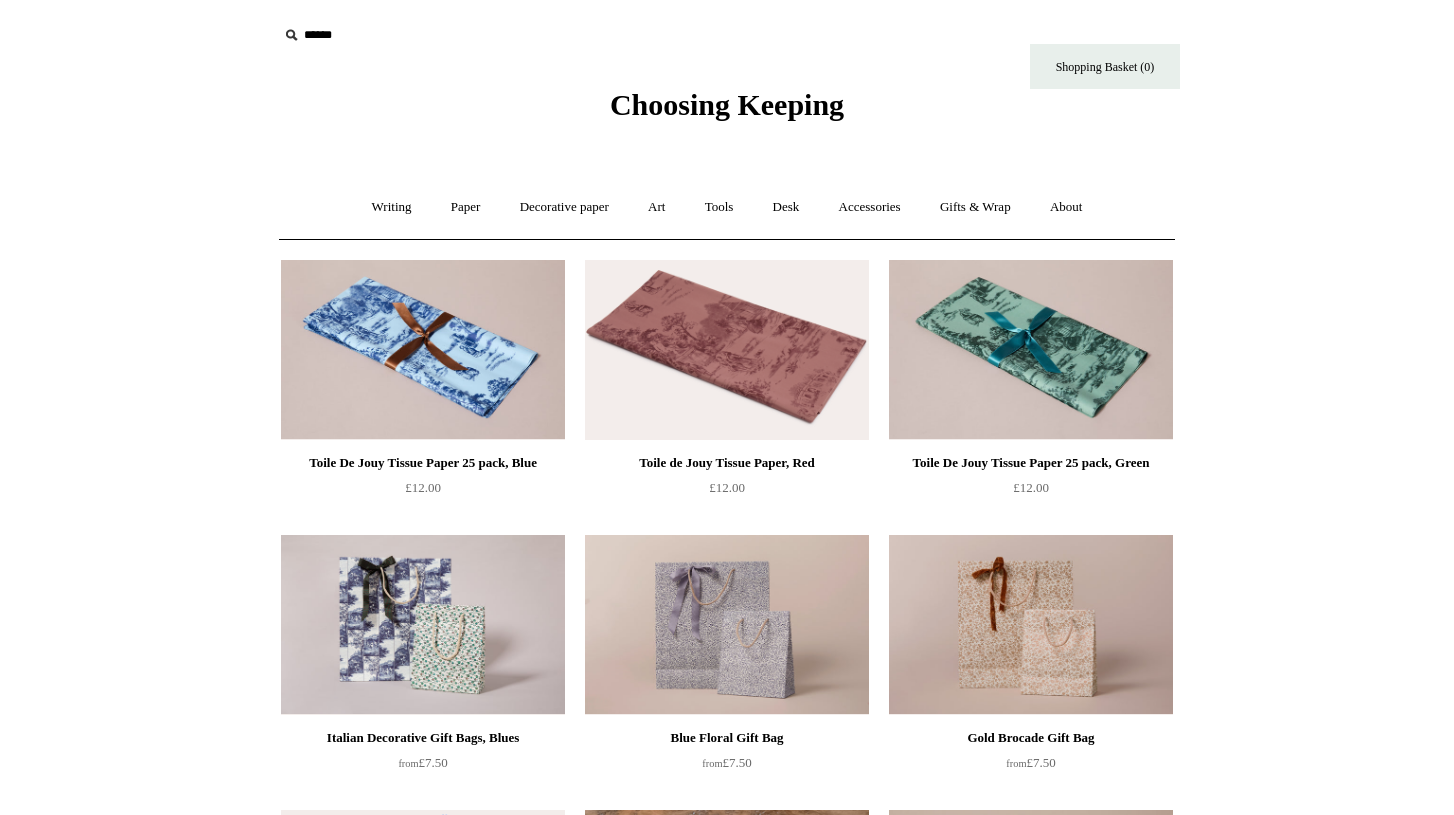 scroll, scrollTop: 0, scrollLeft: 0, axis: both 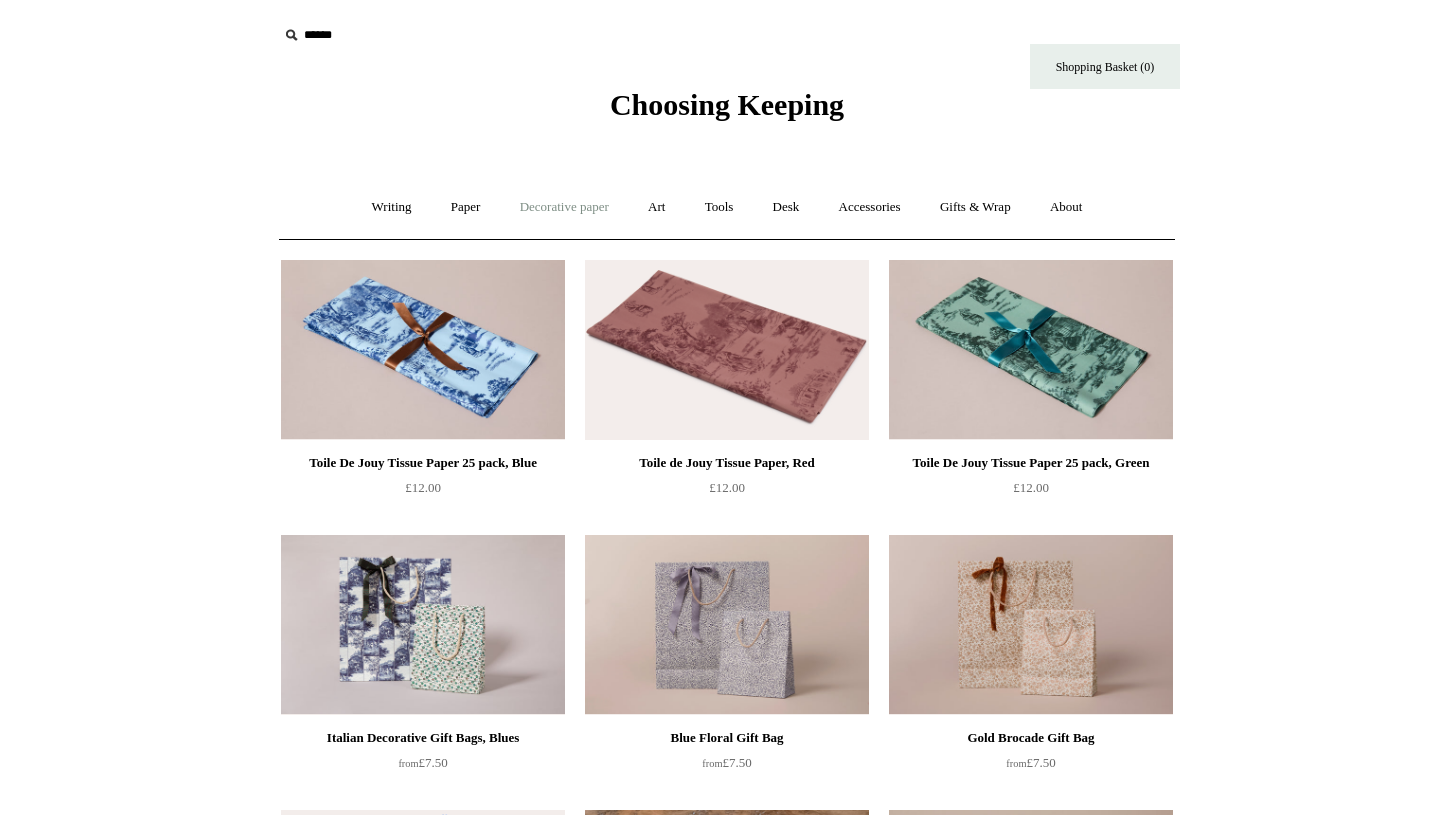 click on "Decorative paper +" at bounding box center (564, 207) 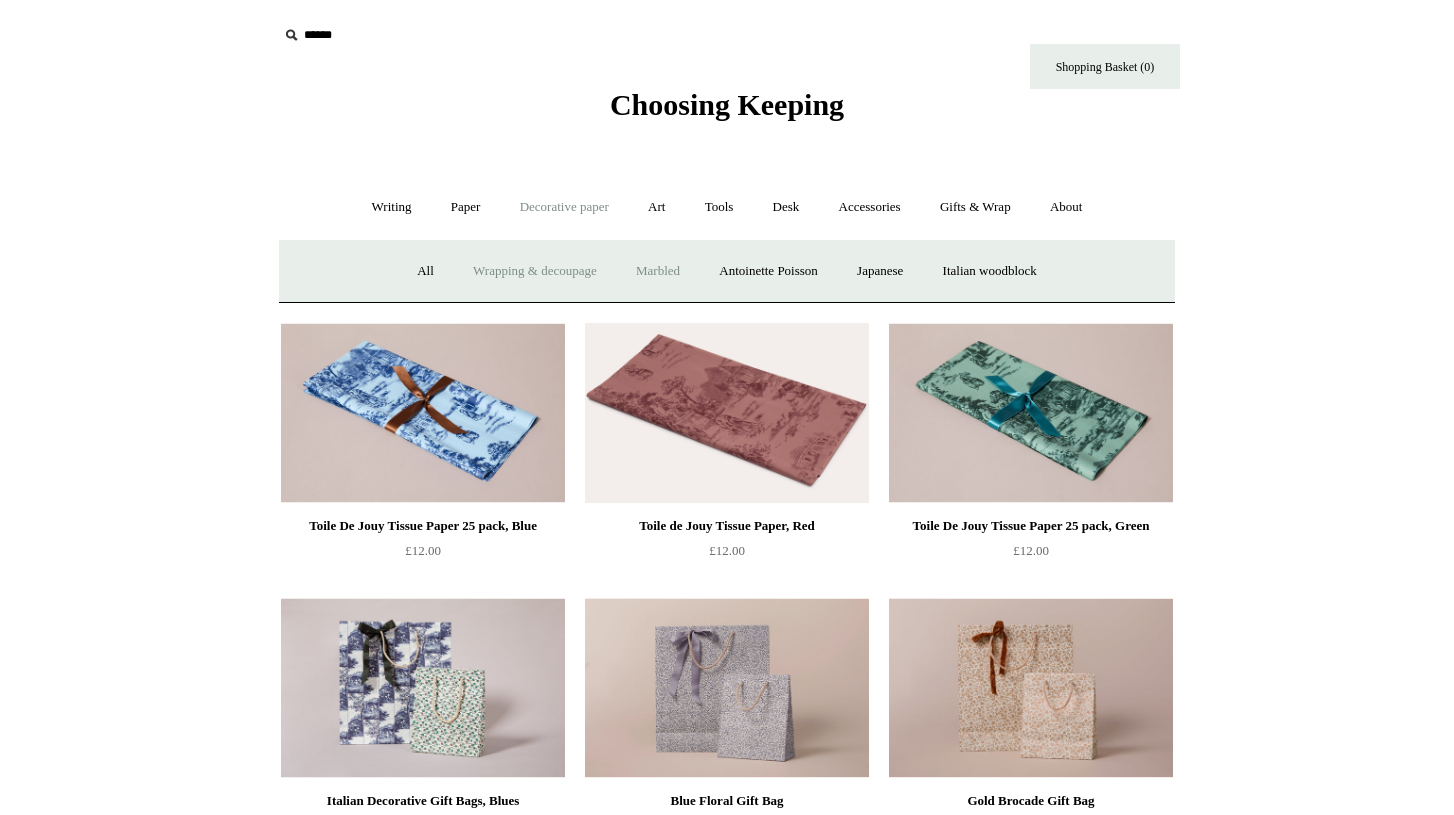 click on "Marbled" at bounding box center (658, 271) 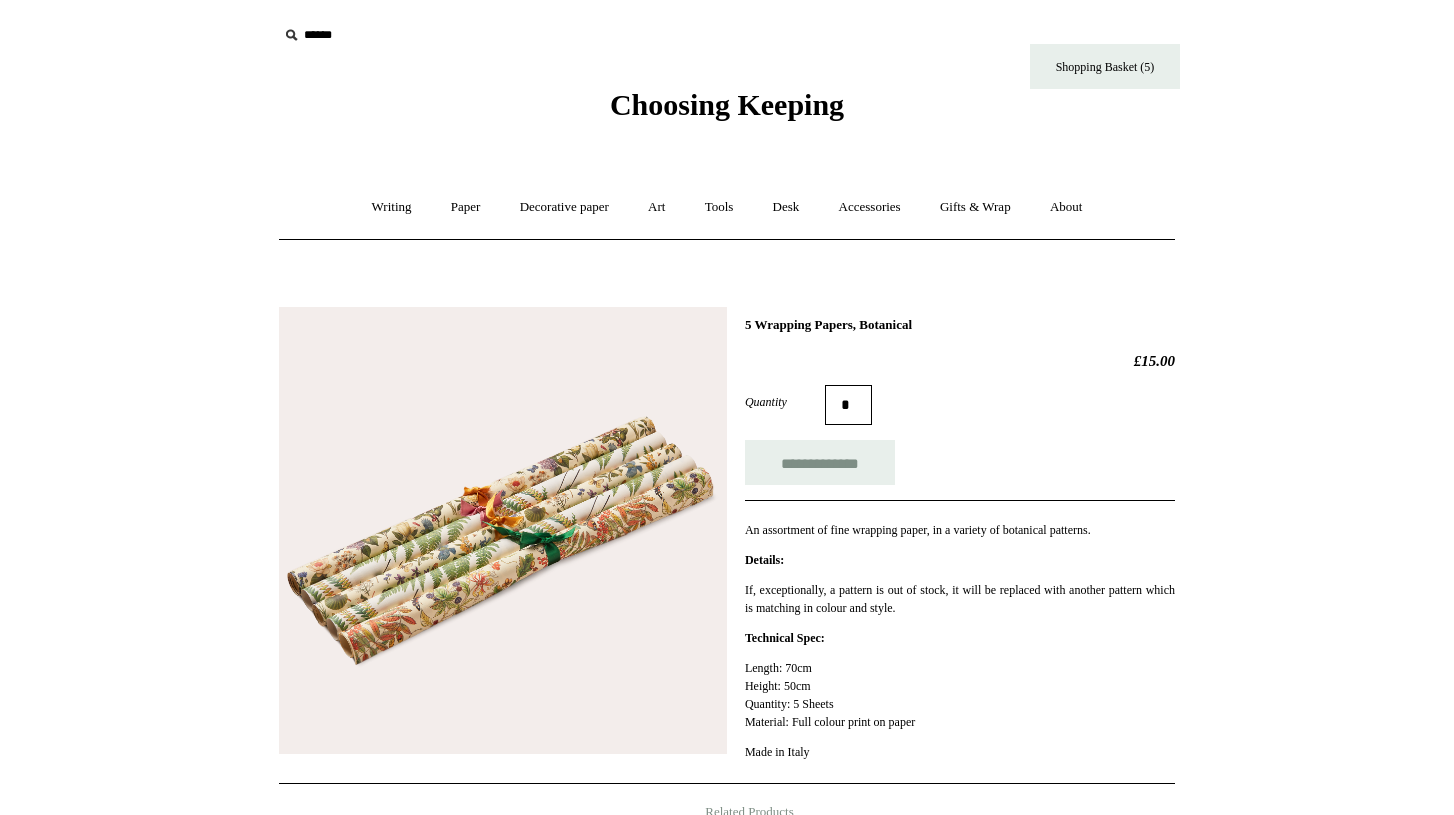 scroll, scrollTop: 0, scrollLeft: 0, axis: both 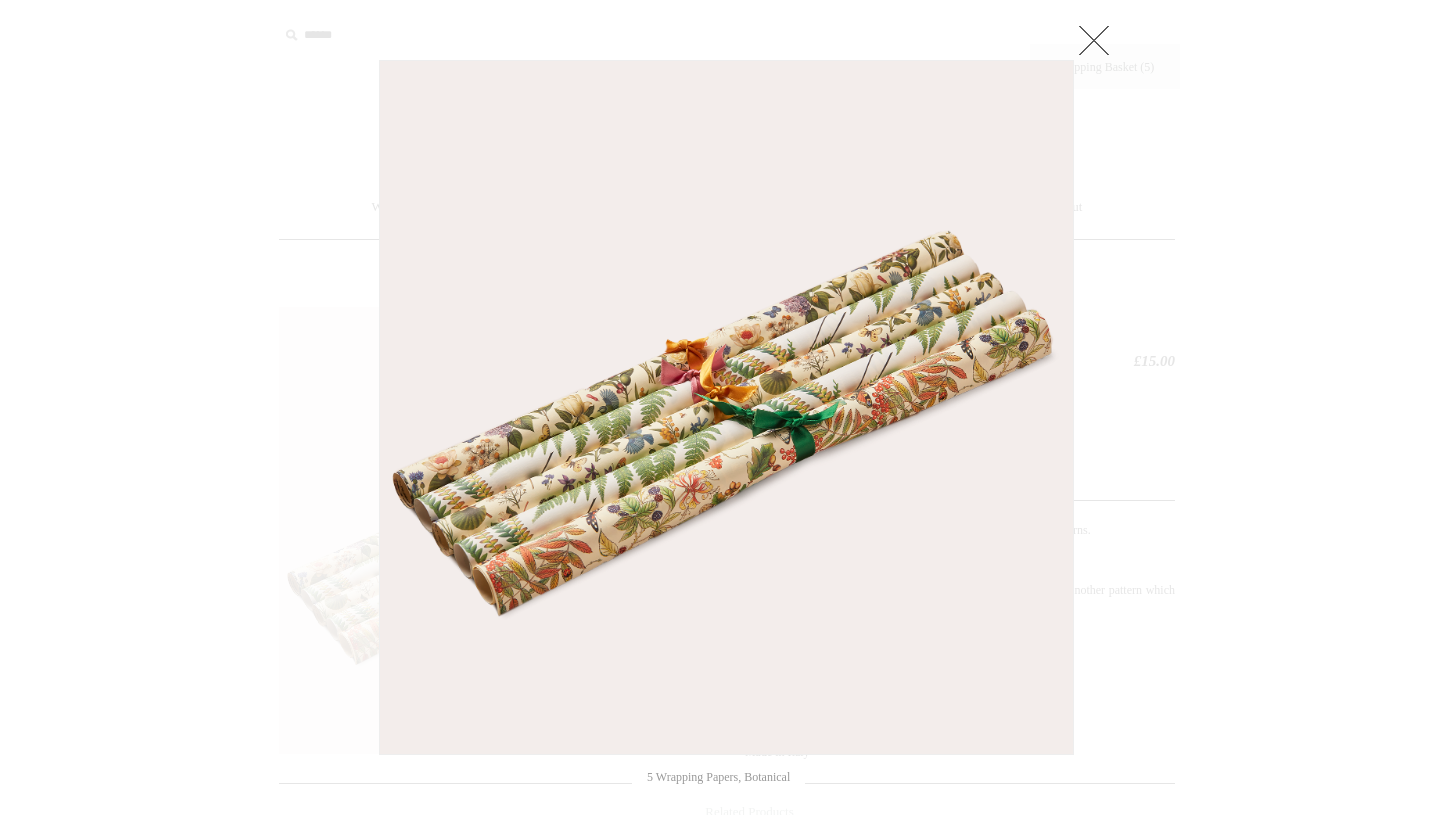 click at bounding box center [726, 407] 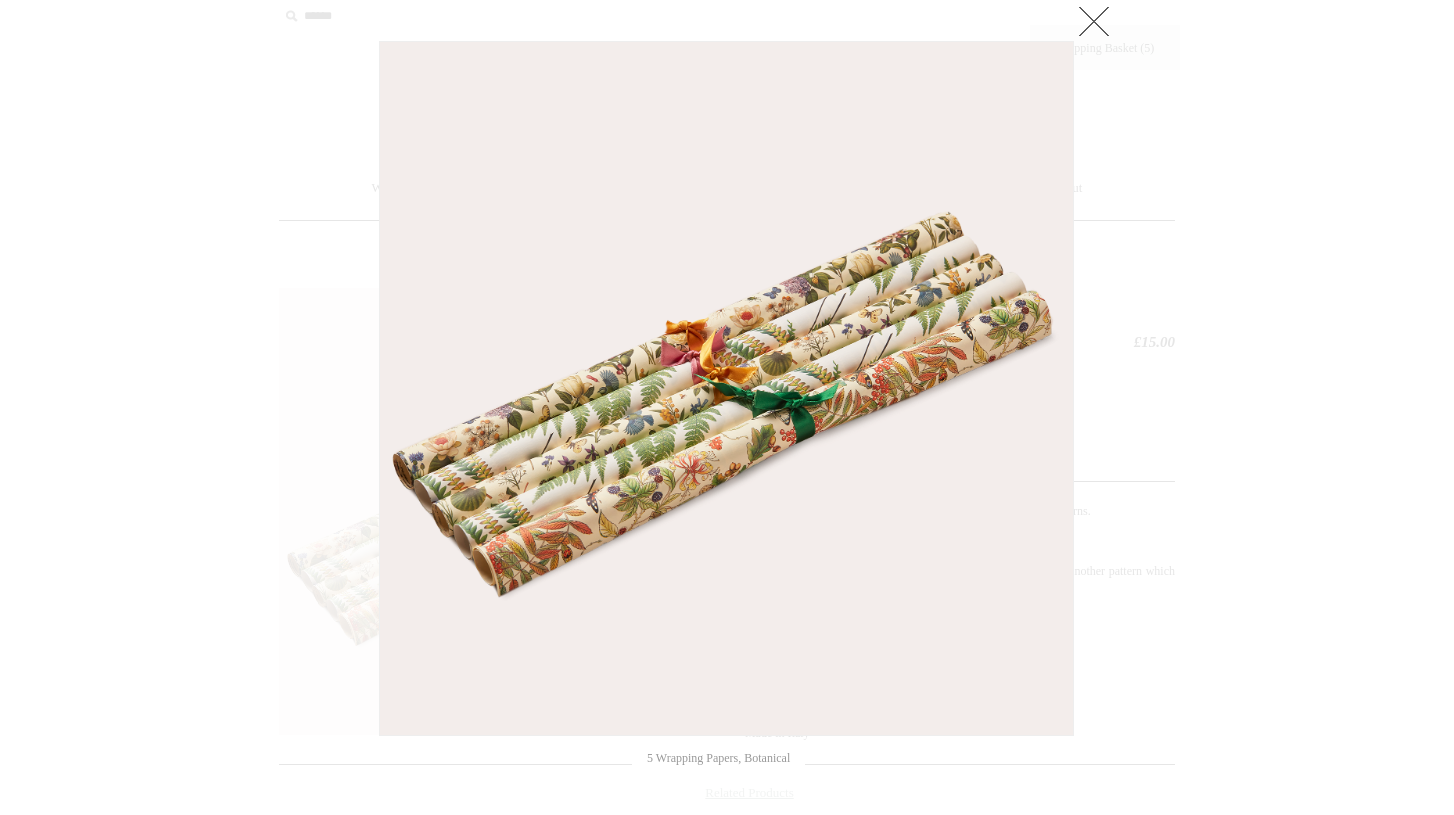 scroll, scrollTop: 28, scrollLeft: 0, axis: vertical 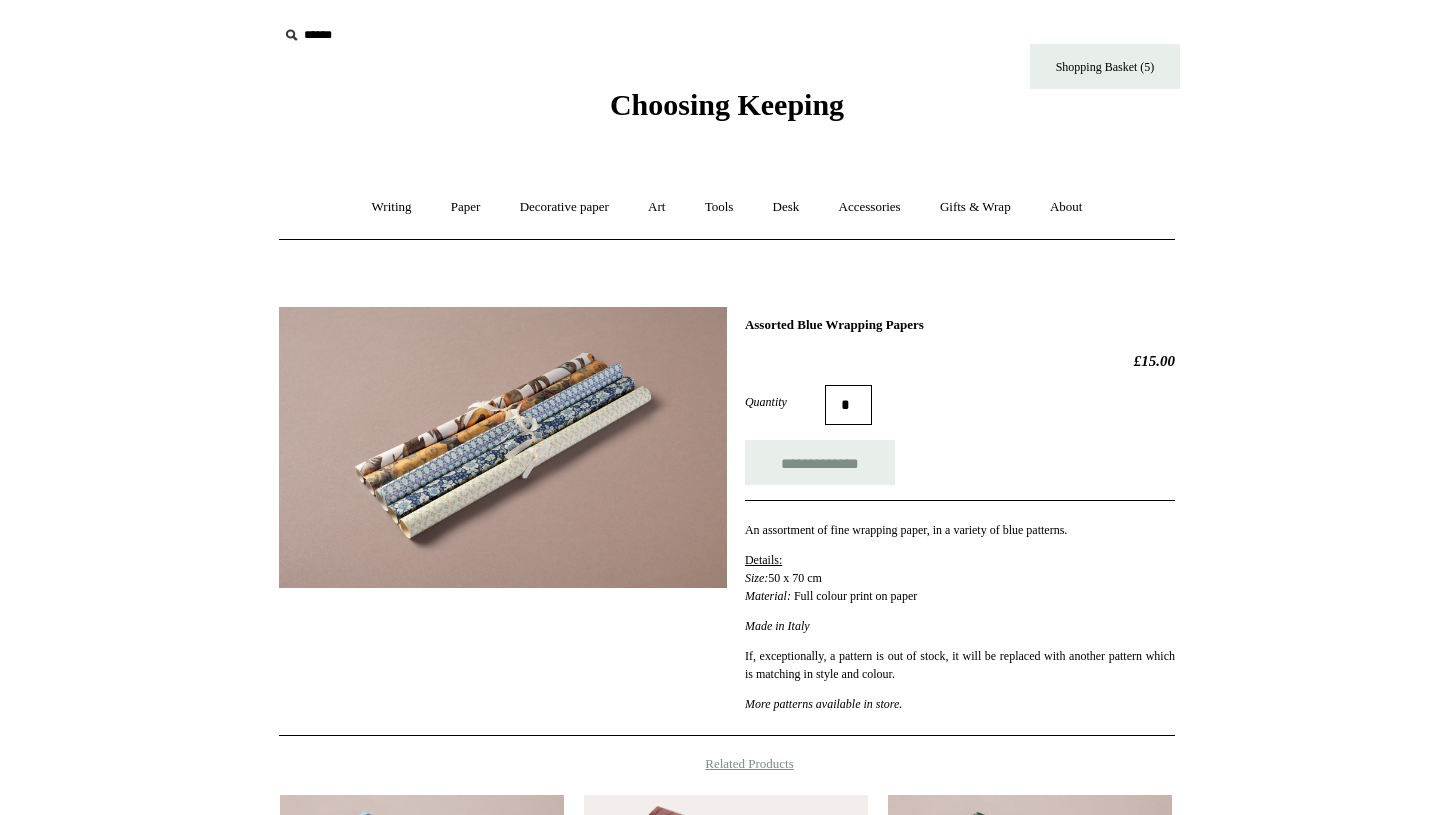 click at bounding box center (503, 447) 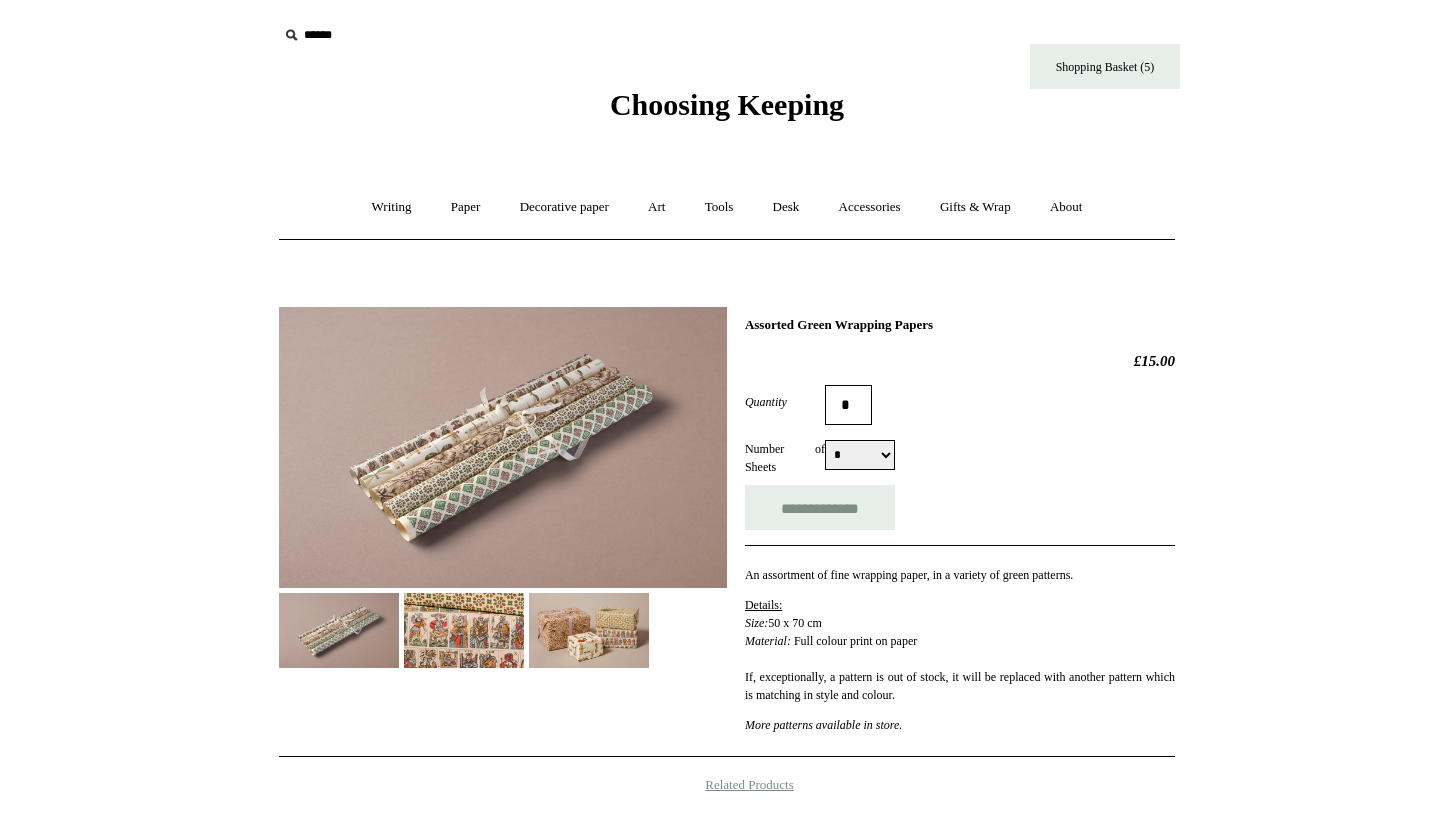 scroll, scrollTop: 0, scrollLeft: 0, axis: both 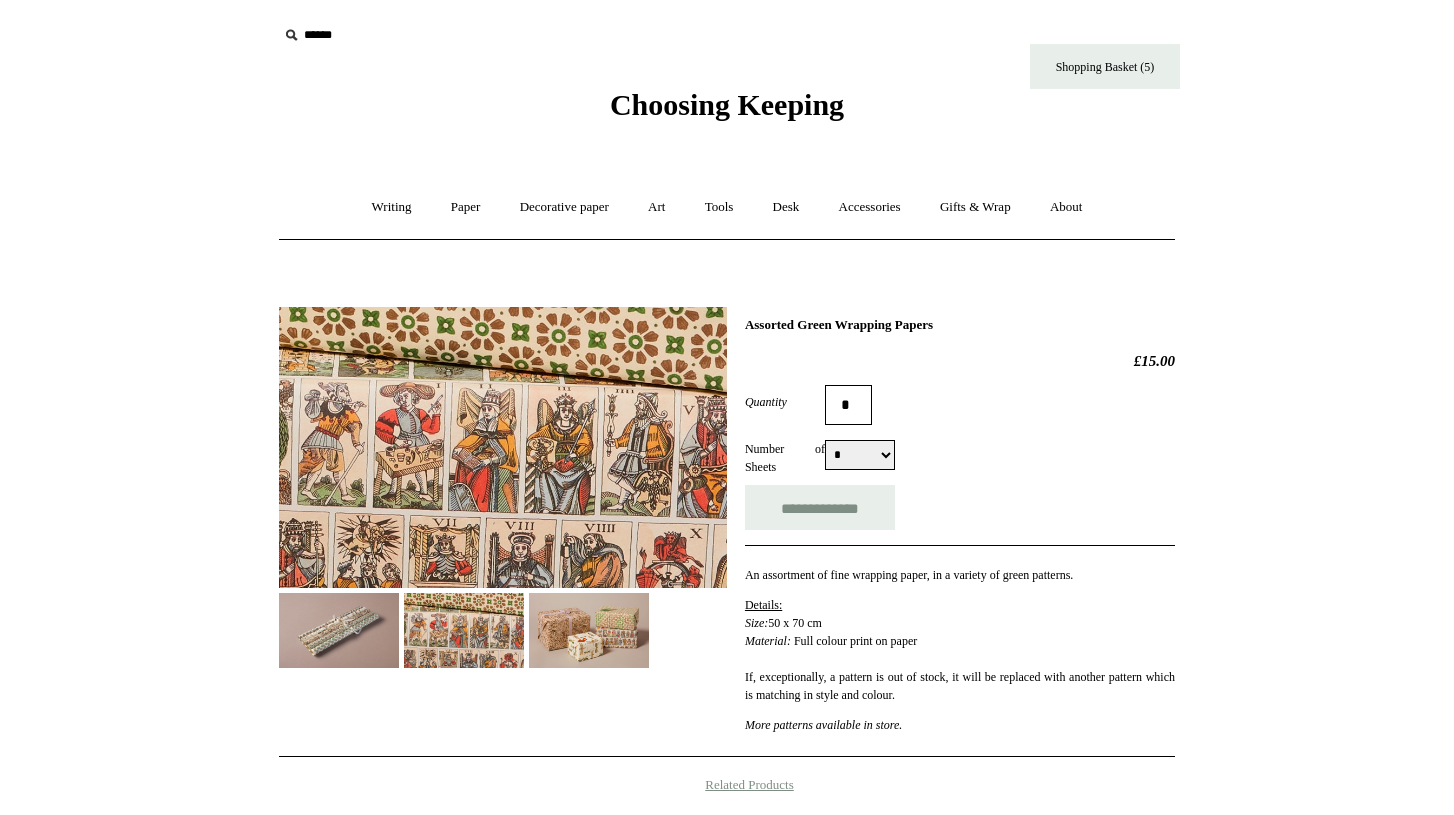 click at bounding box center [589, 630] 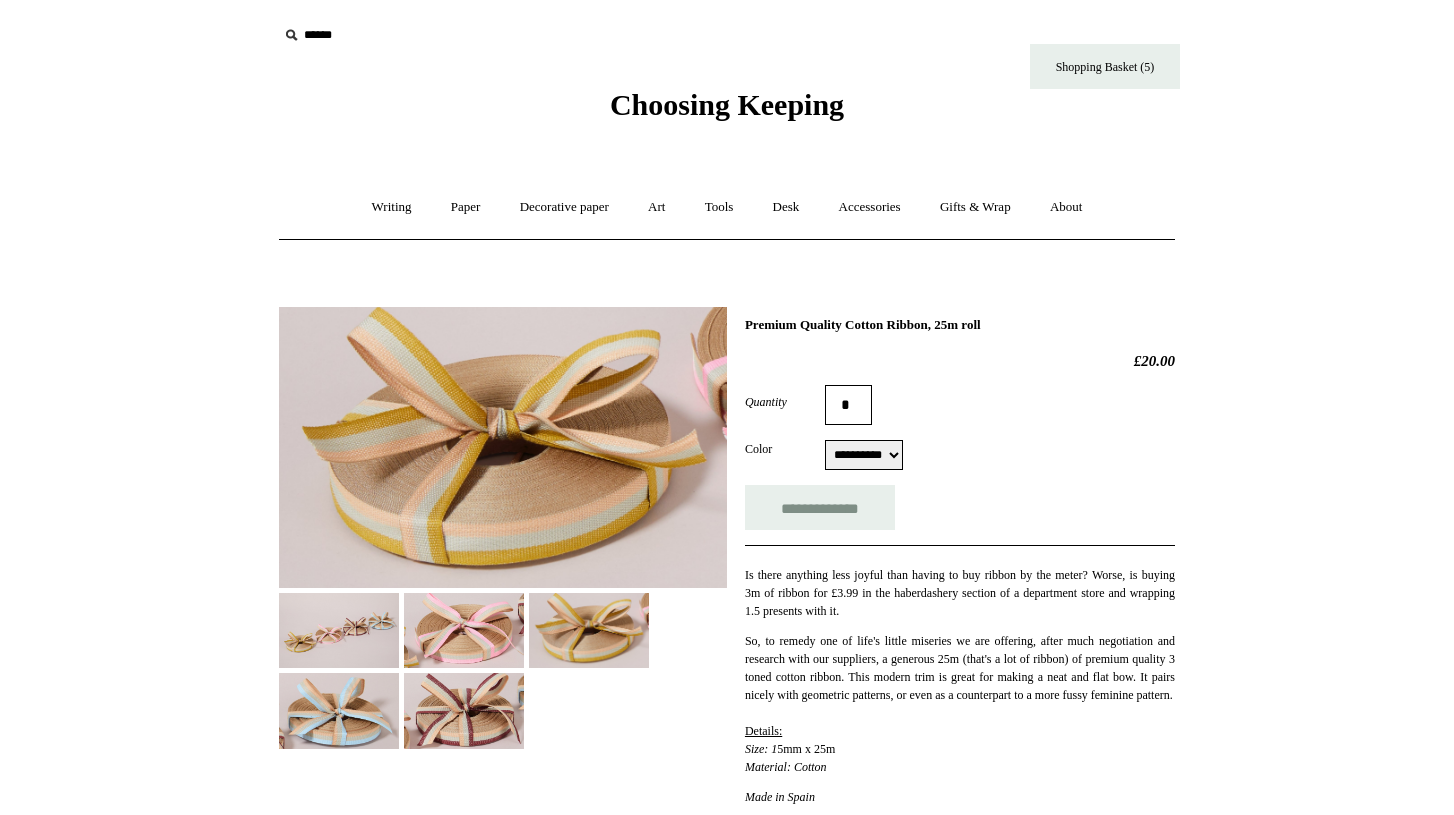 scroll, scrollTop: 0, scrollLeft: 0, axis: both 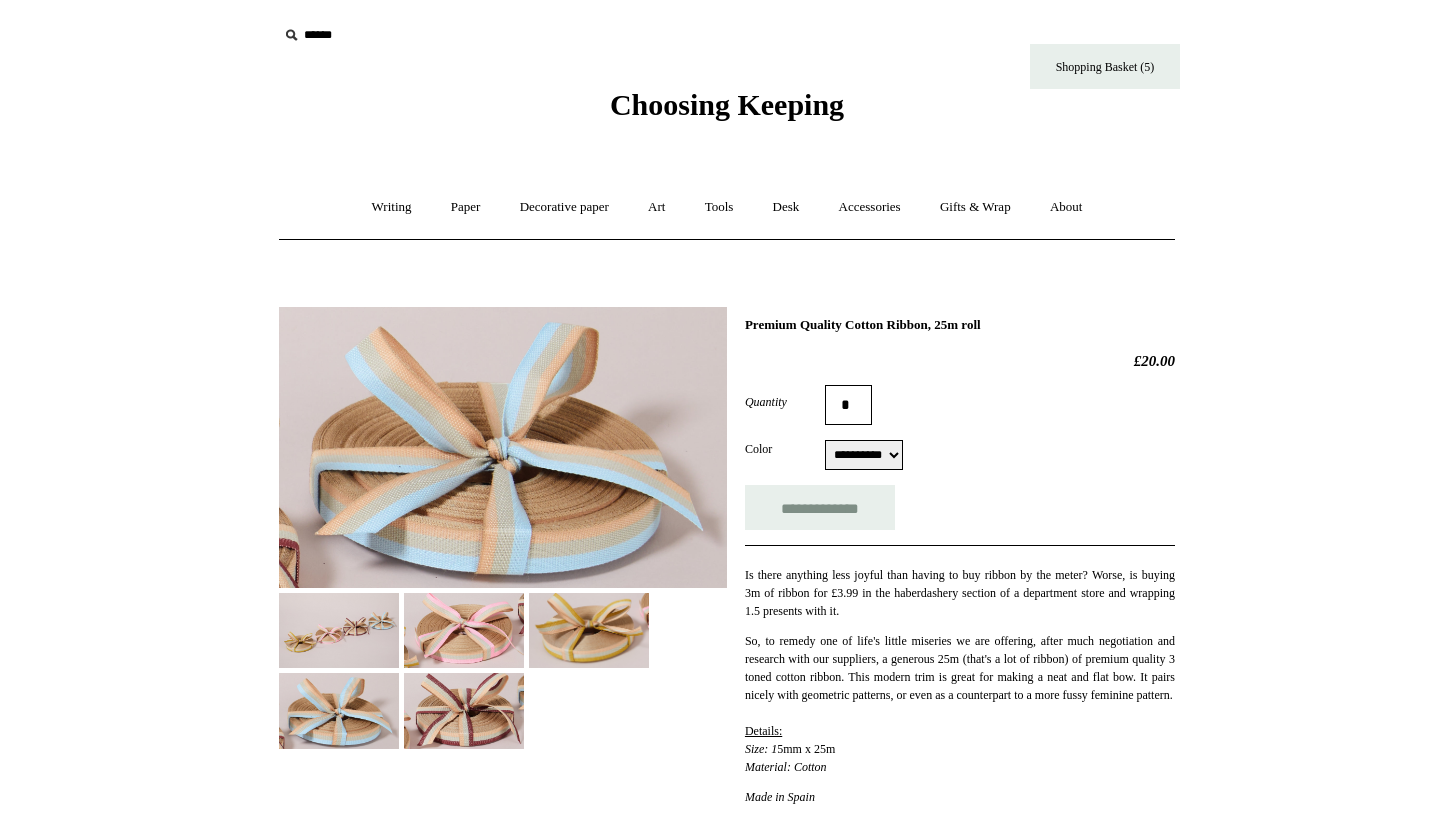 click at bounding box center (464, 710) 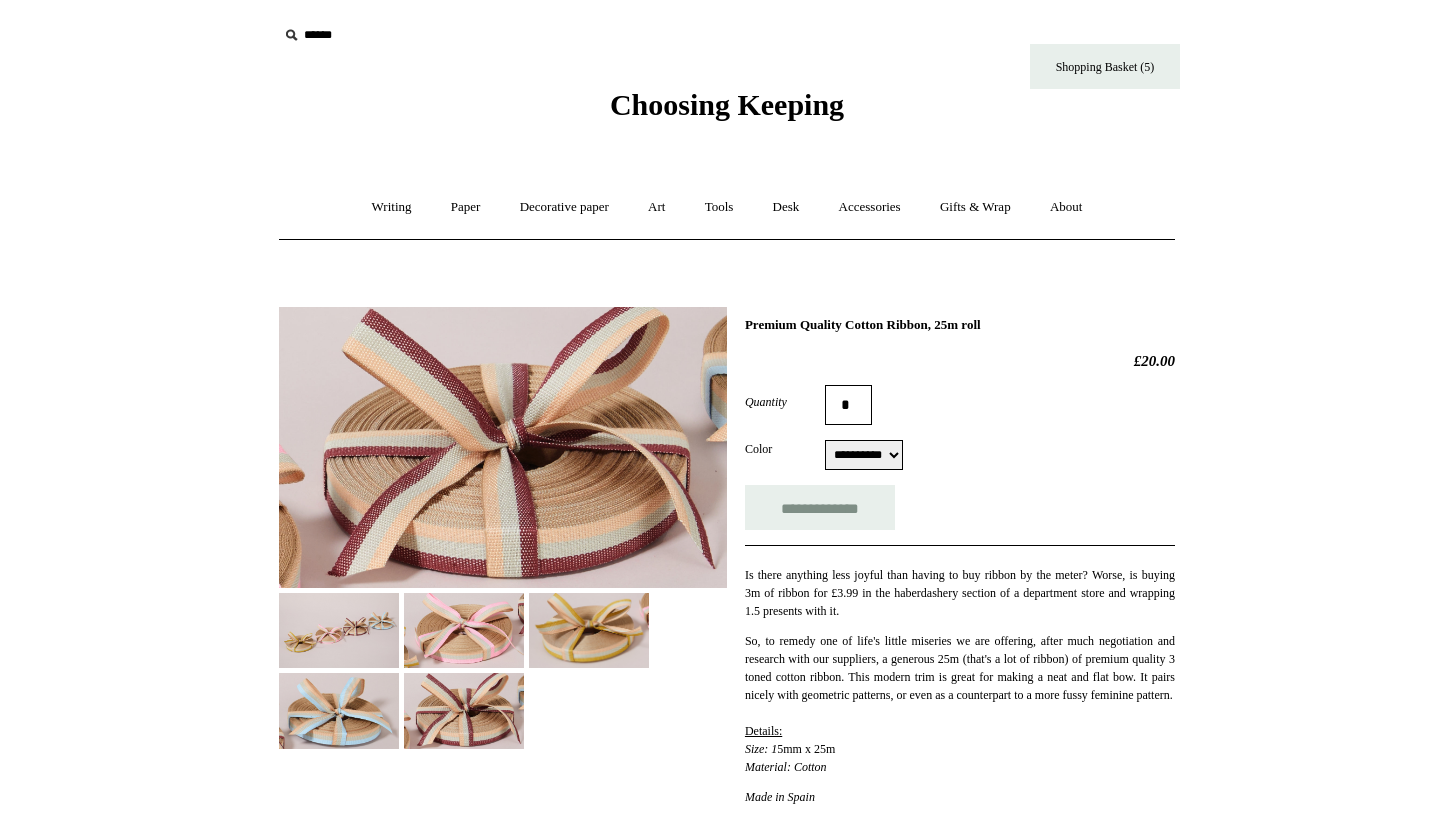 click at bounding box center [589, 630] 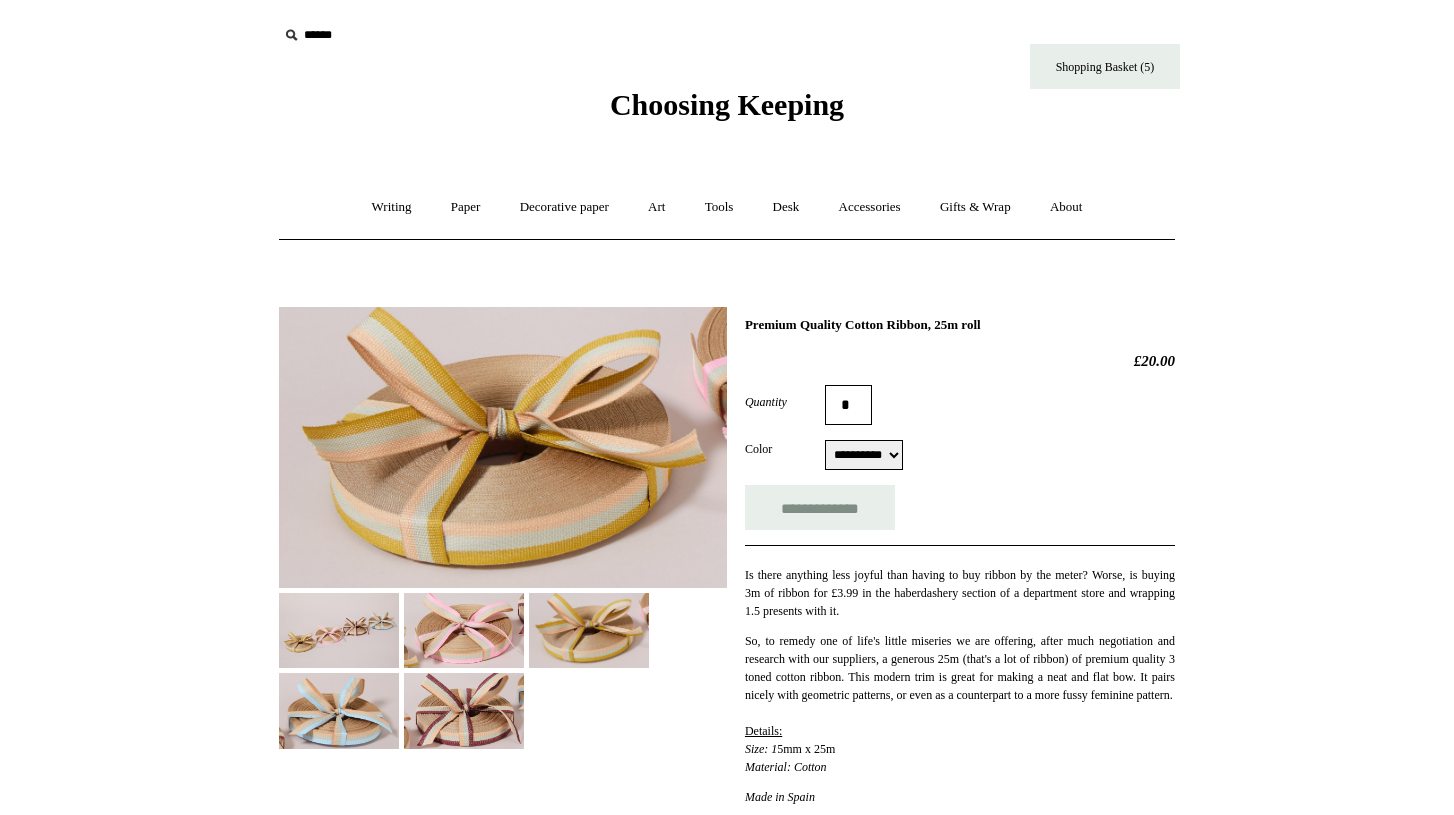 click at bounding box center [464, 630] 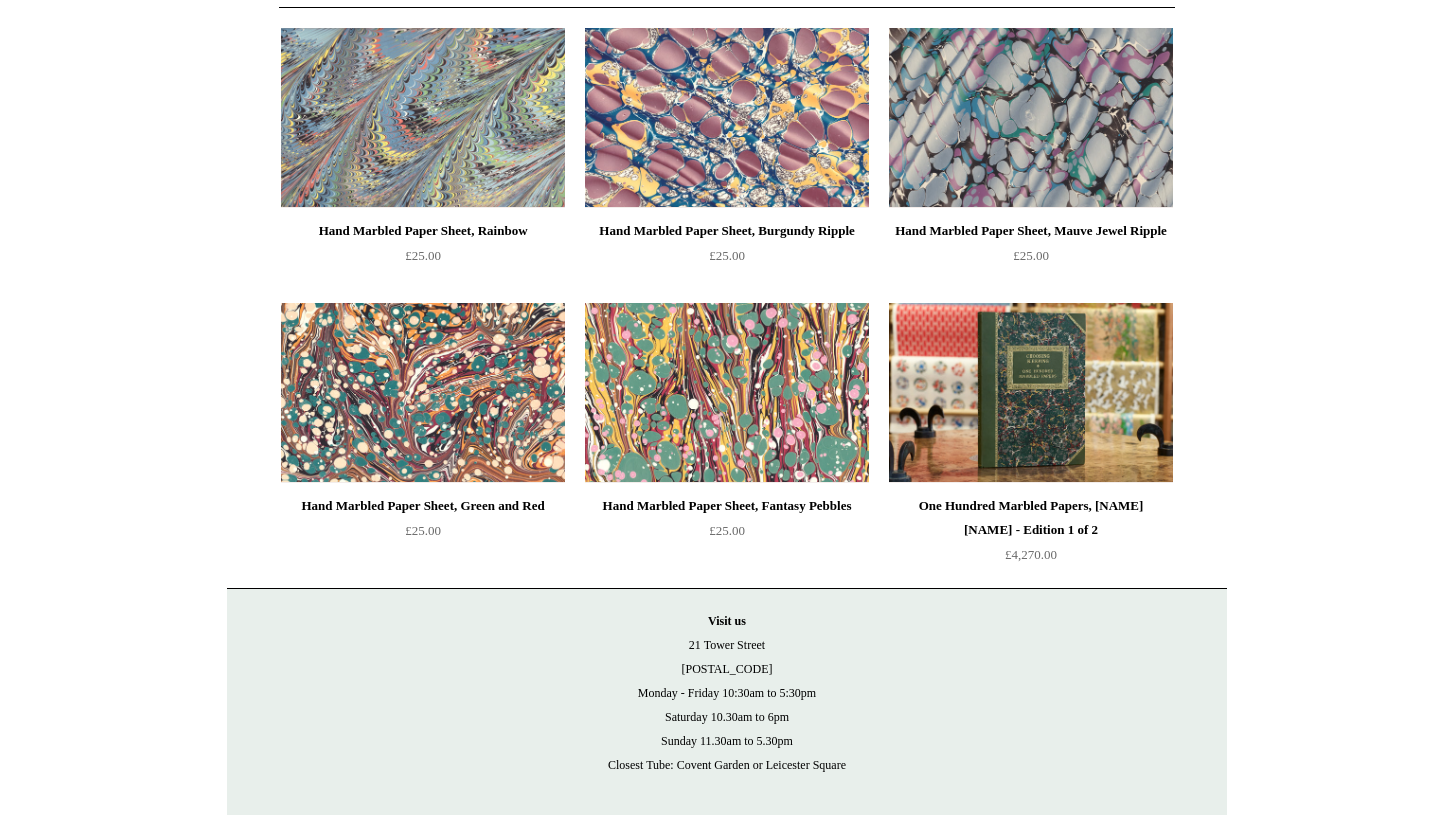 scroll, scrollTop: 234, scrollLeft: 0, axis: vertical 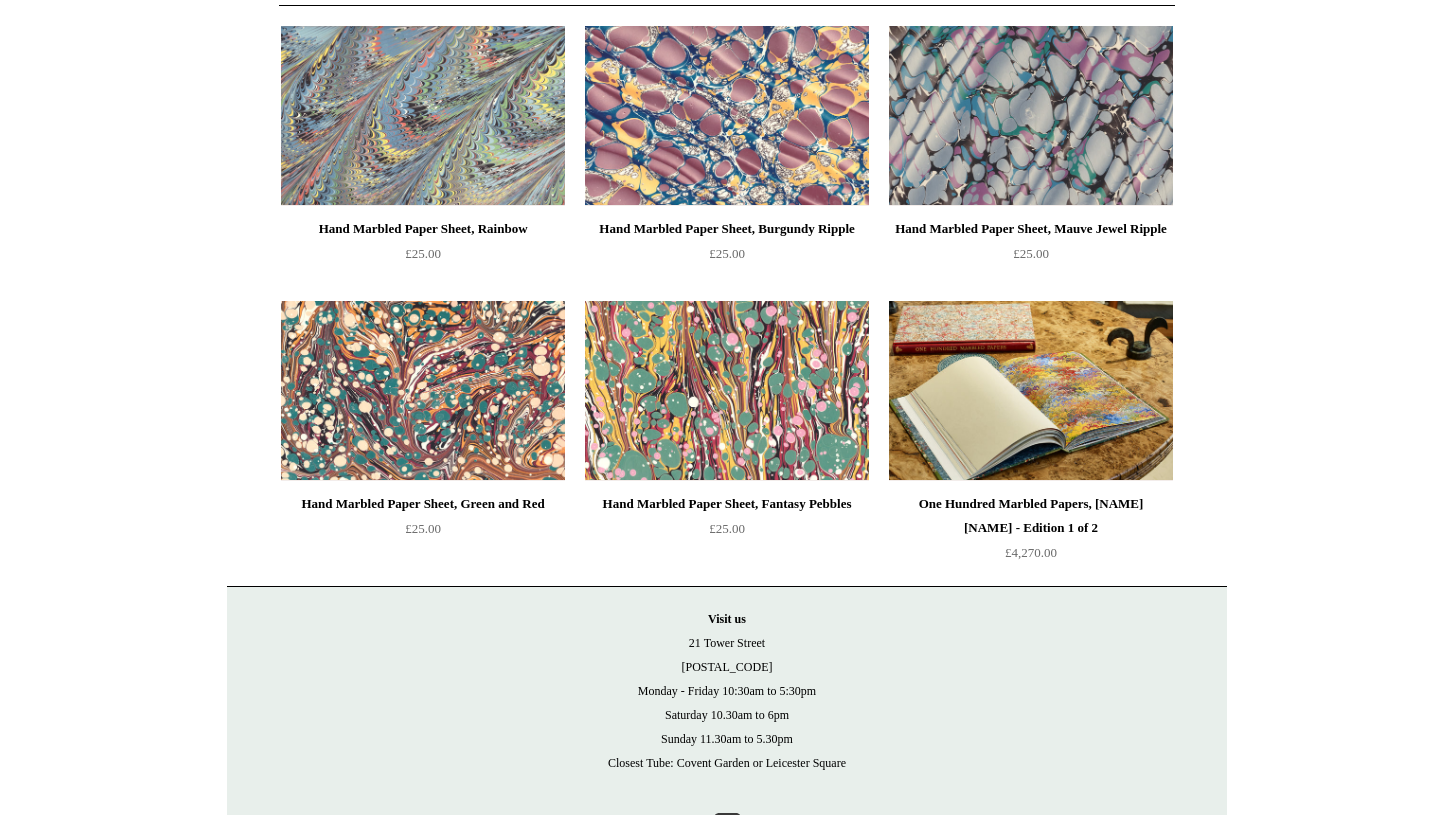 click at bounding box center (1031, 391) 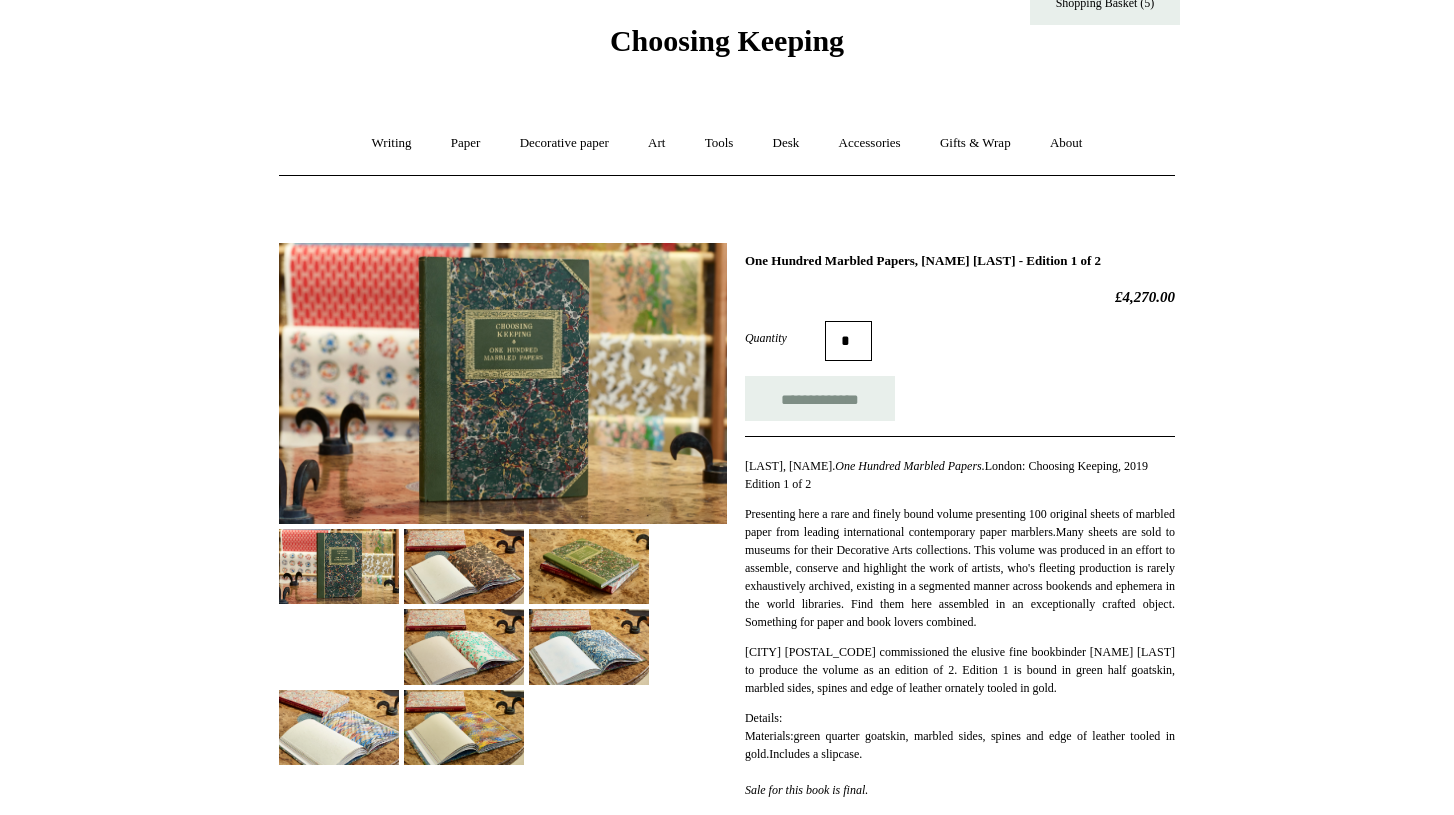 scroll, scrollTop: 63, scrollLeft: 0, axis: vertical 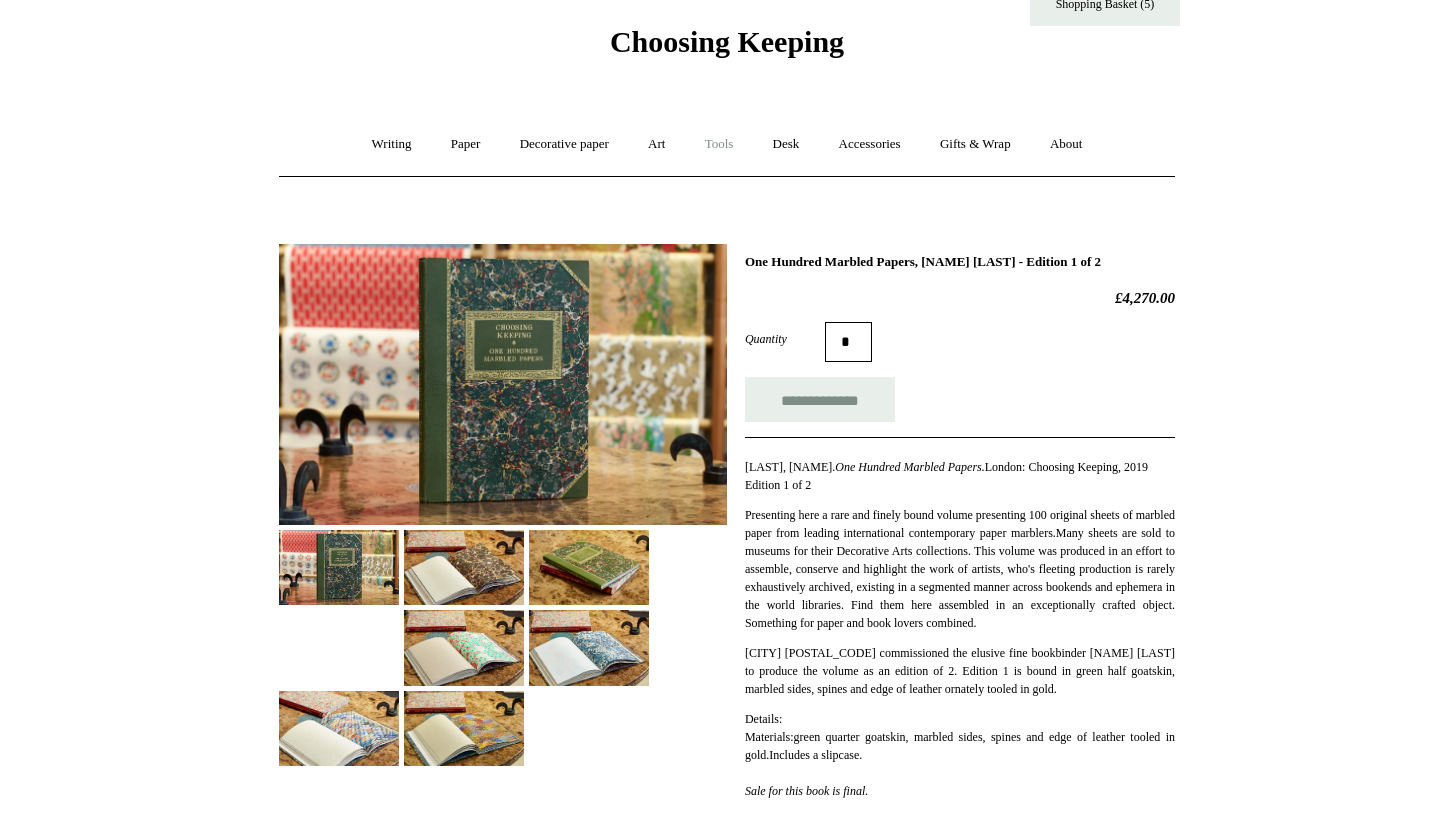click on "Tools +" at bounding box center [719, 144] 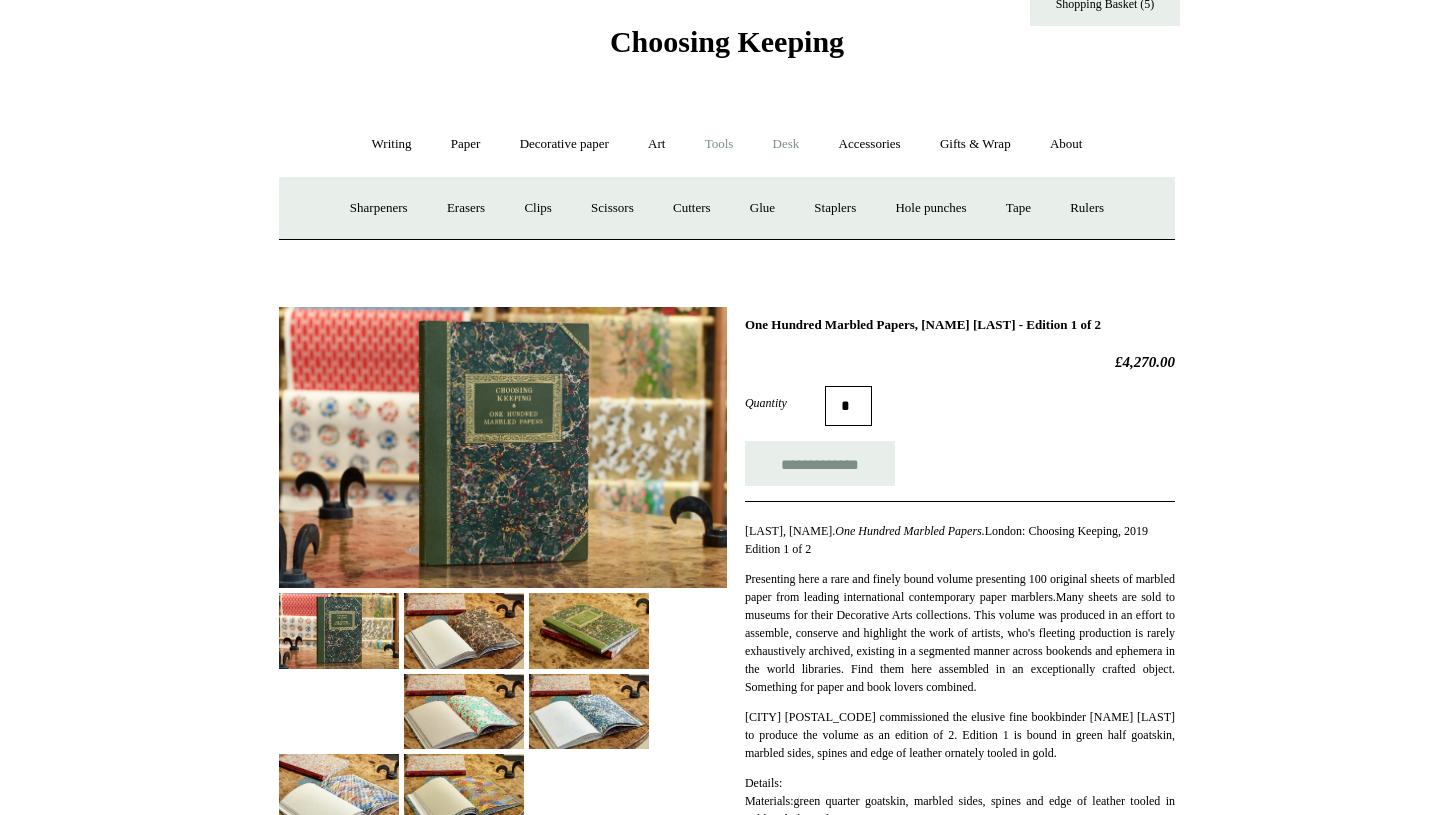 click on "Desk +" at bounding box center [786, 144] 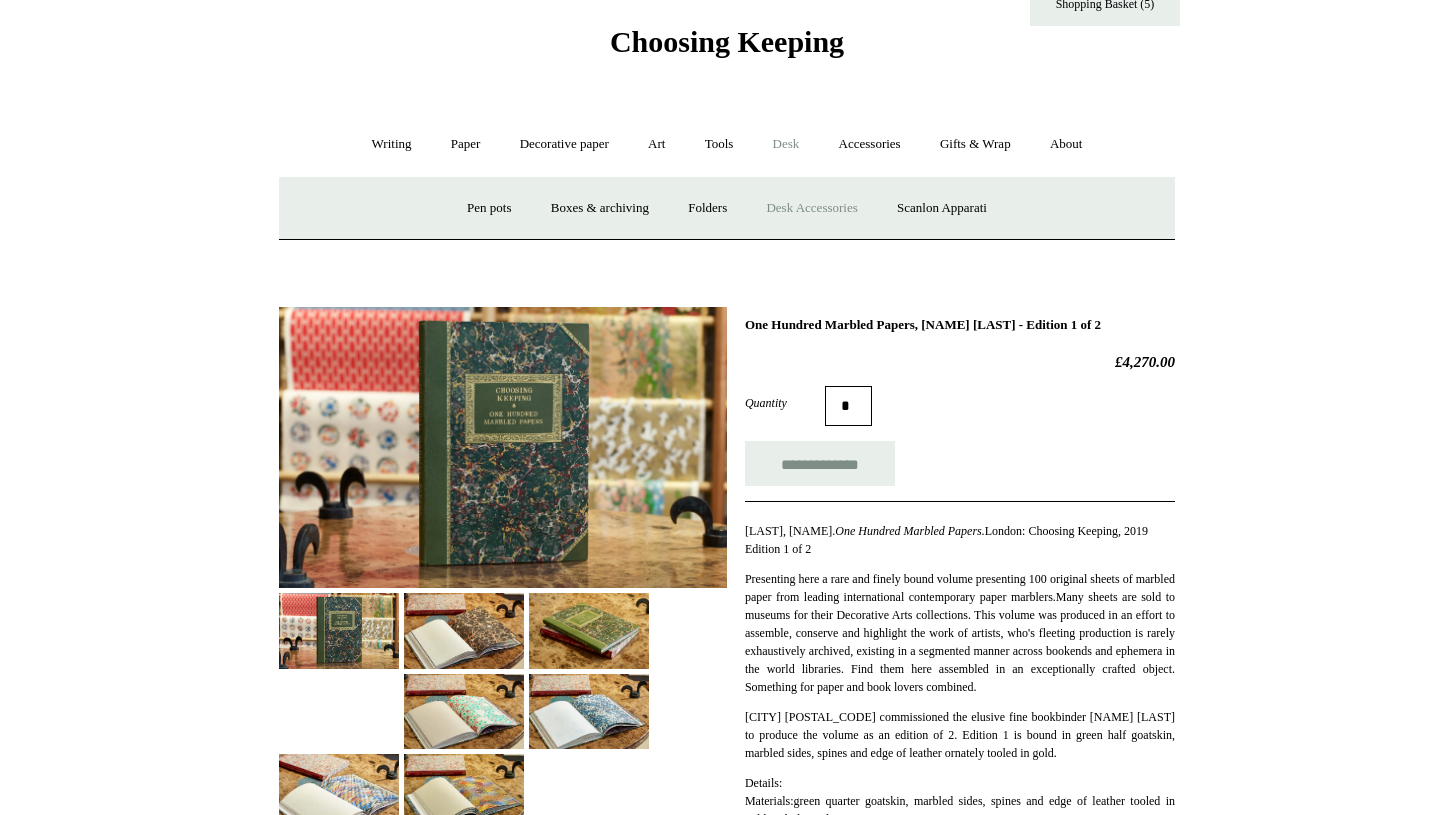 click on "Desk Accessories" at bounding box center [811, 208] 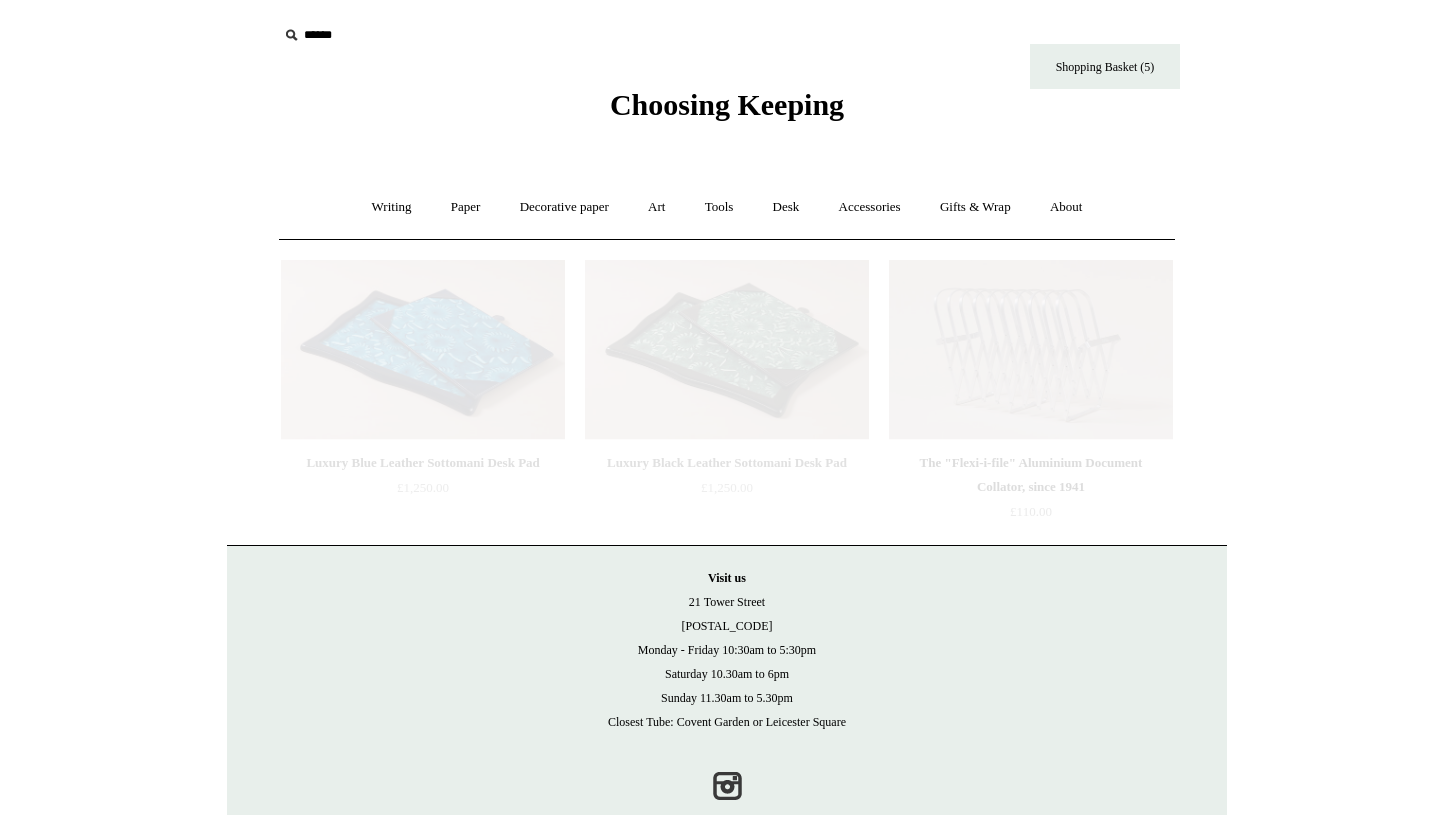 scroll, scrollTop: 0, scrollLeft: 0, axis: both 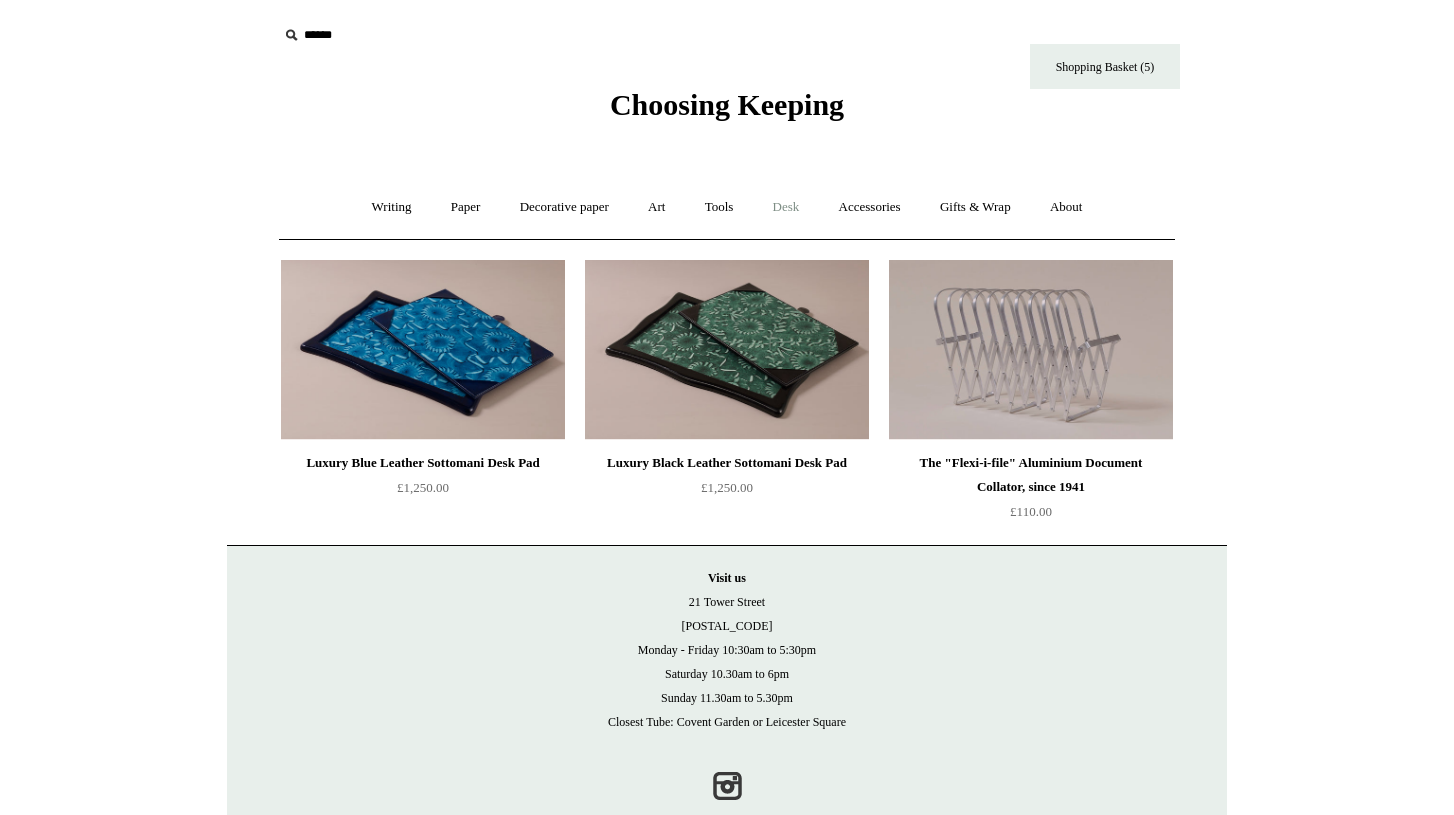 click on "Desk +" at bounding box center [786, 207] 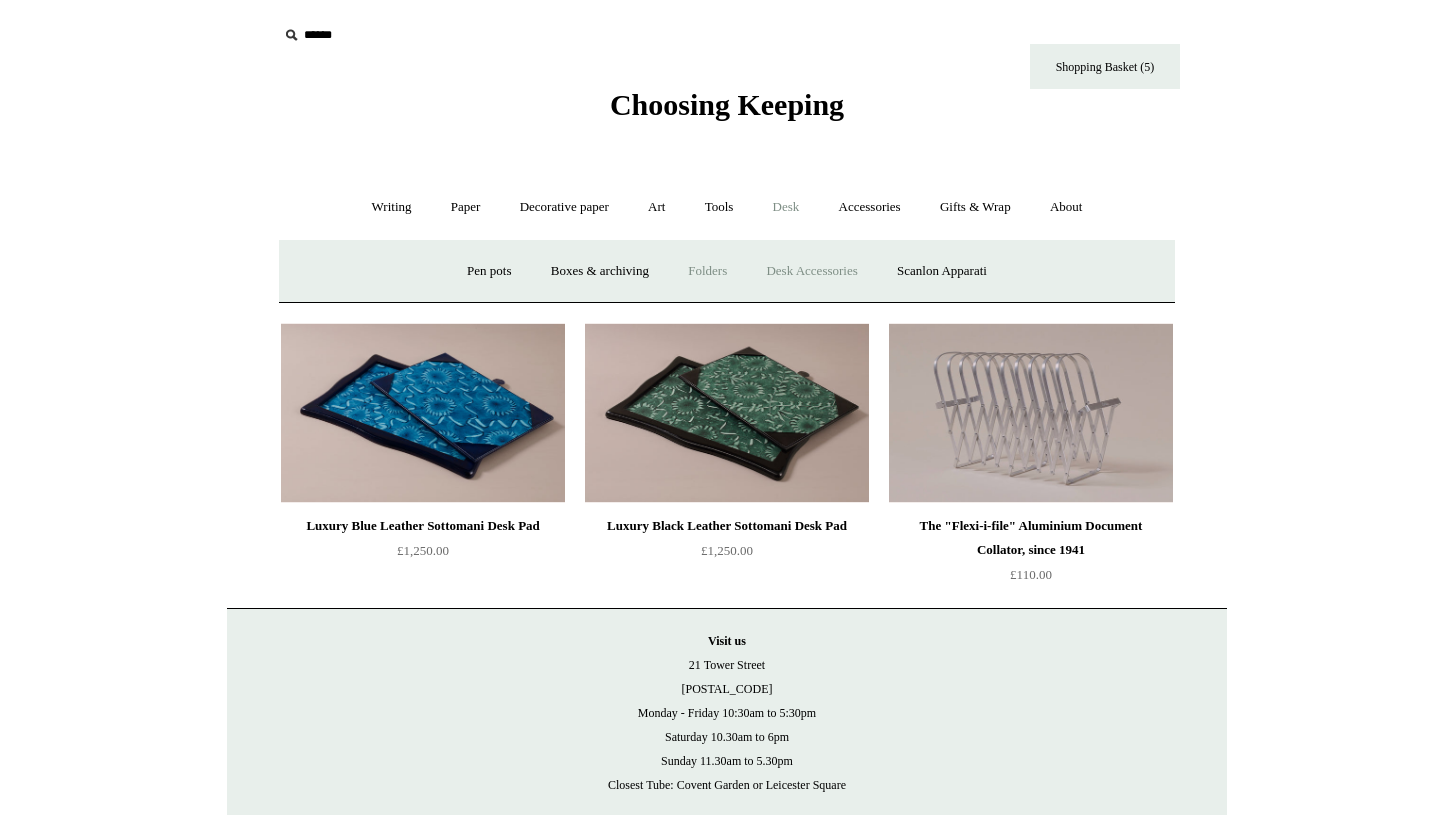 click on "Folders" at bounding box center [707, 271] 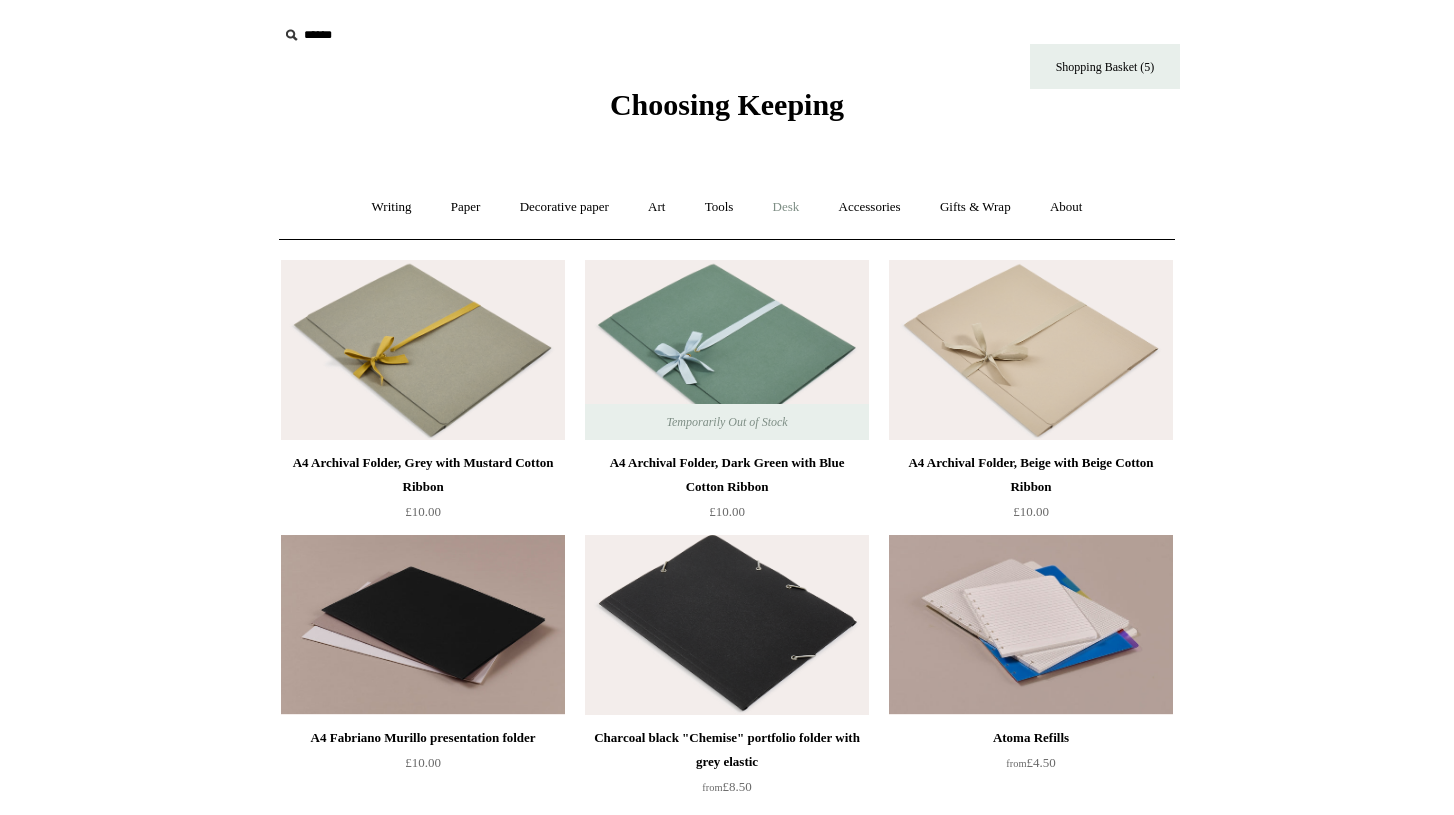 scroll, scrollTop: 0, scrollLeft: 0, axis: both 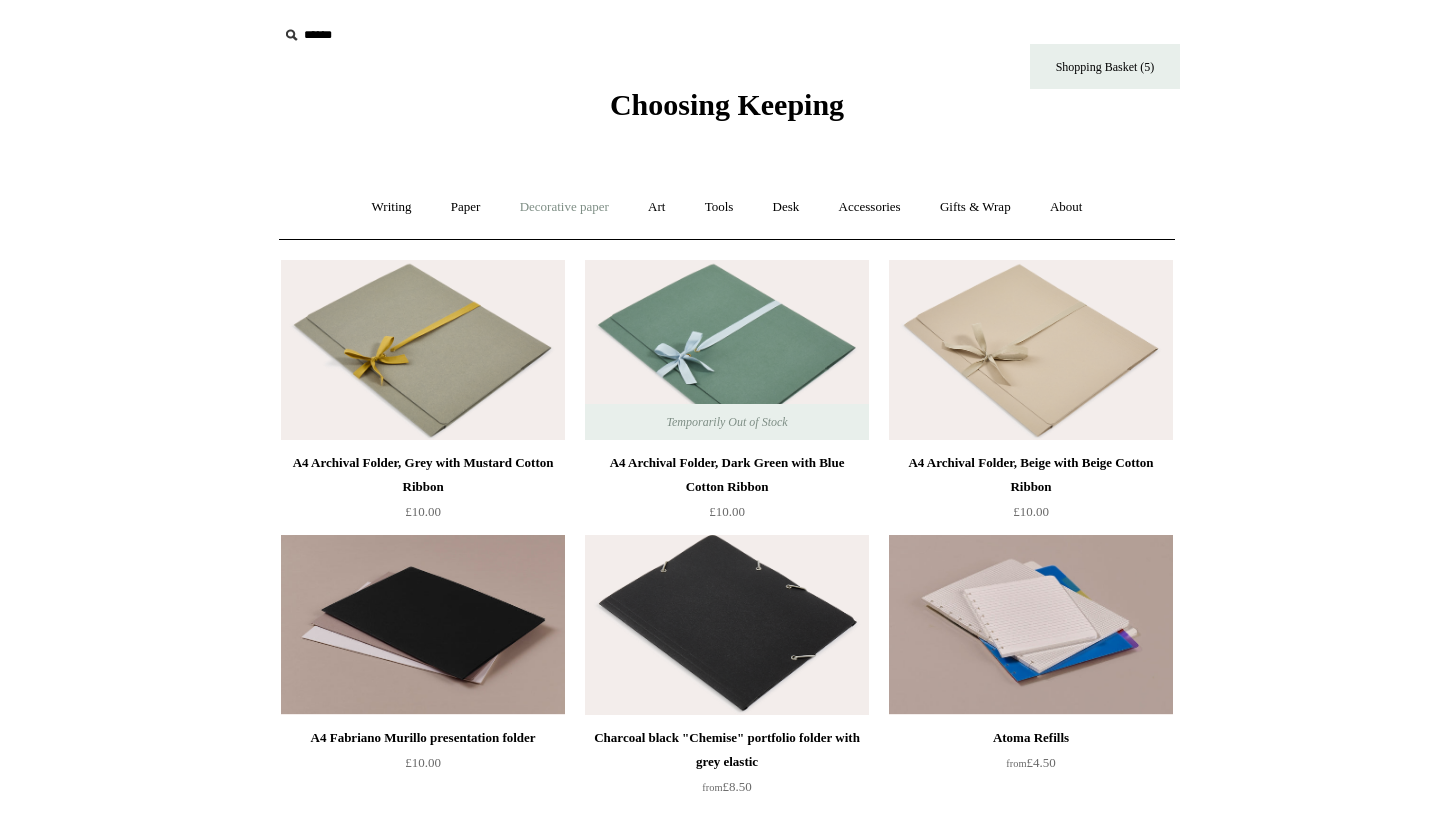 click on "Decorative paper +" at bounding box center [564, 207] 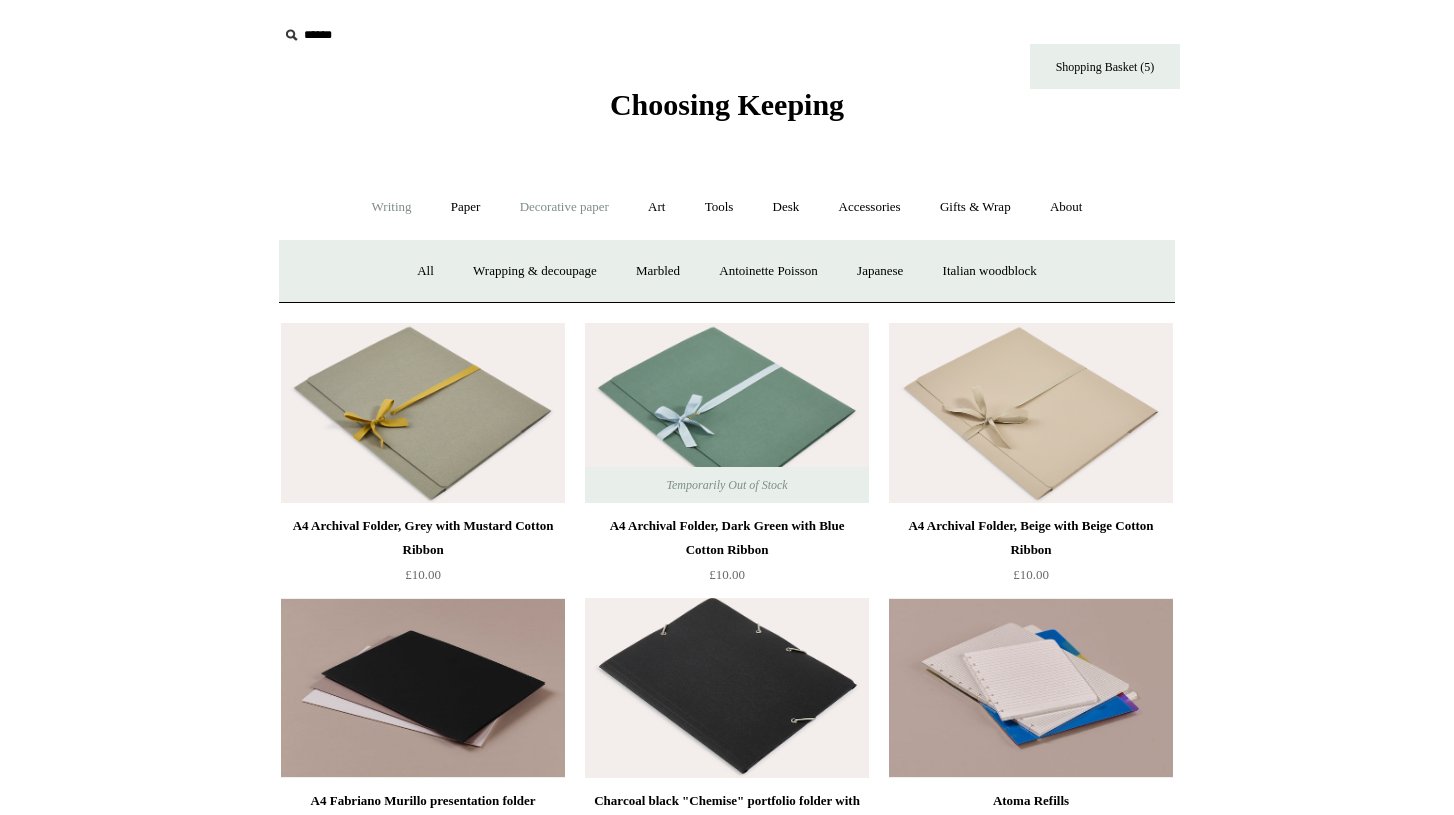 click on "Writing +" at bounding box center [392, 207] 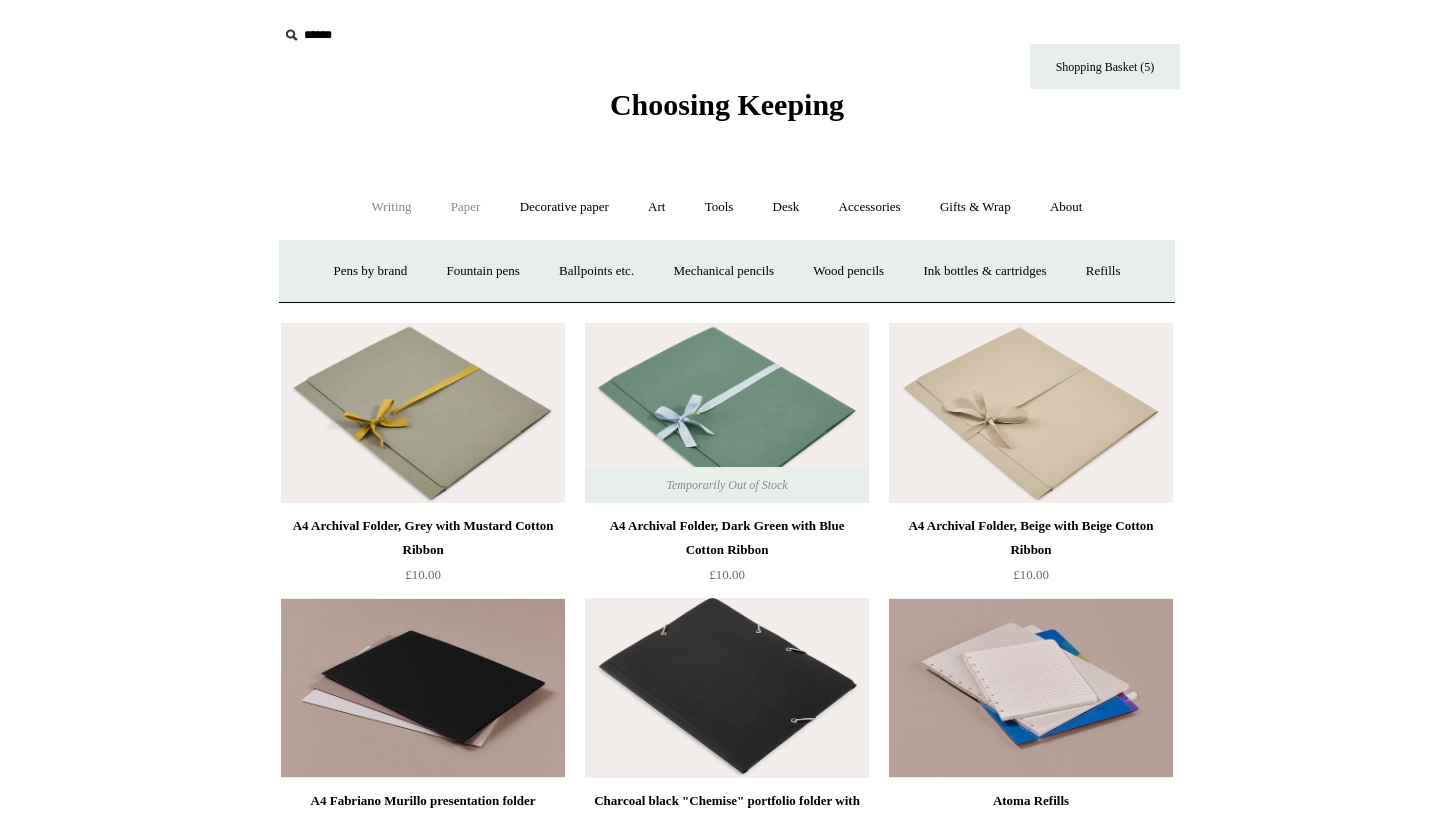 click on "Paper +" at bounding box center (466, 207) 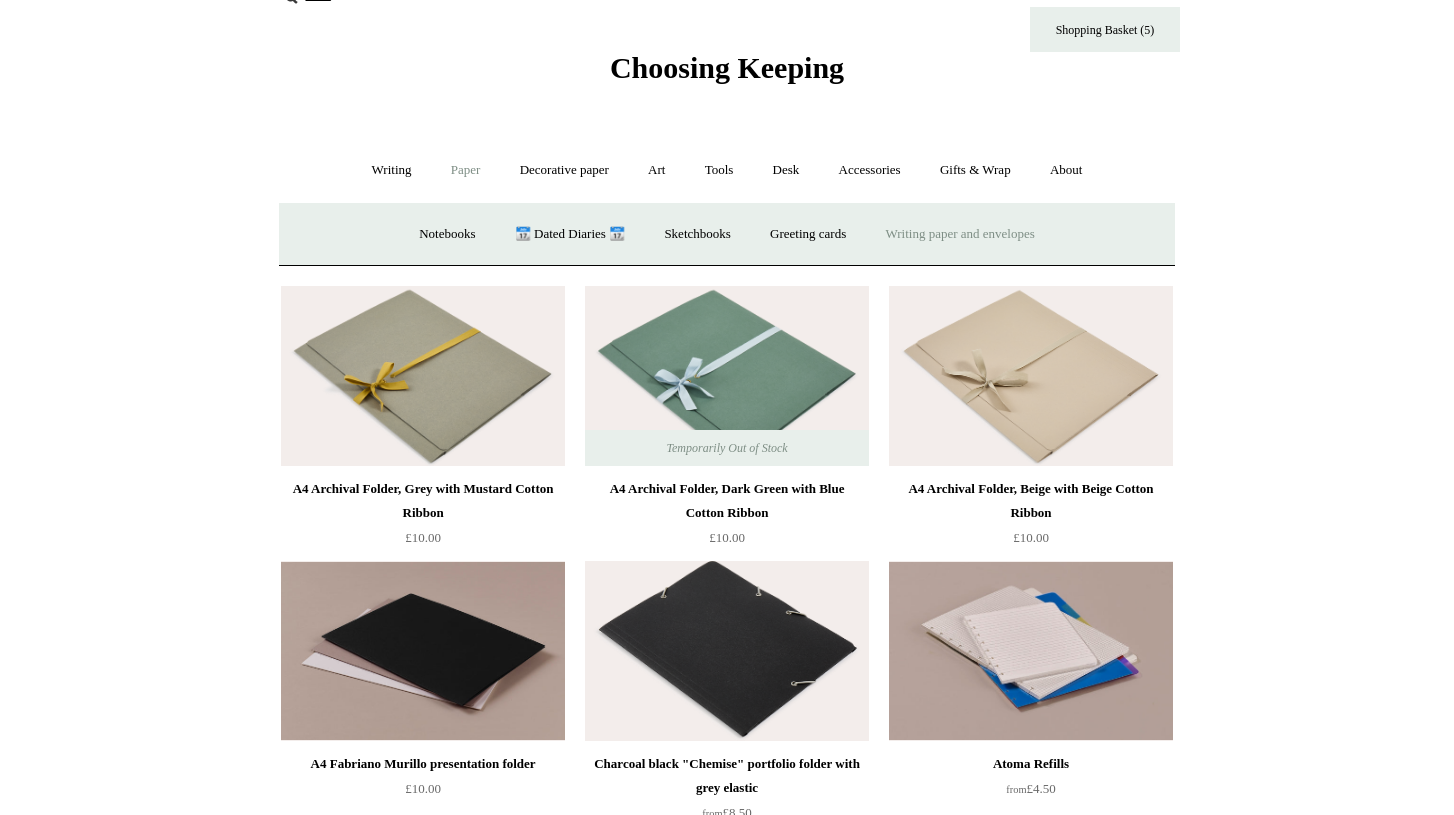 scroll, scrollTop: 35, scrollLeft: 0, axis: vertical 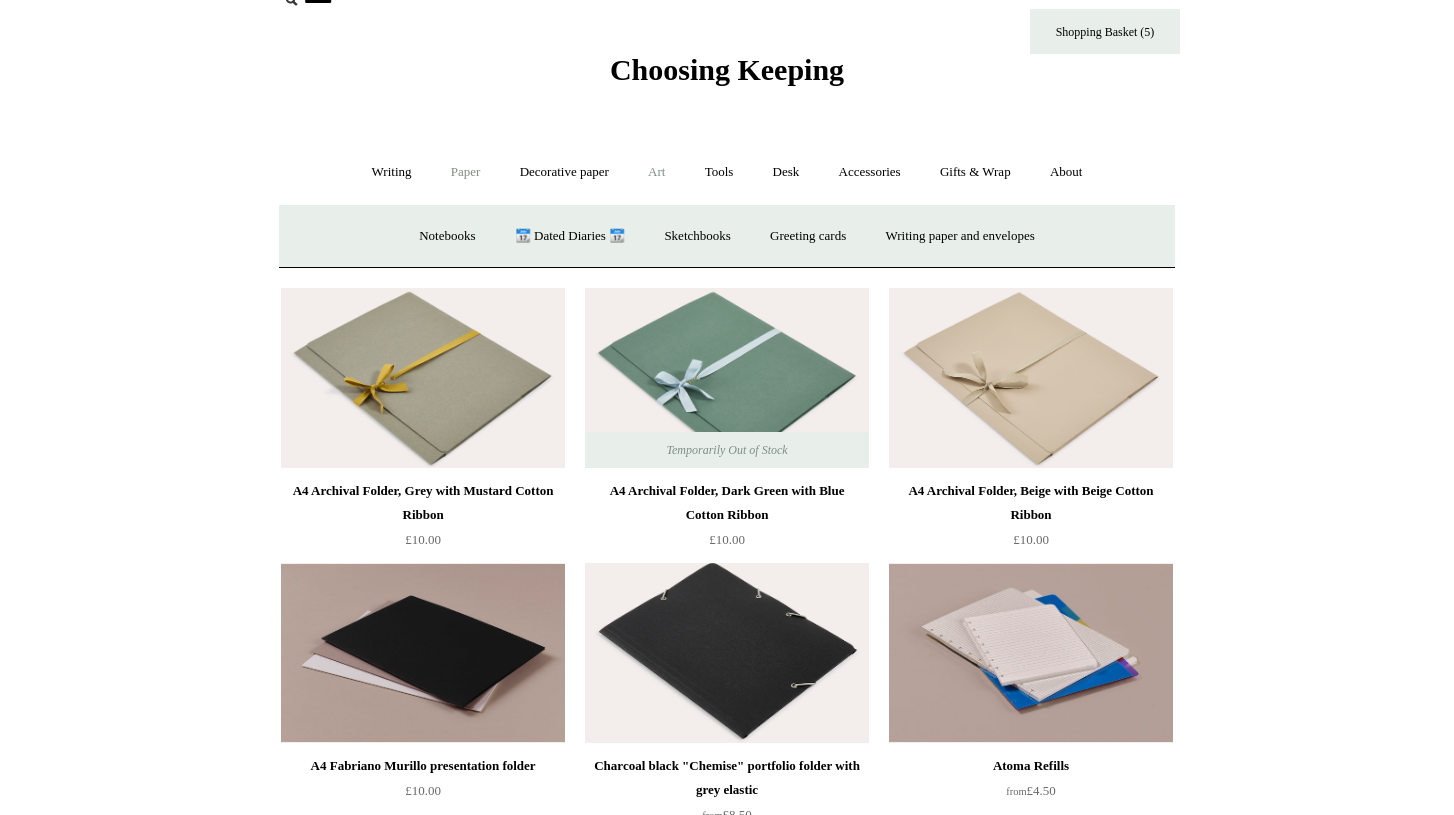 click on "Art +" at bounding box center (656, 172) 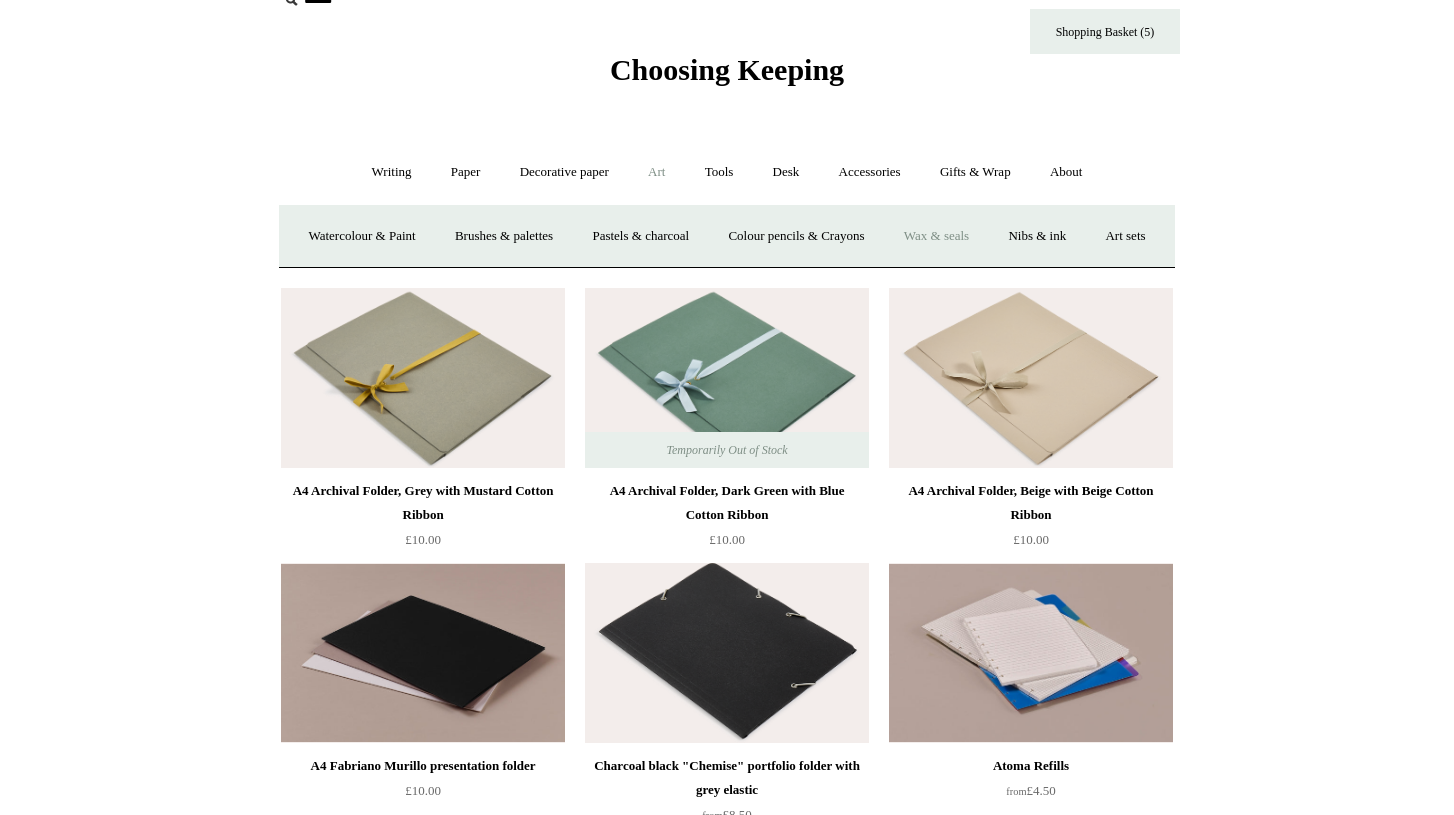 click on "Wax & seals" at bounding box center [936, 236] 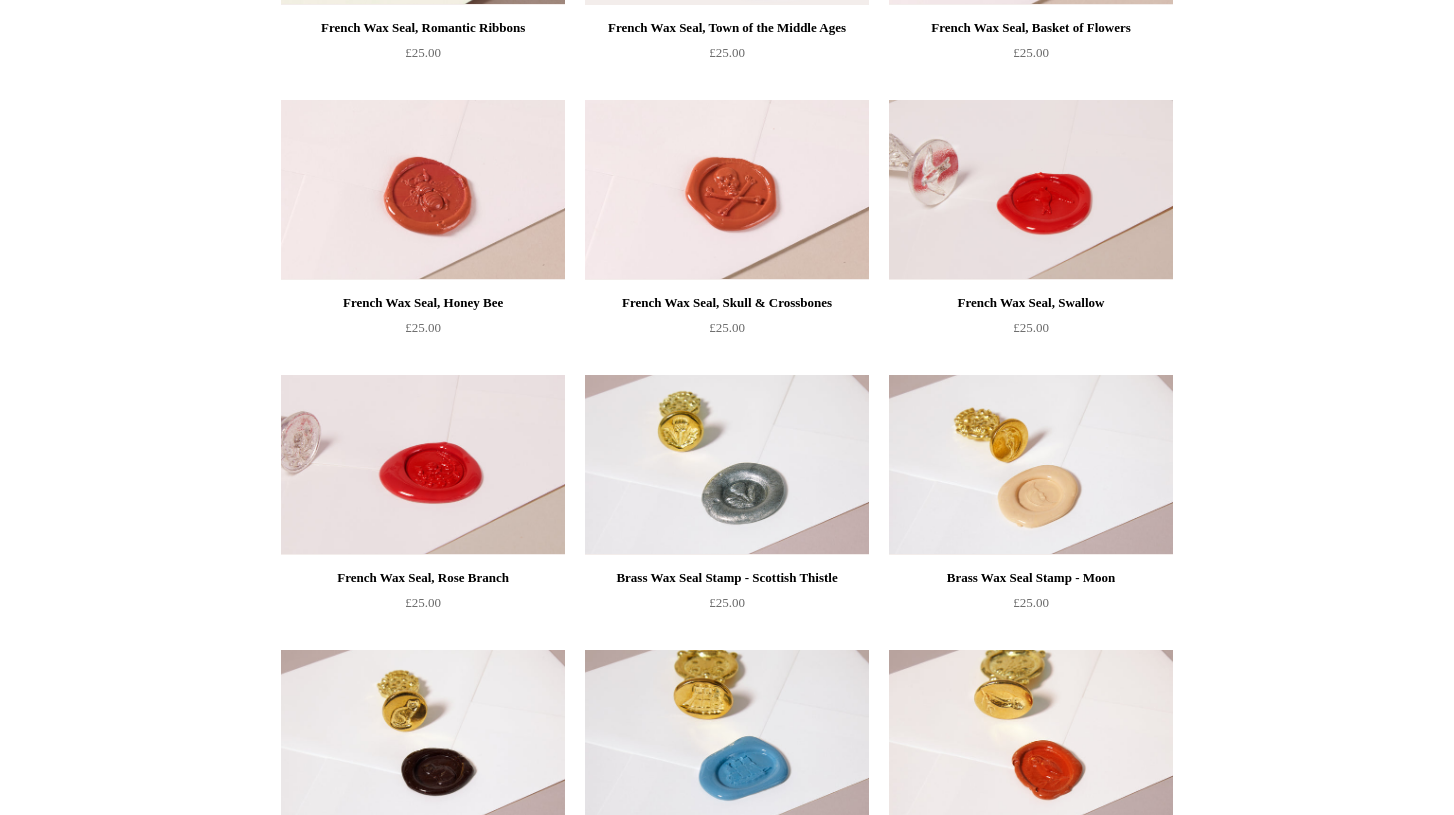 scroll, scrollTop: 986, scrollLeft: 0, axis: vertical 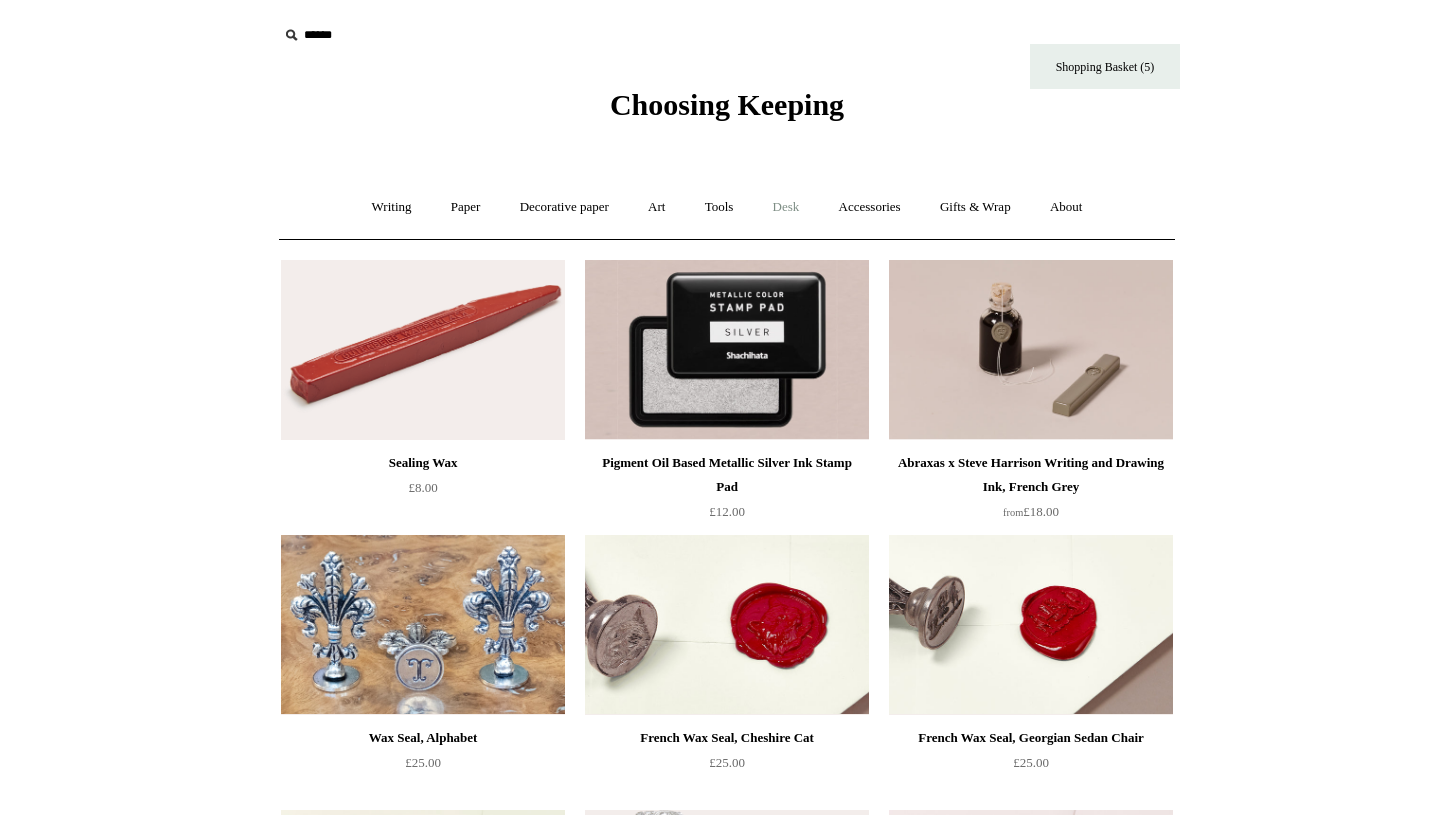 click on "Desk +" at bounding box center (786, 207) 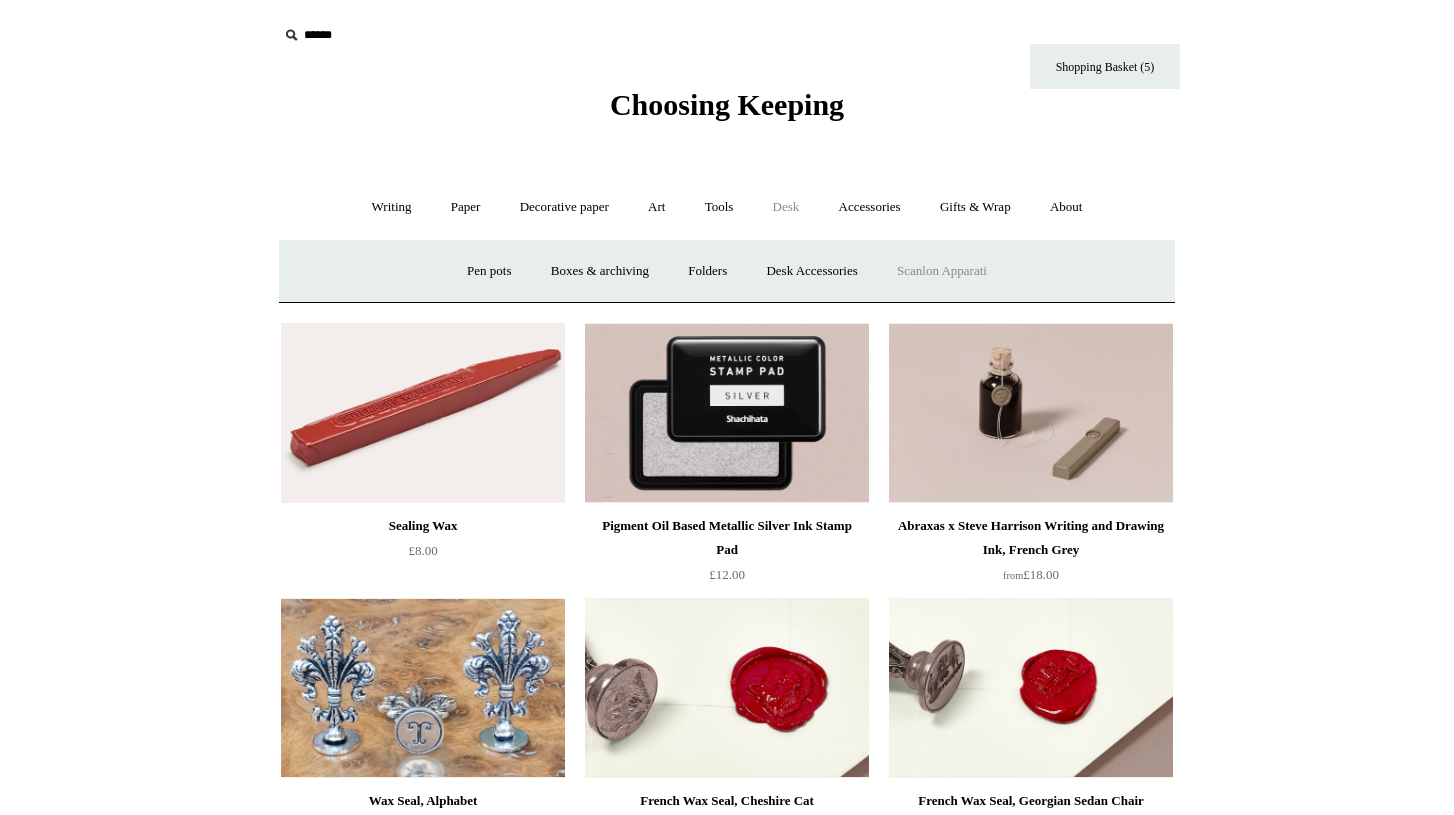 click on "Scanlon Apparati" at bounding box center [942, 271] 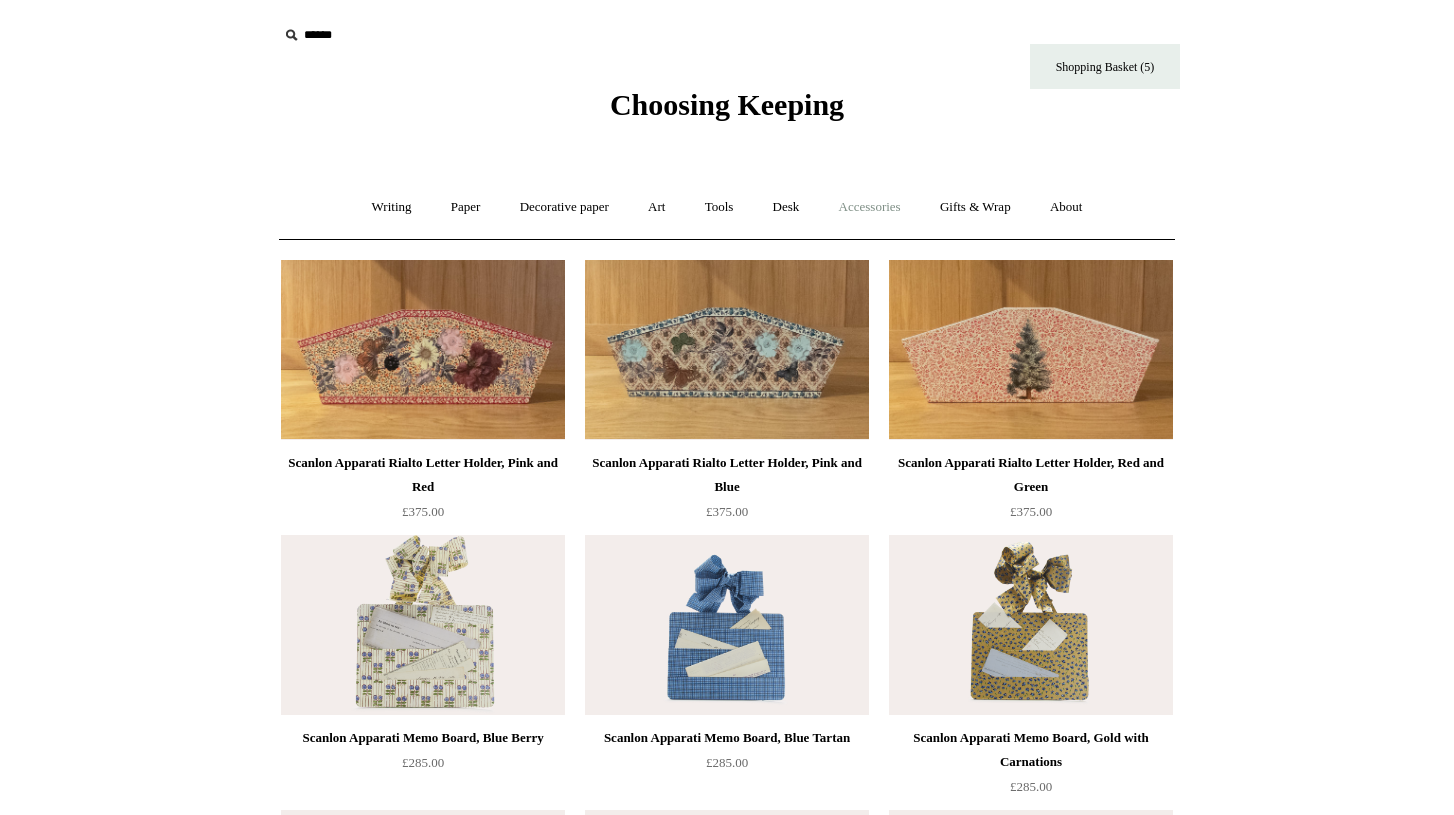 scroll, scrollTop: 0, scrollLeft: 0, axis: both 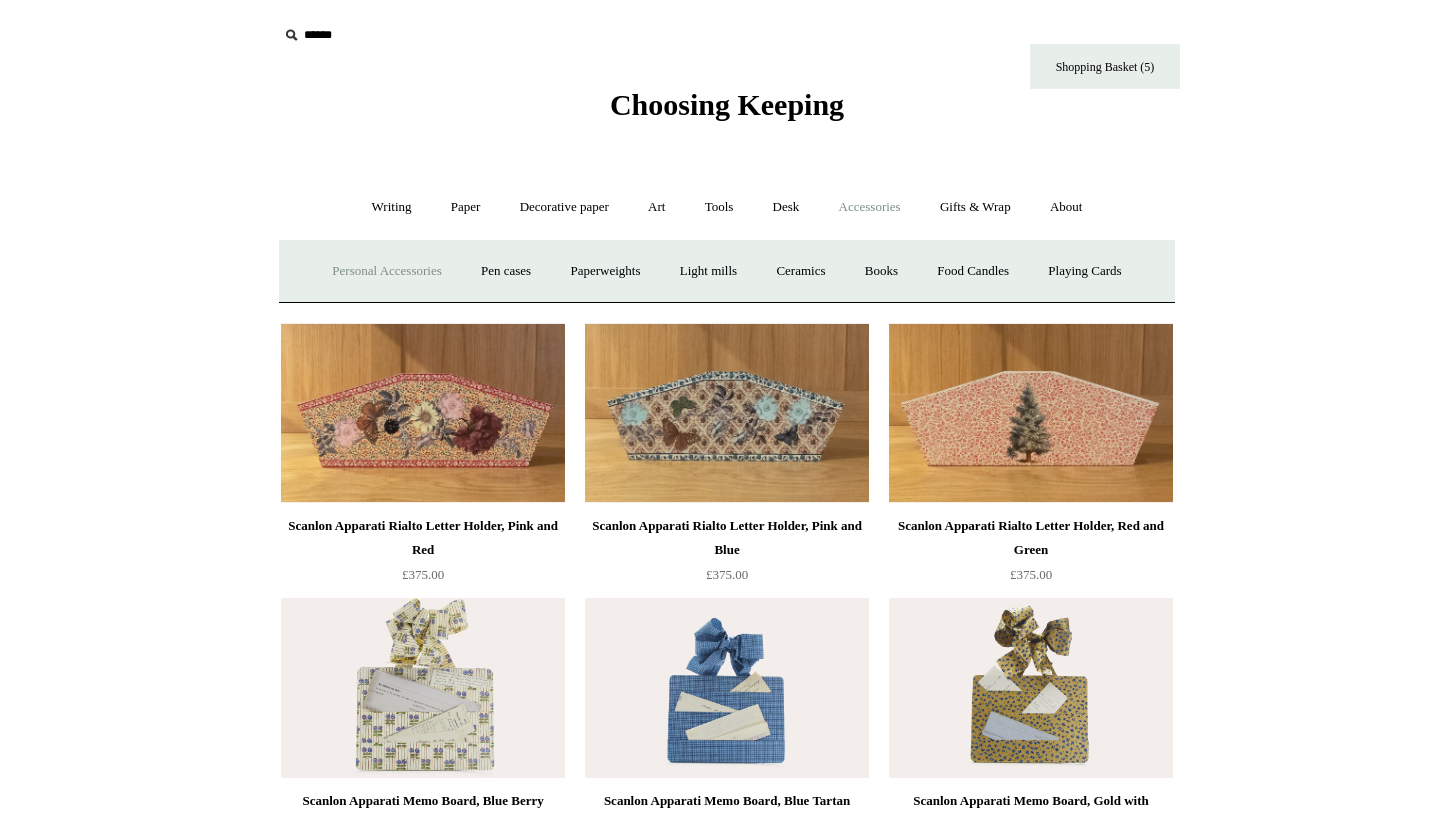 click on "Personal Accessories +" at bounding box center (386, 271) 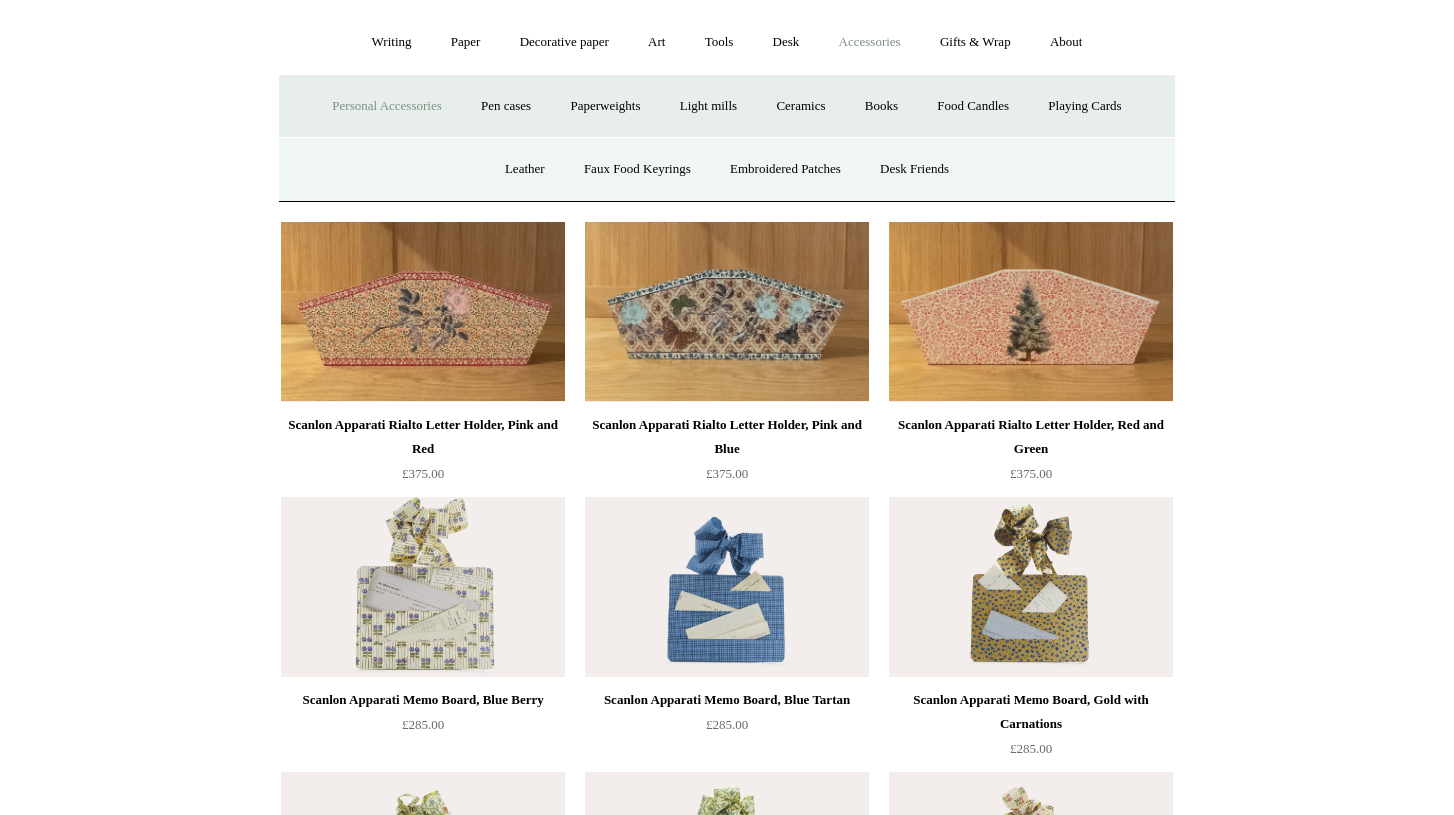 scroll, scrollTop: 166, scrollLeft: 0, axis: vertical 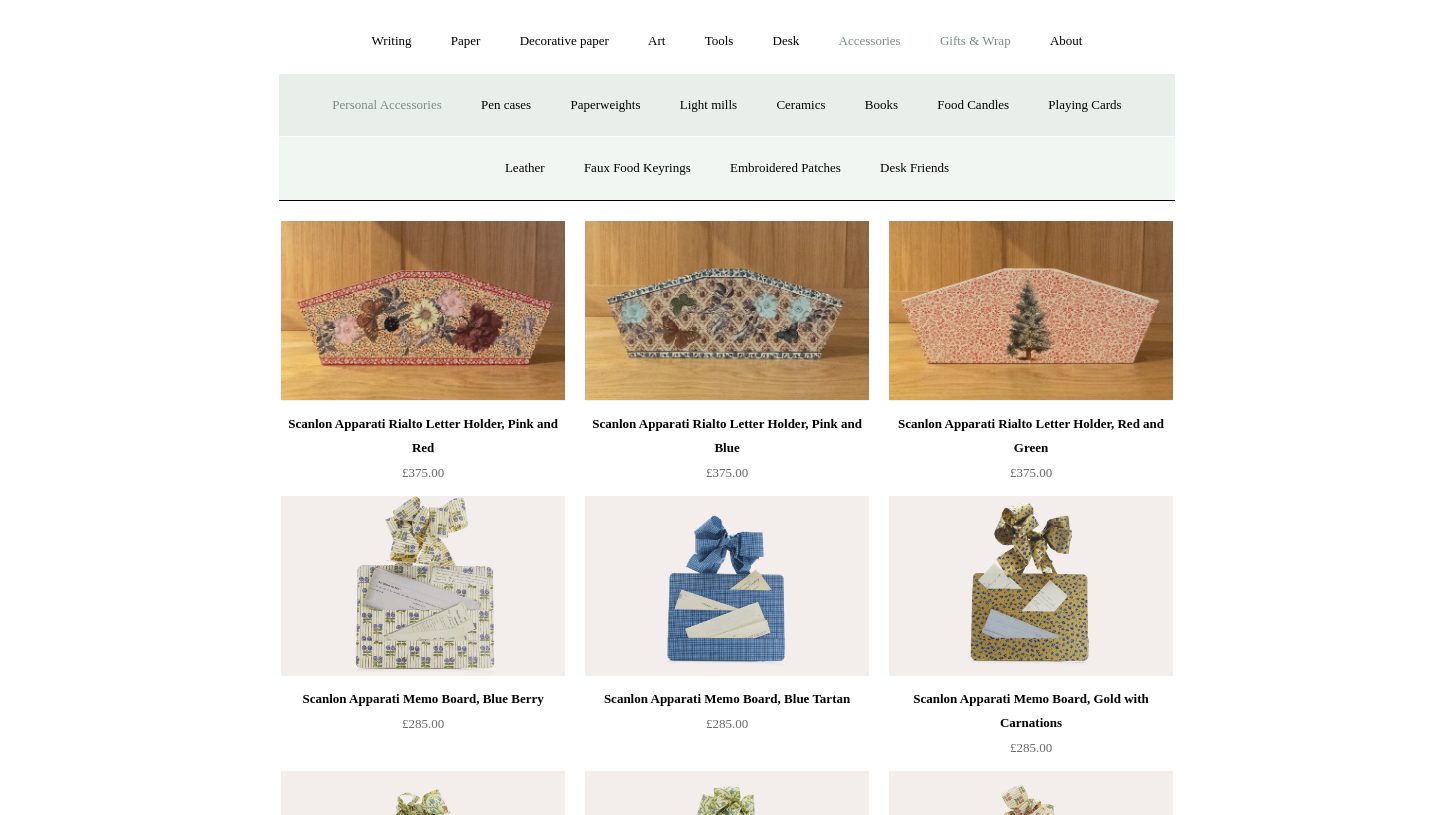 click on "Gifts & Wrap +" at bounding box center [975, 41] 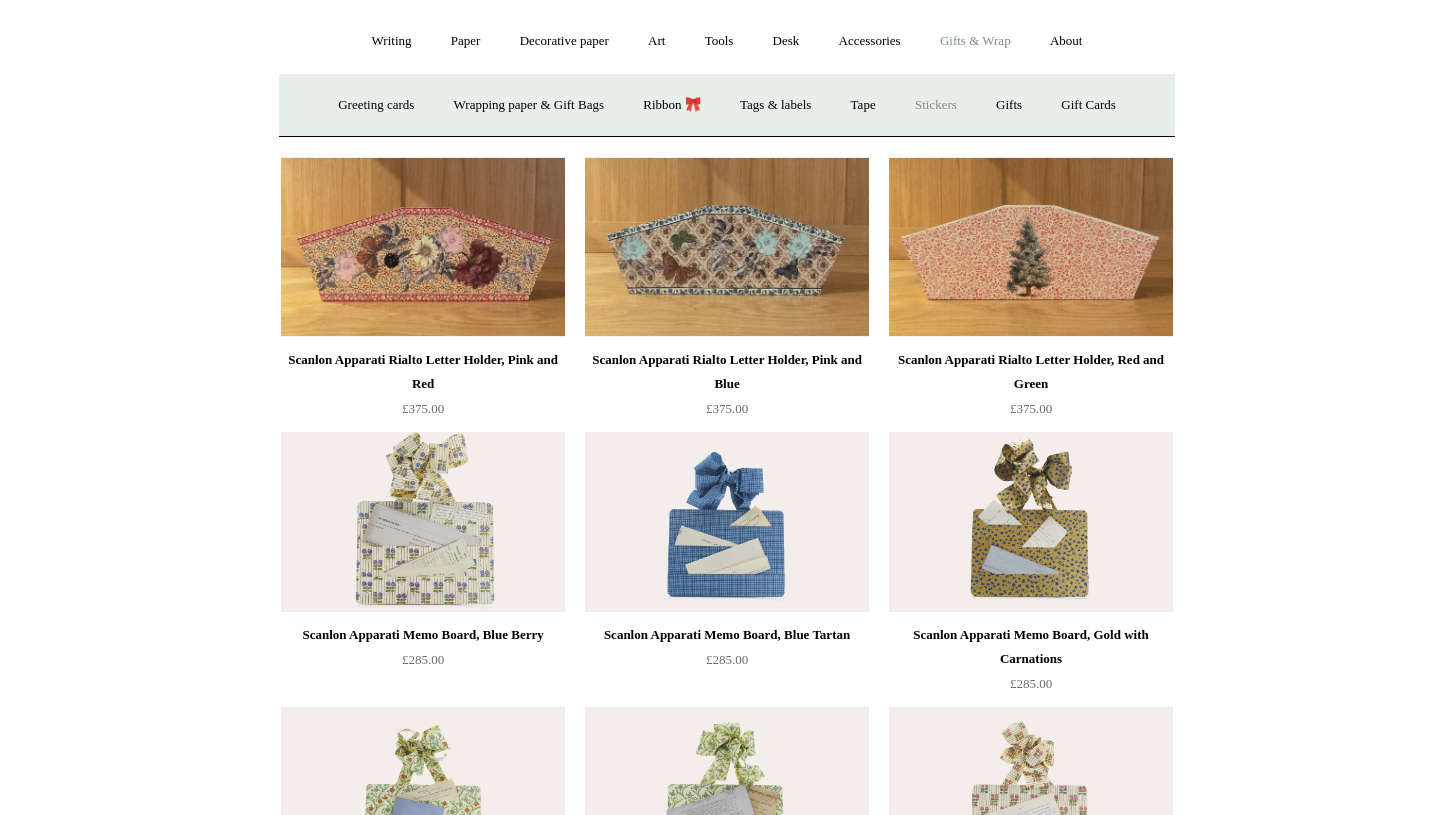 click on "Stickers" at bounding box center (936, 105) 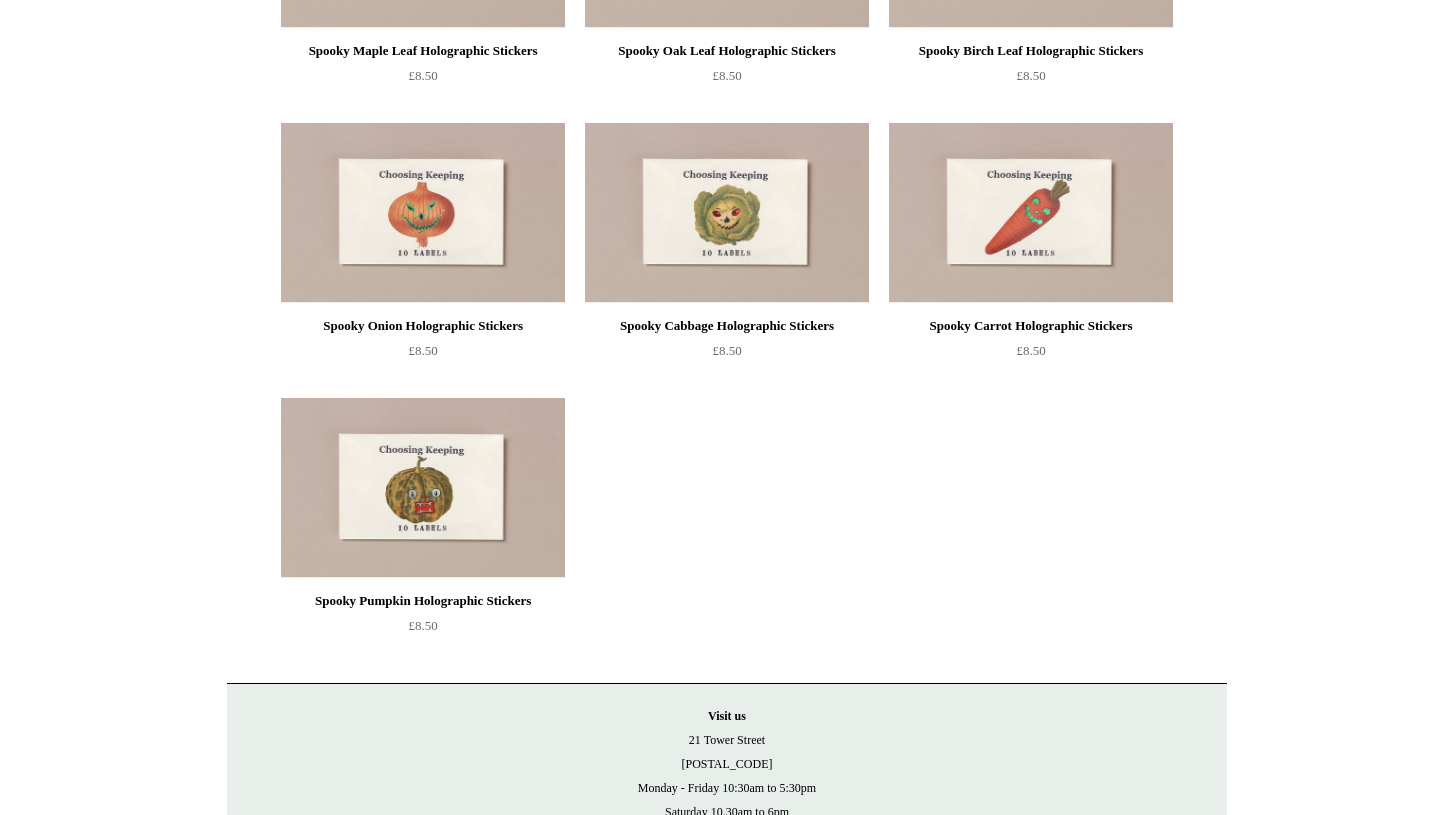 scroll, scrollTop: 1238, scrollLeft: 0, axis: vertical 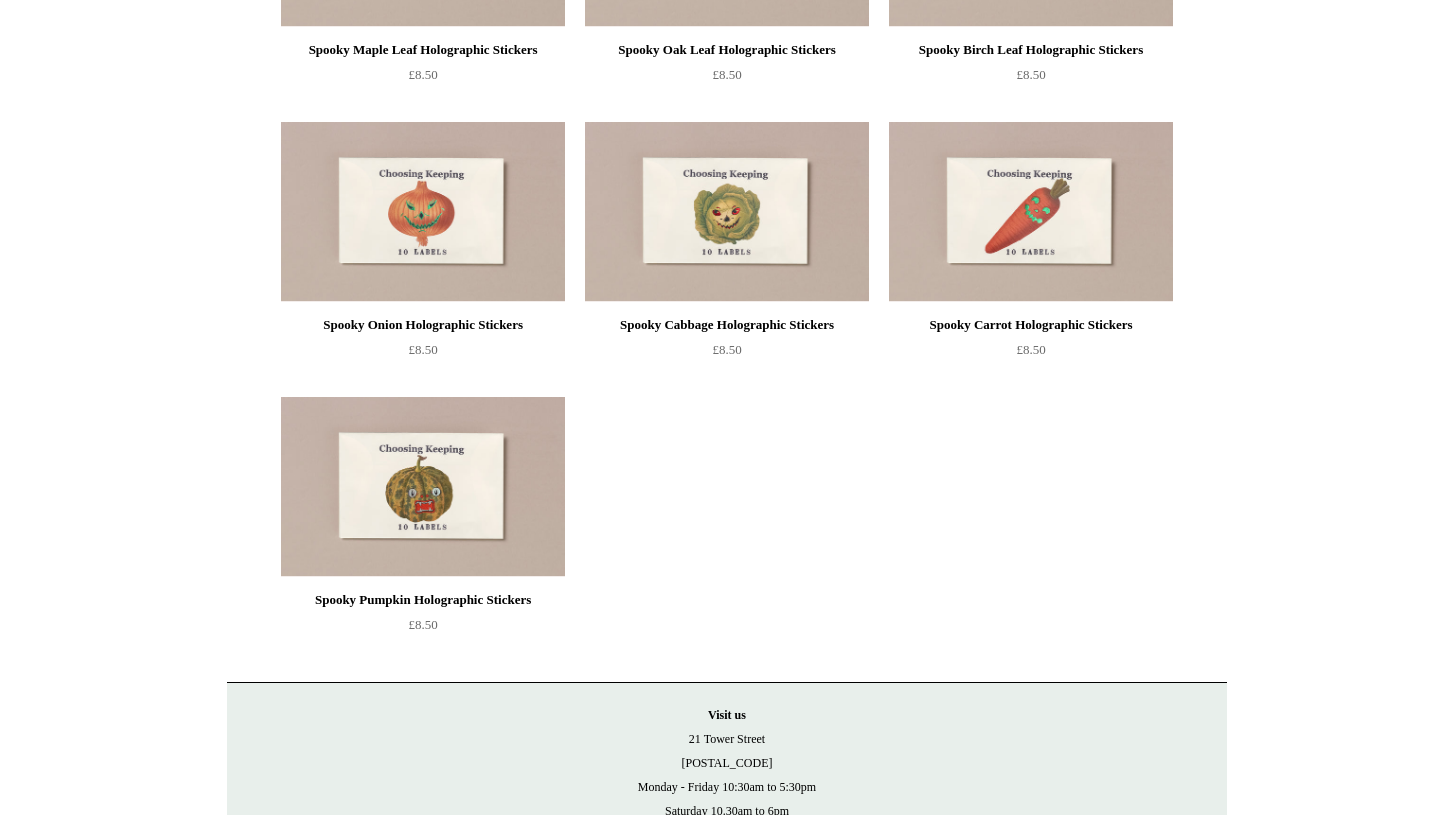 click on "Spooky Birch Leaf Holographic Stickers
£8.50" at bounding box center [1031, 79] 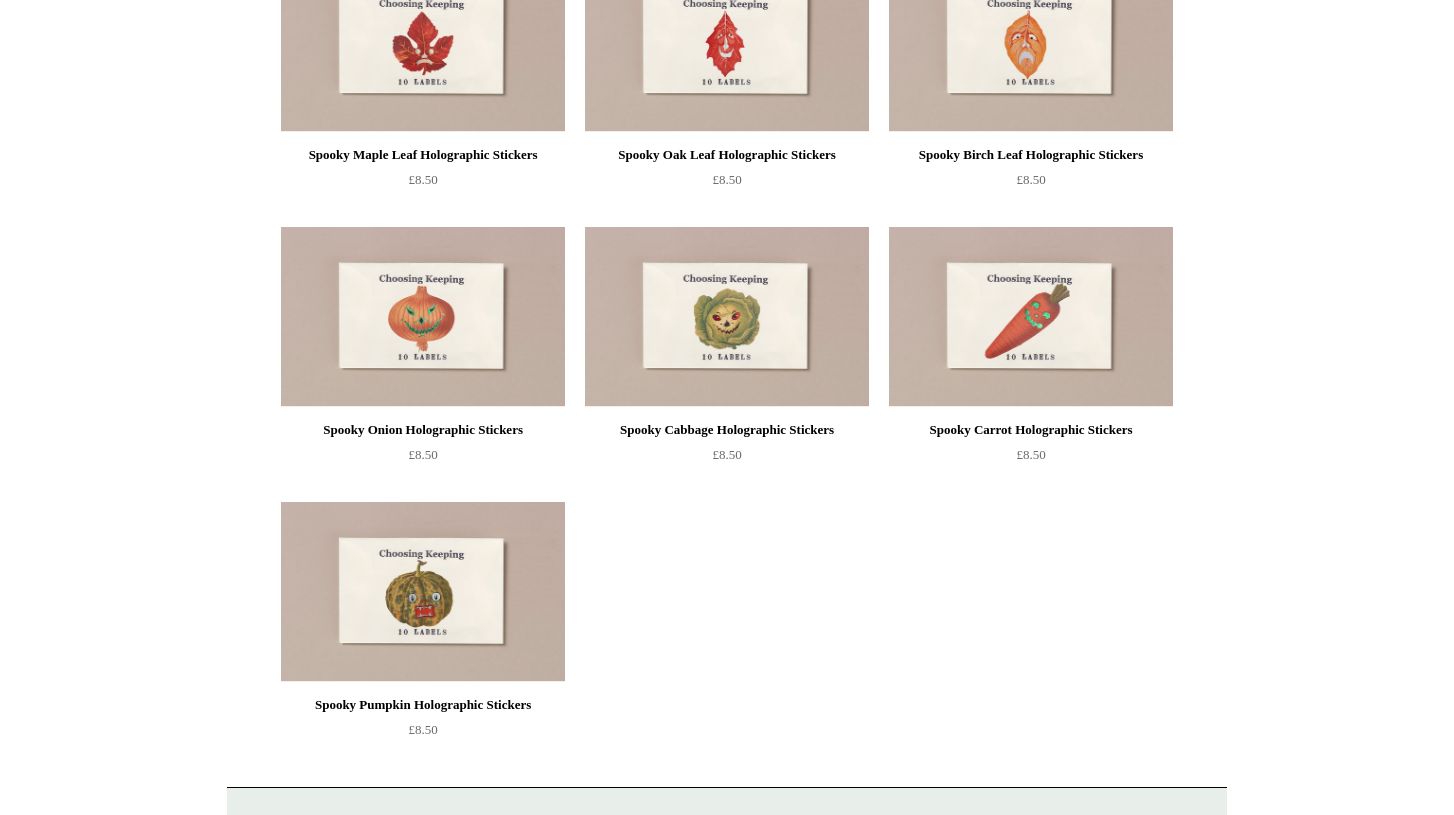 scroll, scrollTop: 1122, scrollLeft: 0, axis: vertical 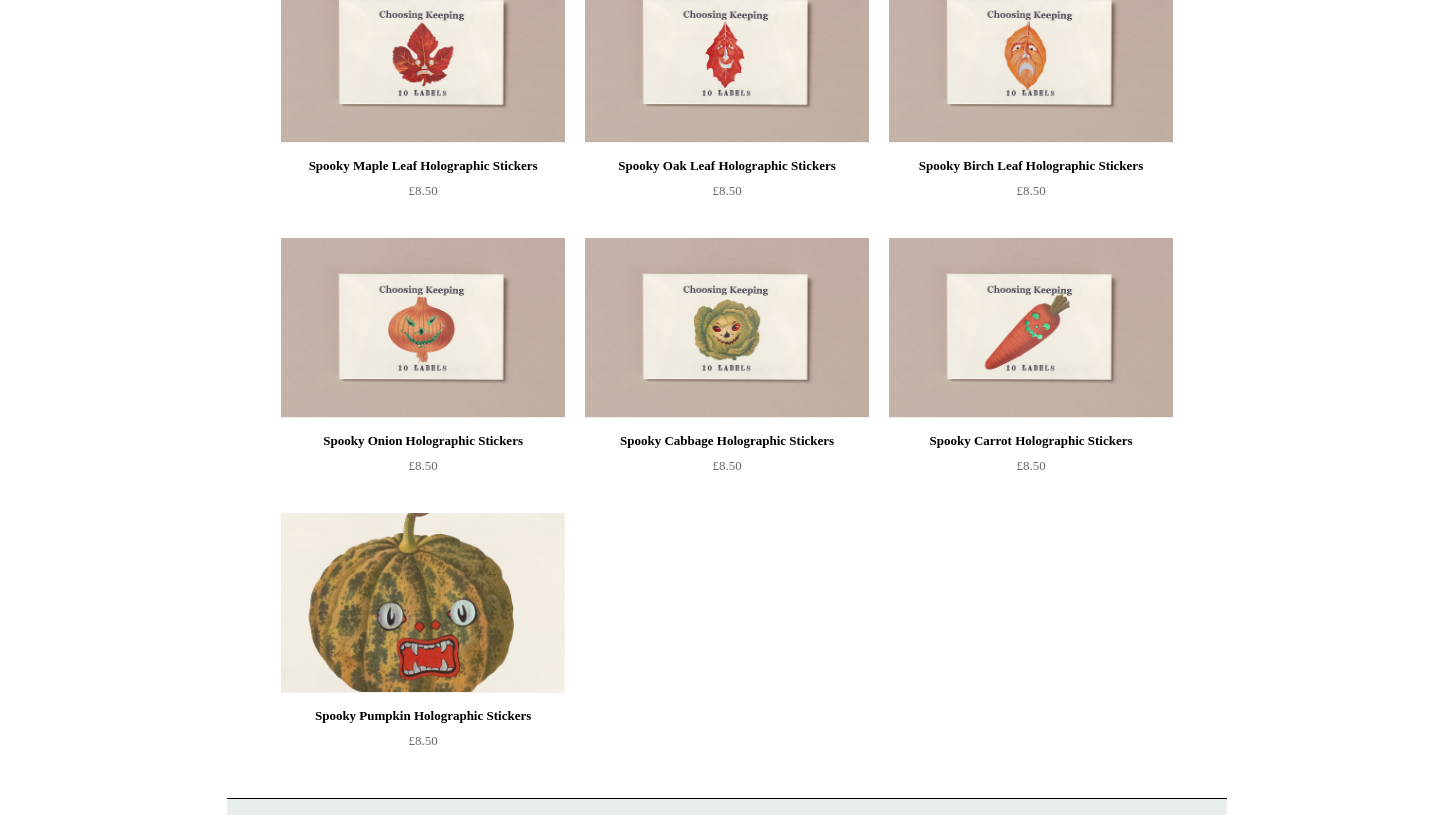 click at bounding box center [423, 603] 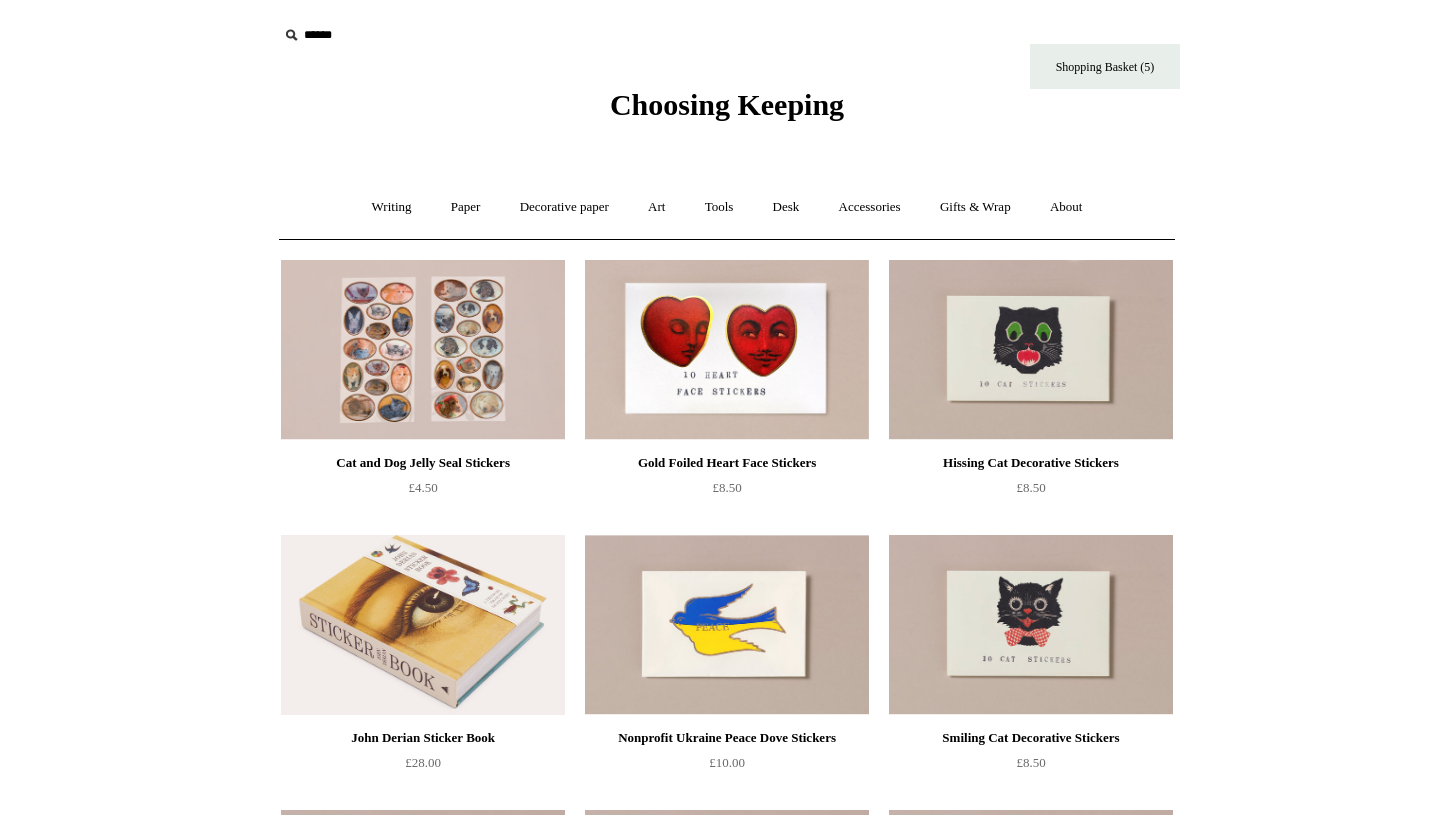 scroll, scrollTop: 0, scrollLeft: 0, axis: both 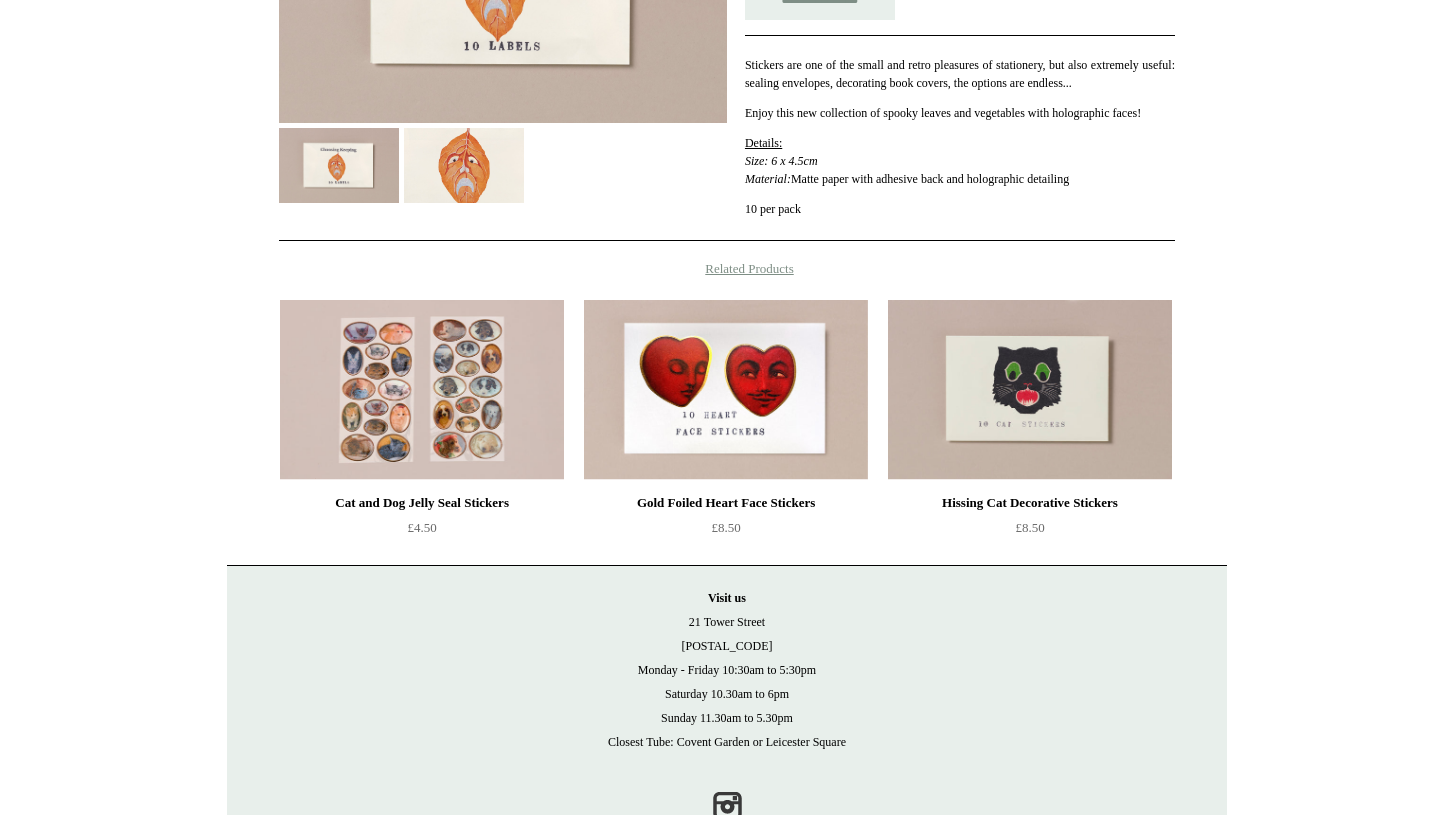 click on "Enjoy this new collection of spooky leaves and vegetables with holographic faces!" at bounding box center [960, 113] 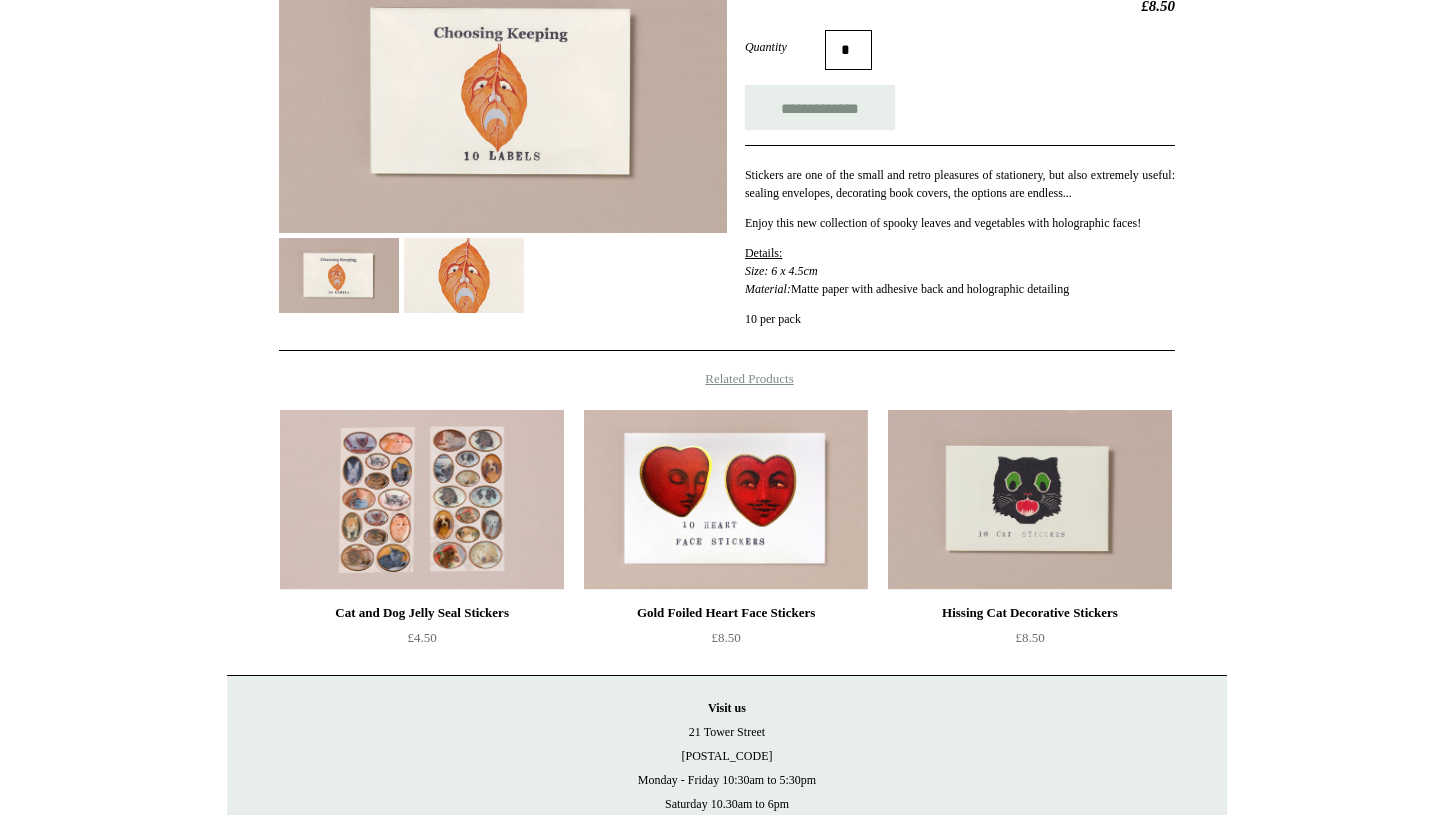 scroll, scrollTop: 359, scrollLeft: 0, axis: vertical 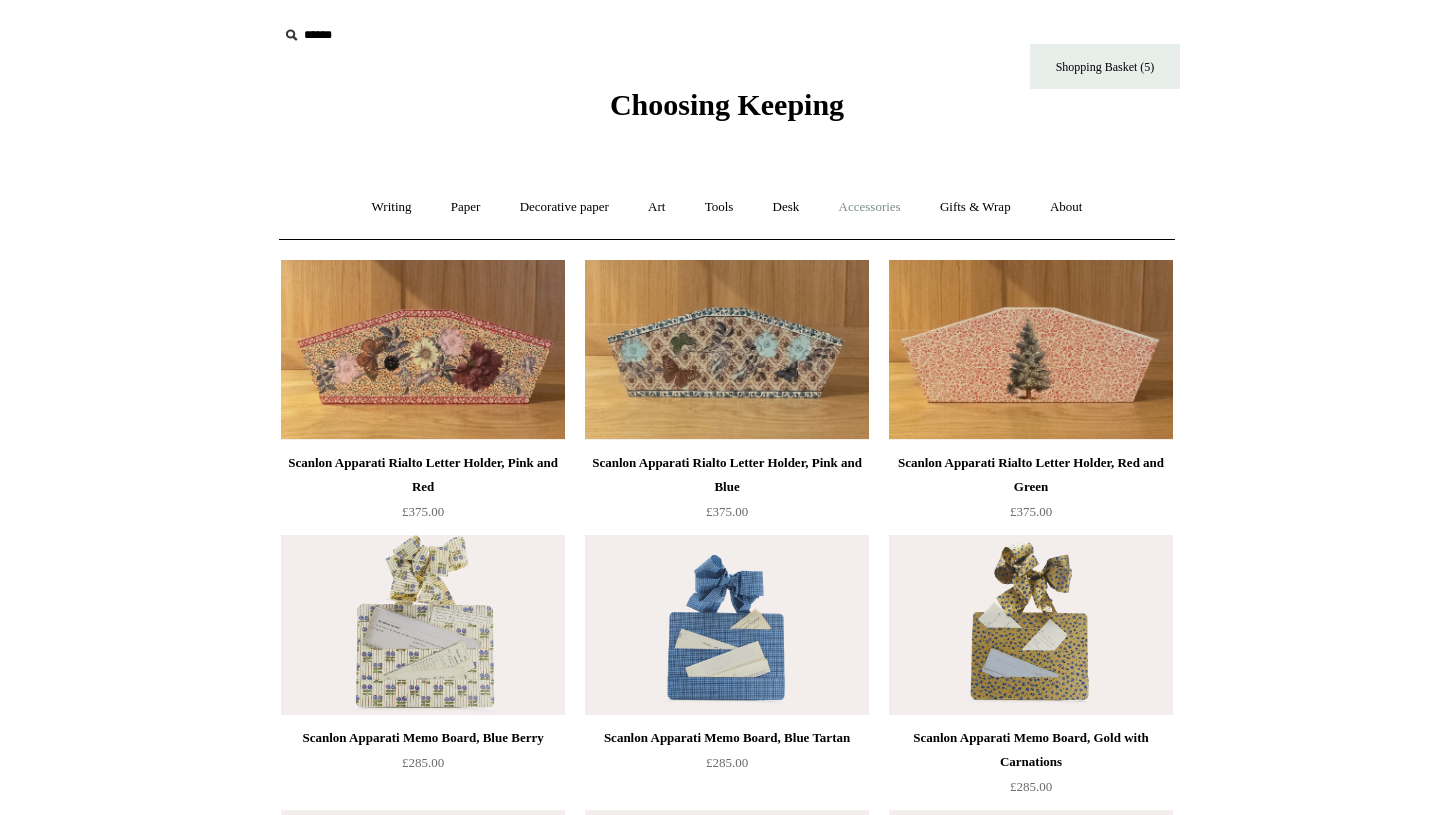 click on "Accessories +" at bounding box center (870, 207) 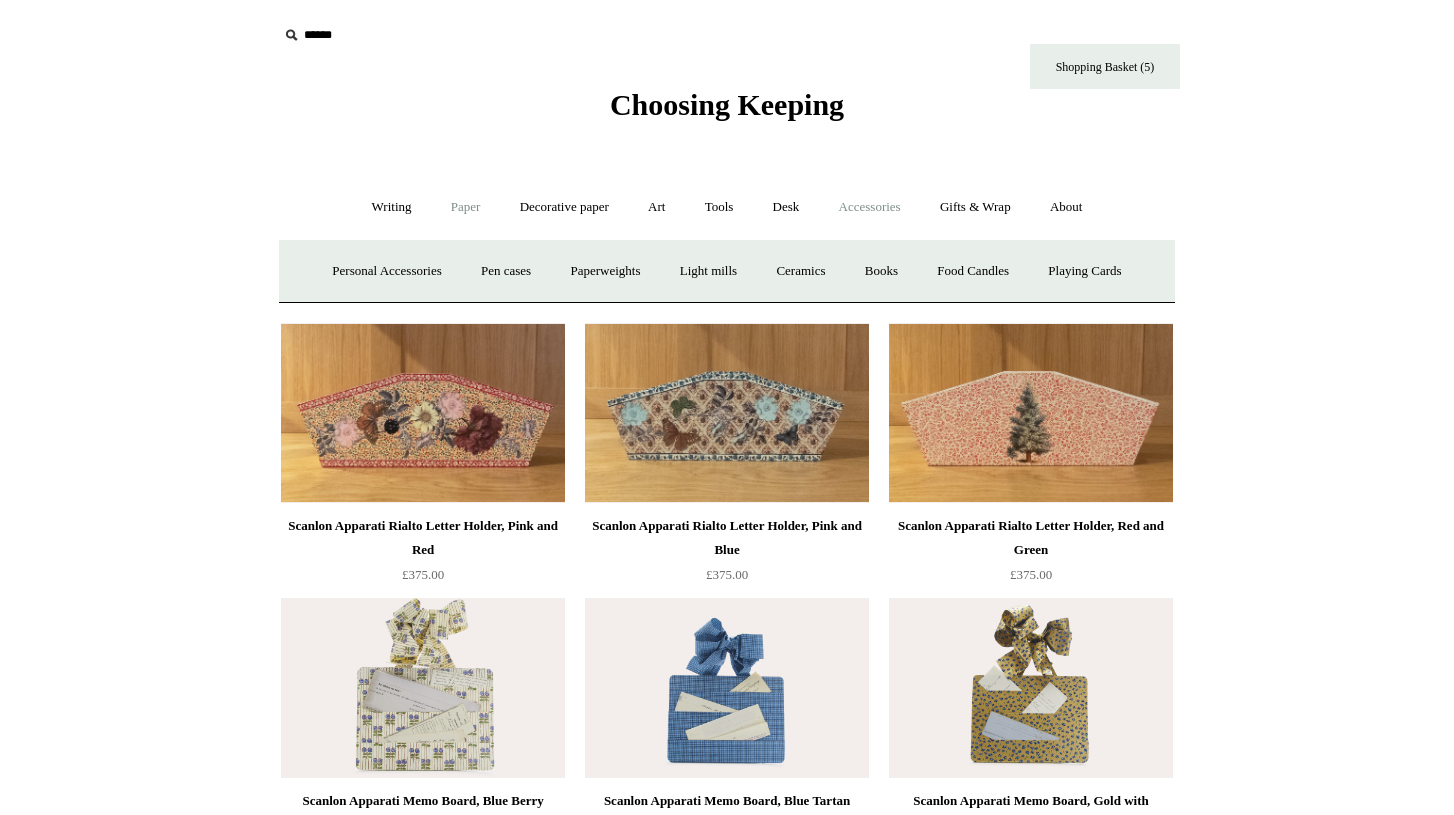click on "Paper +" at bounding box center (466, 207) 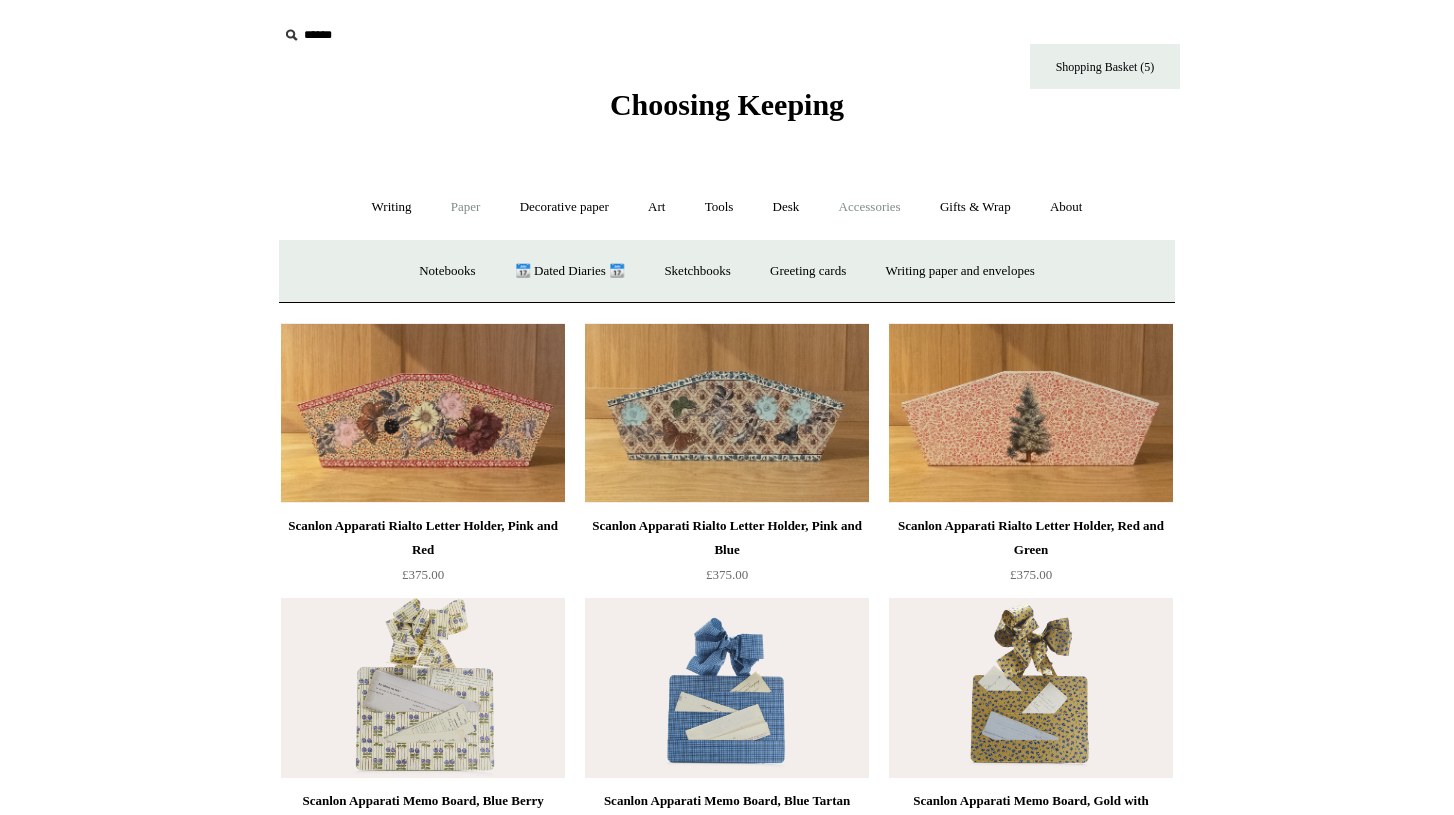 click on "Accessories +" at bounding box center (870, 207) 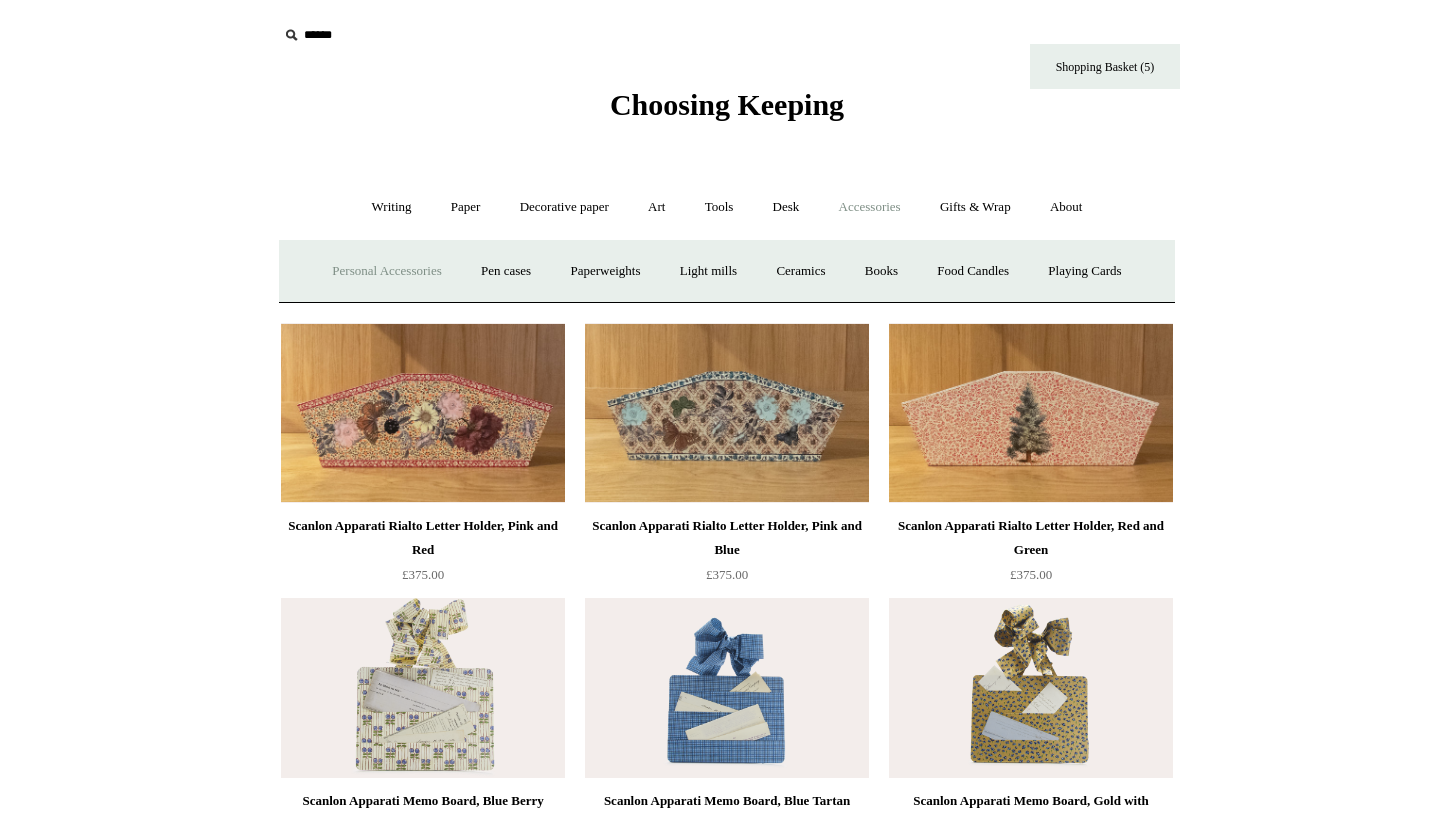 click on "Personal Accessories +" at bounding box center (386, 271) 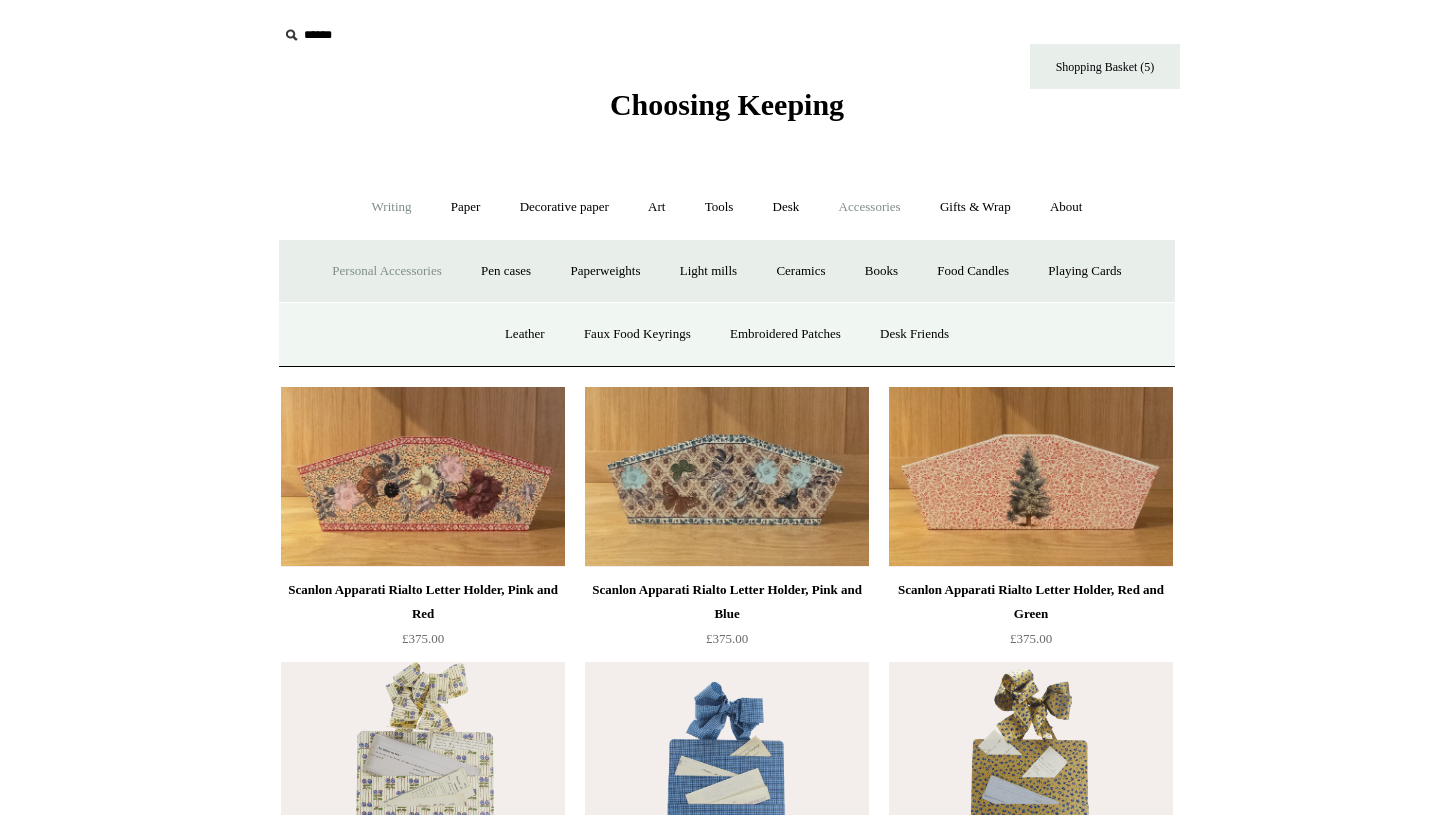 click on "Writing +" at bounding box center (392, 207) 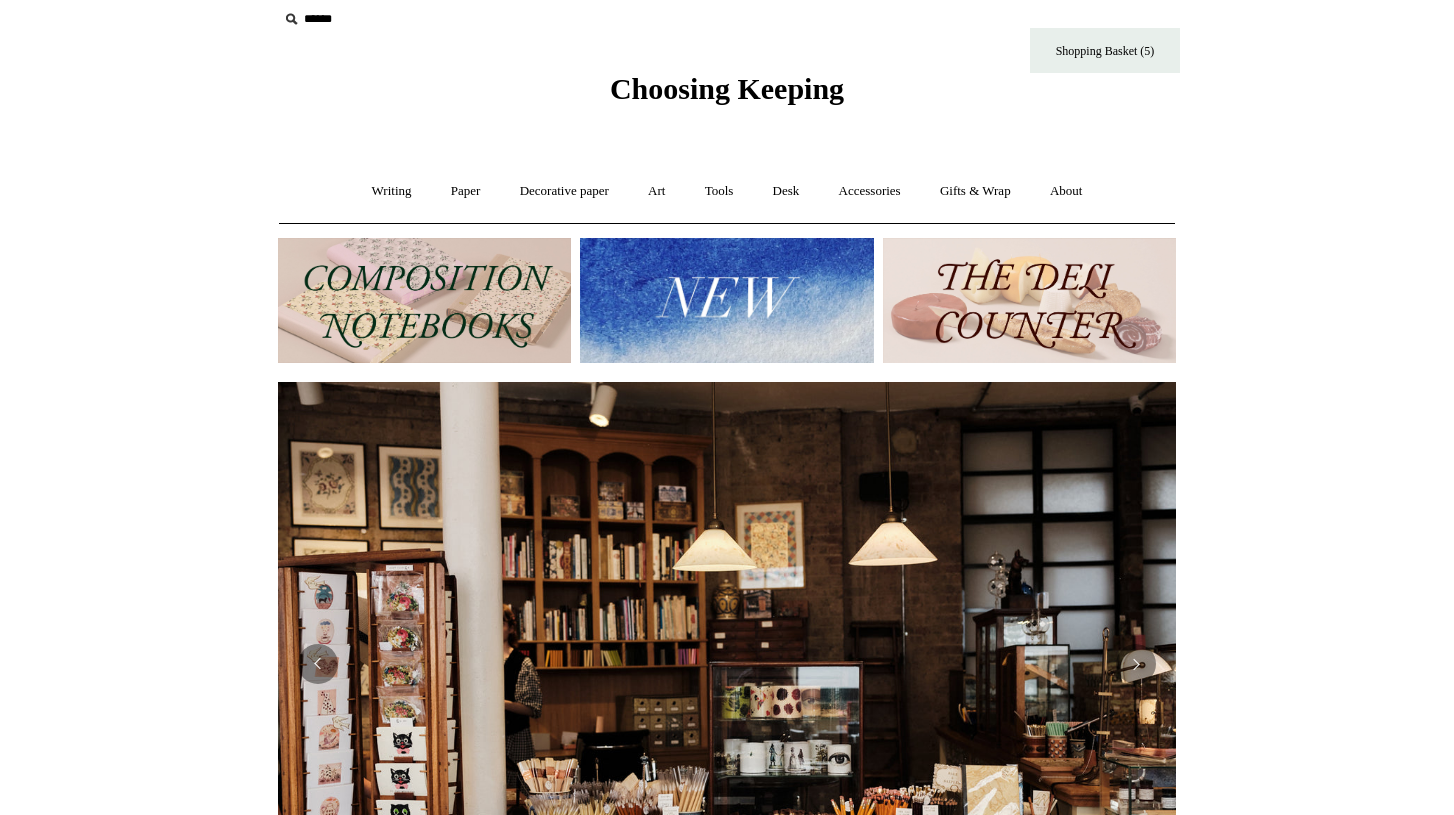scroll, scrollTop: 19, scrollLeft: 0, axis: vertical 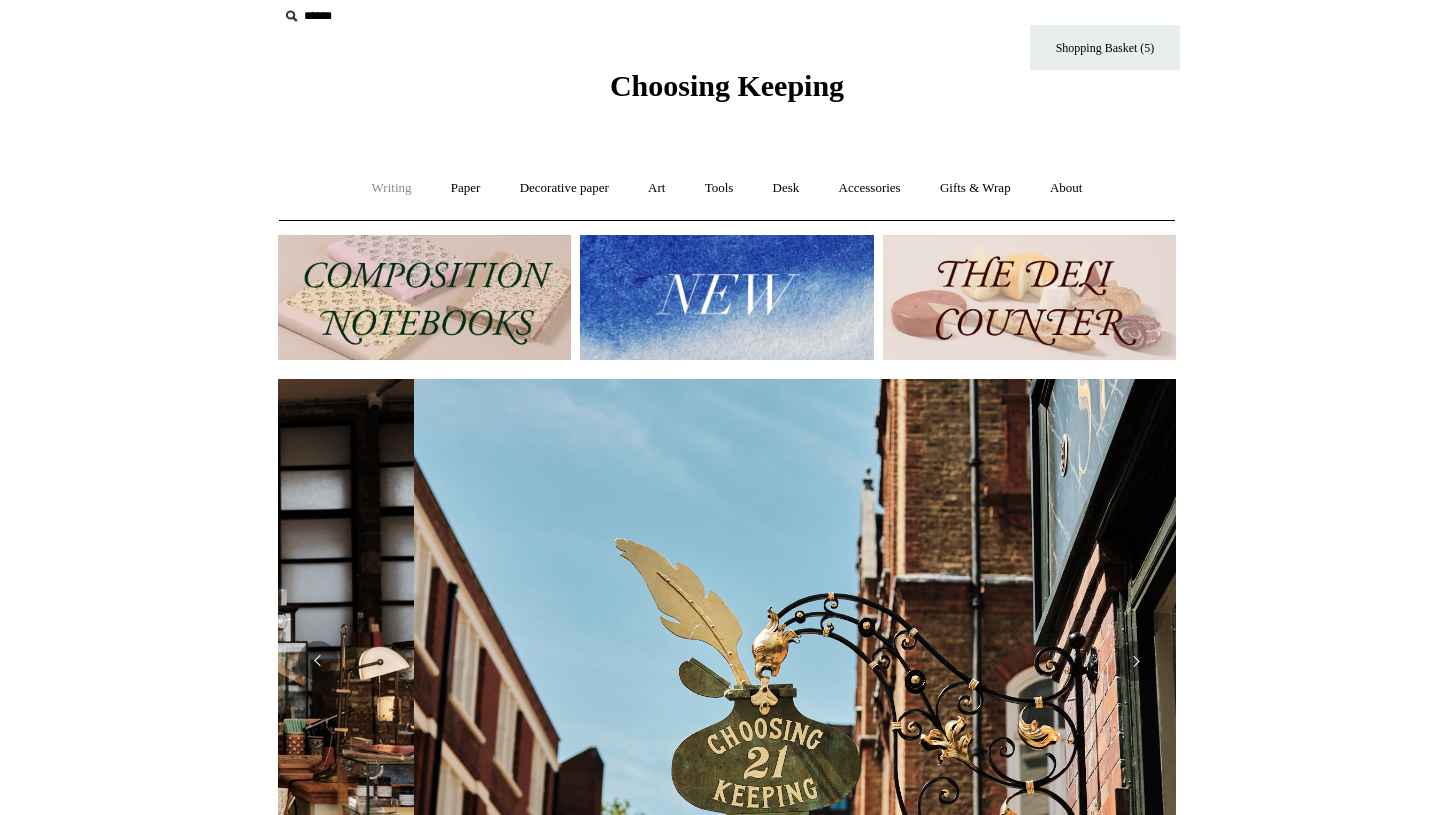 click on "Writing +" at bounding box center [392, 188] 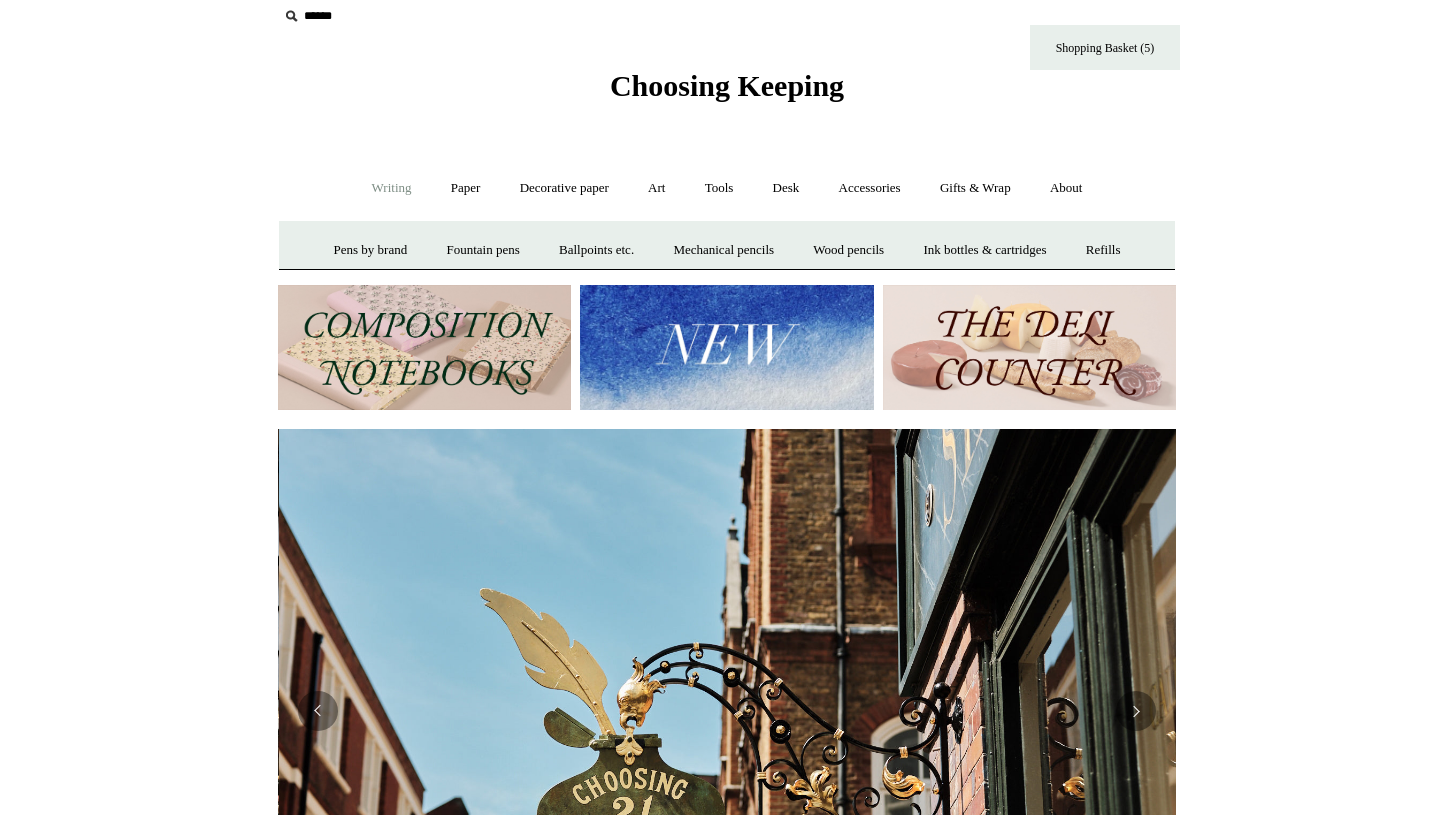 scroll, scrollTop: 0, scrollLeft: 898, axis: horizontal 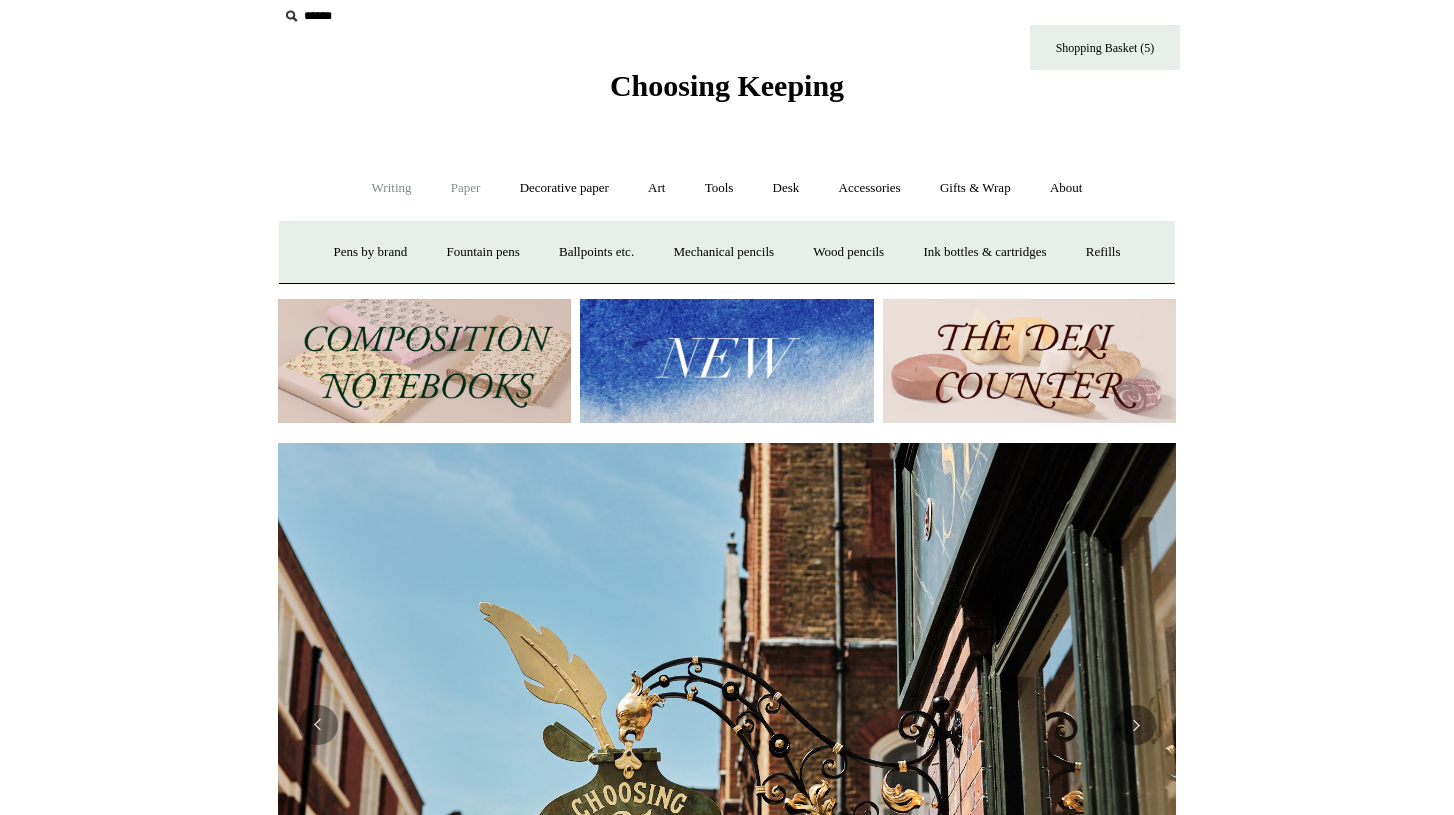 click on "Paper +" at bounding box center [466, 188] 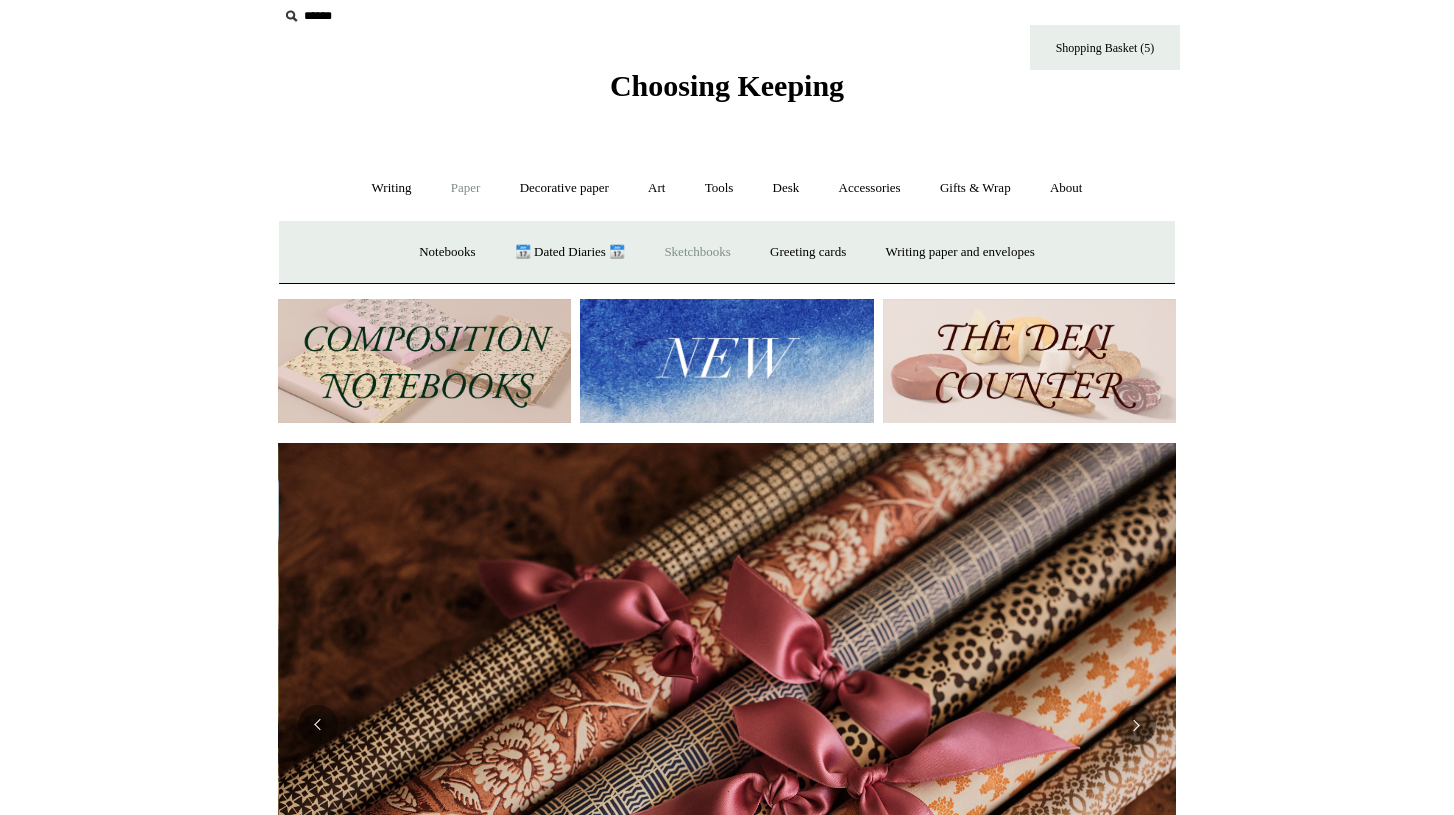 scroll, scrollTop: 0, scrollLeft: 1796, axis: horizontal 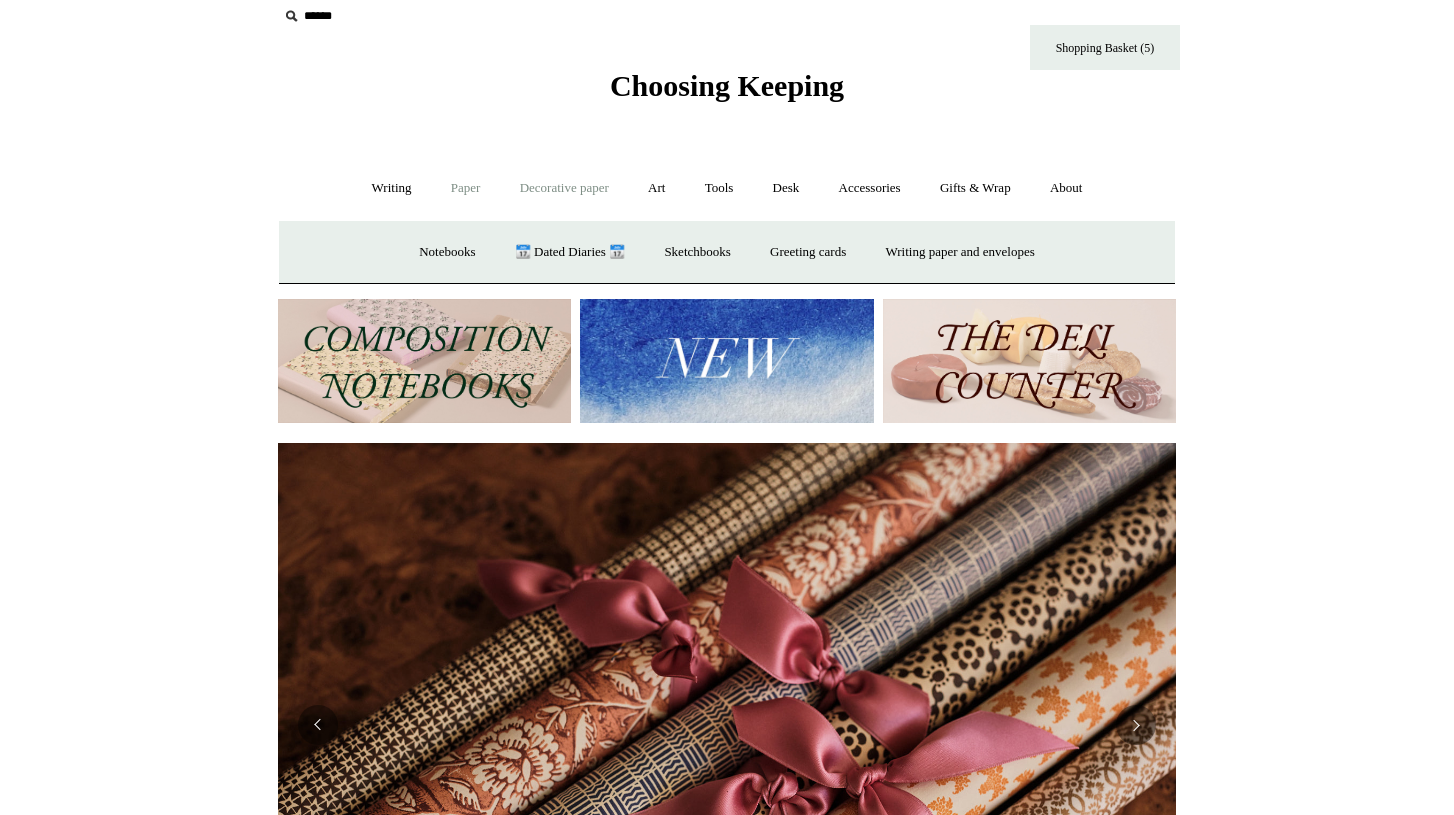 click on "Decorative paper +" at bounding box center (564, 188) 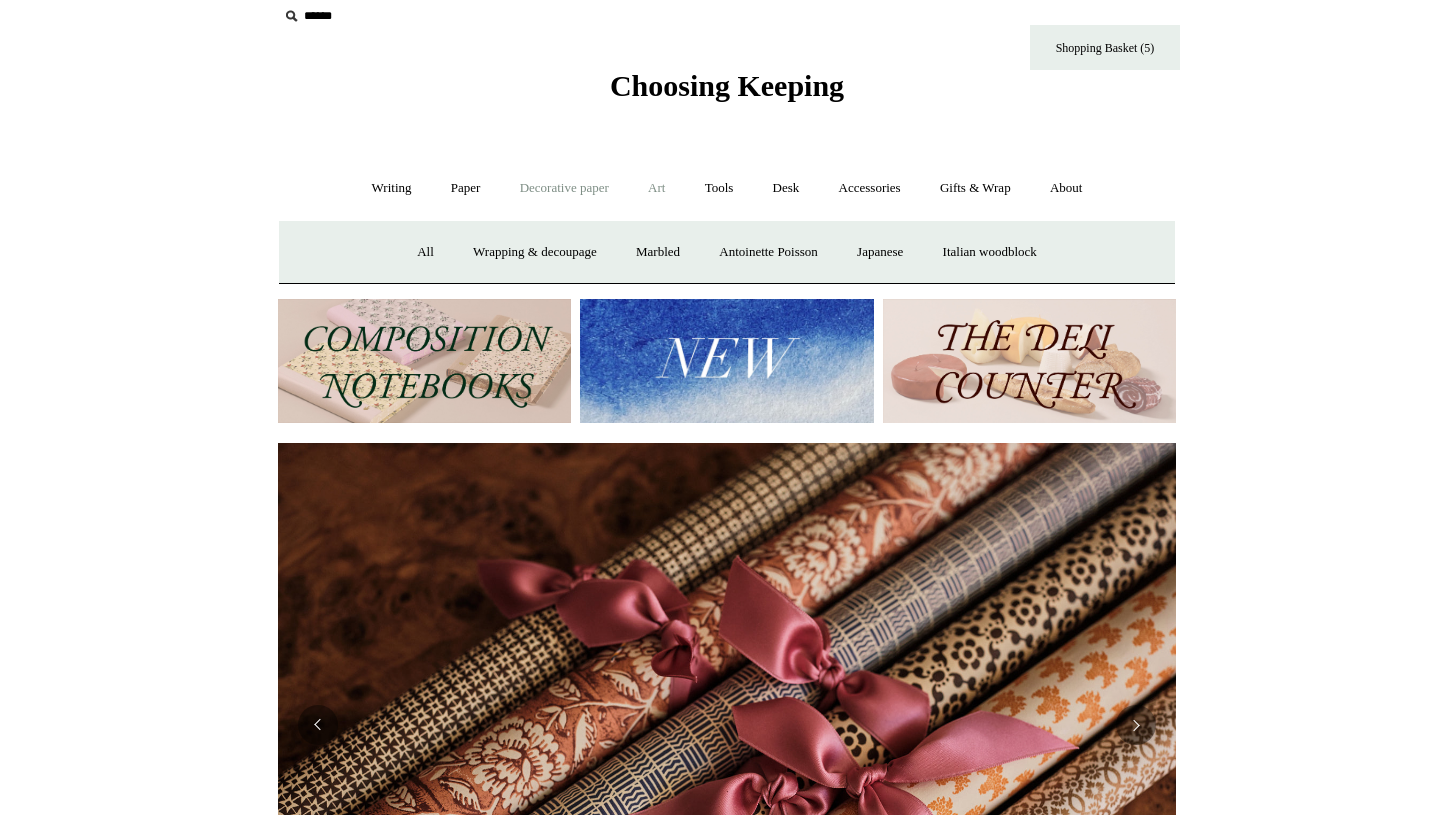 click on "Art +" at bounding box center [656, 188] 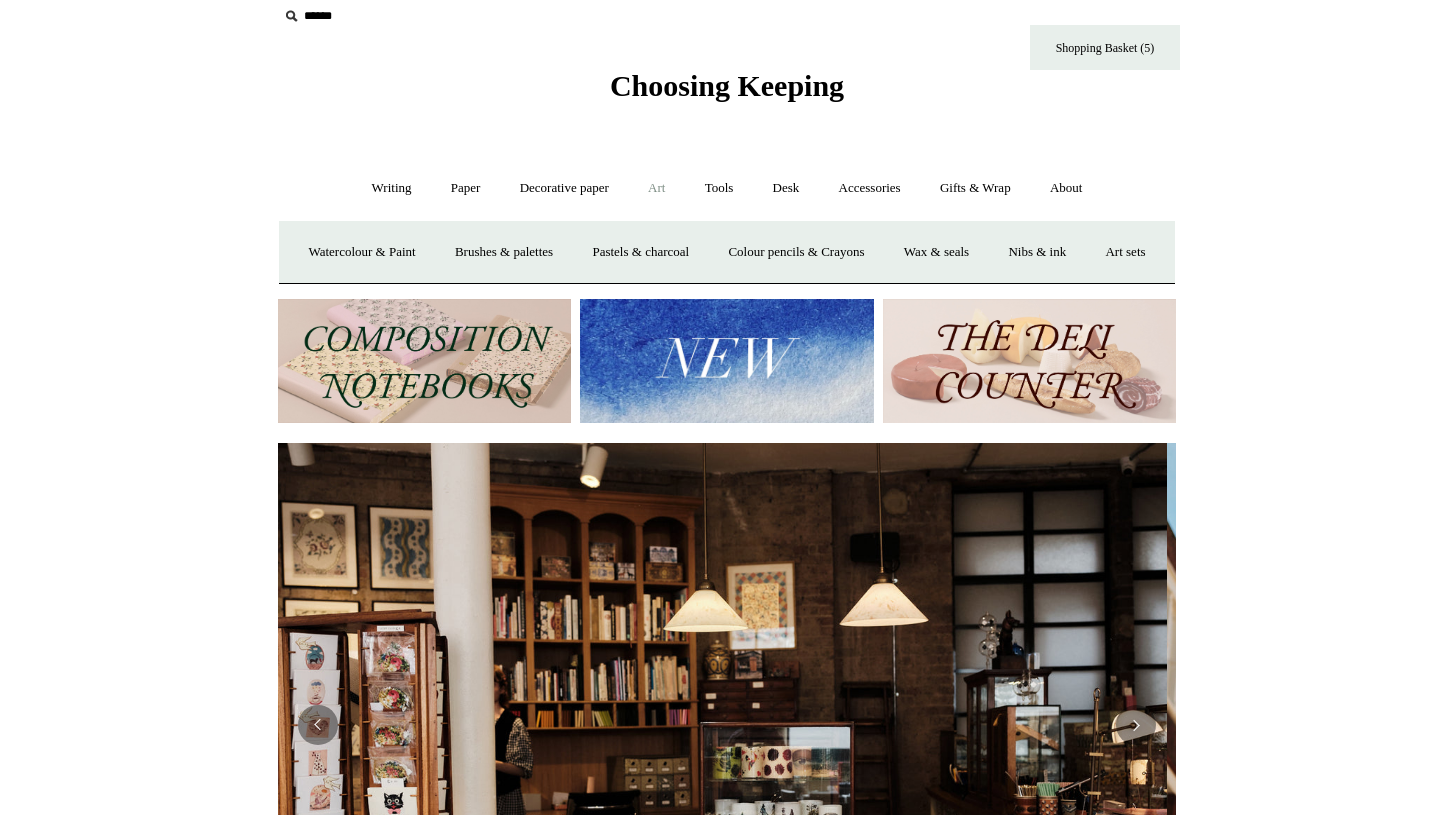 scroll, scrollTop: 0, scrollLeft: 0, axis: both 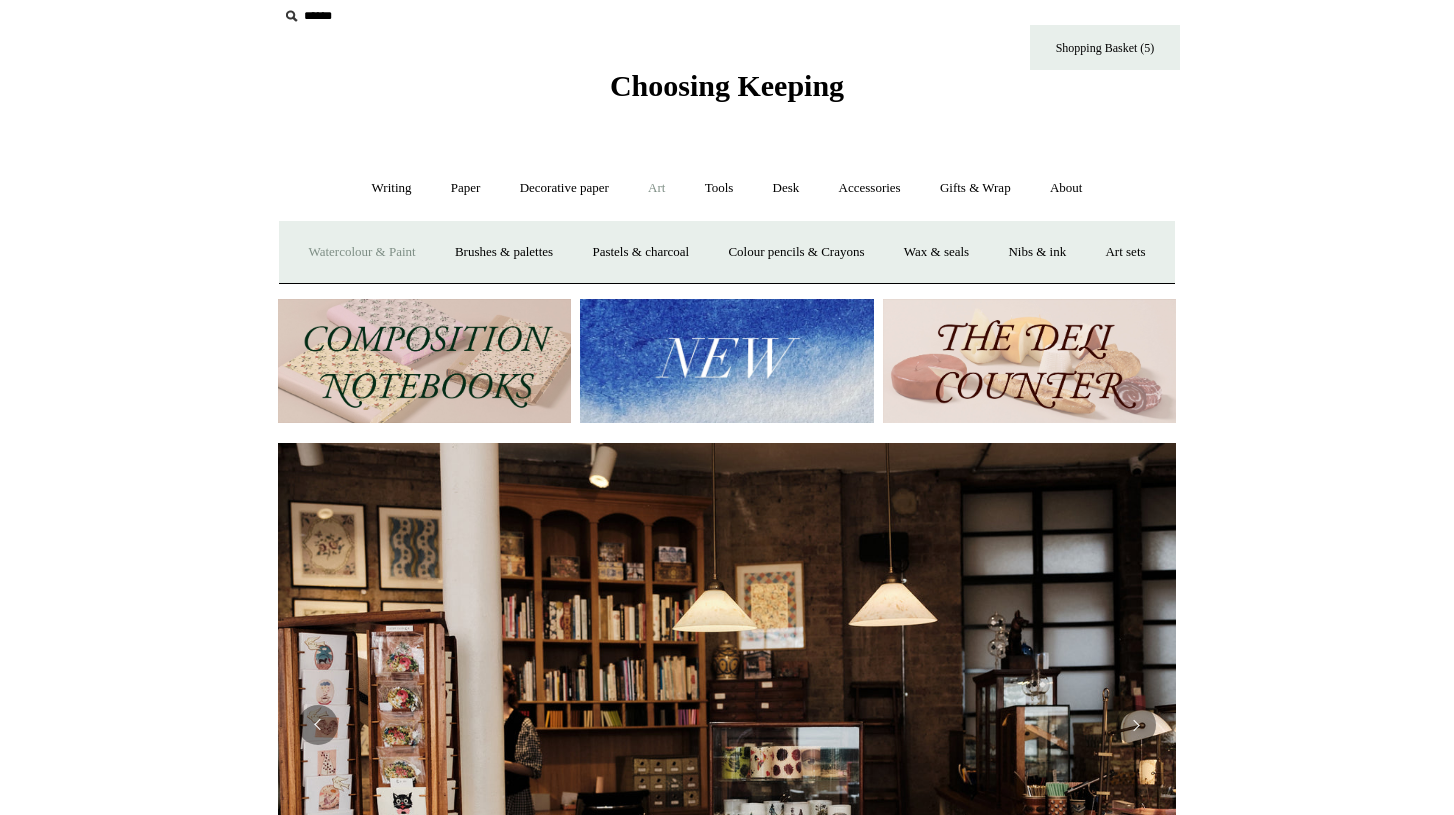 click on "Watercolour & Paint" at bounding box center [361, 252] 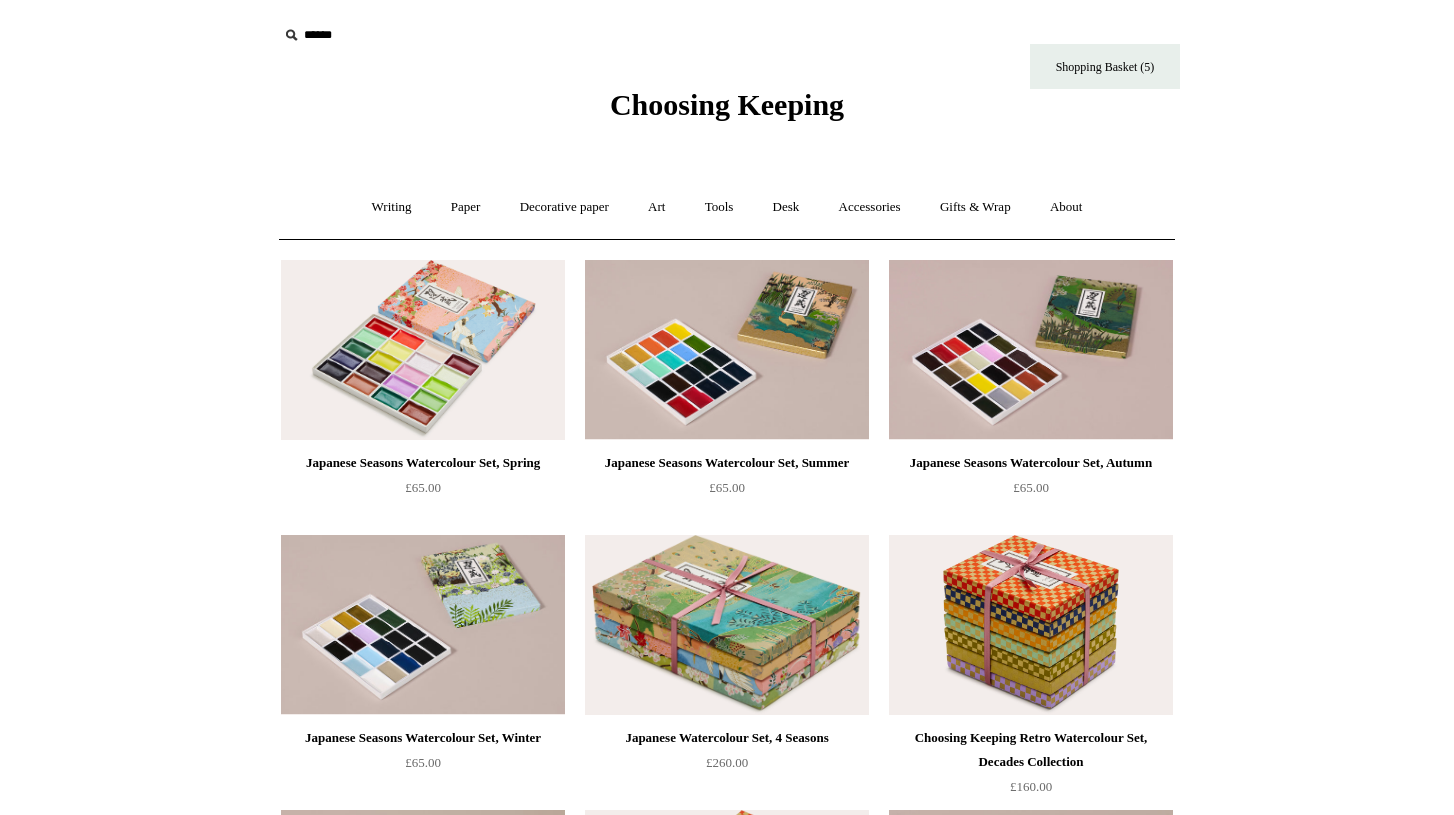 scroll, scrollTop: 0, scrollLeft: 0, axis: both 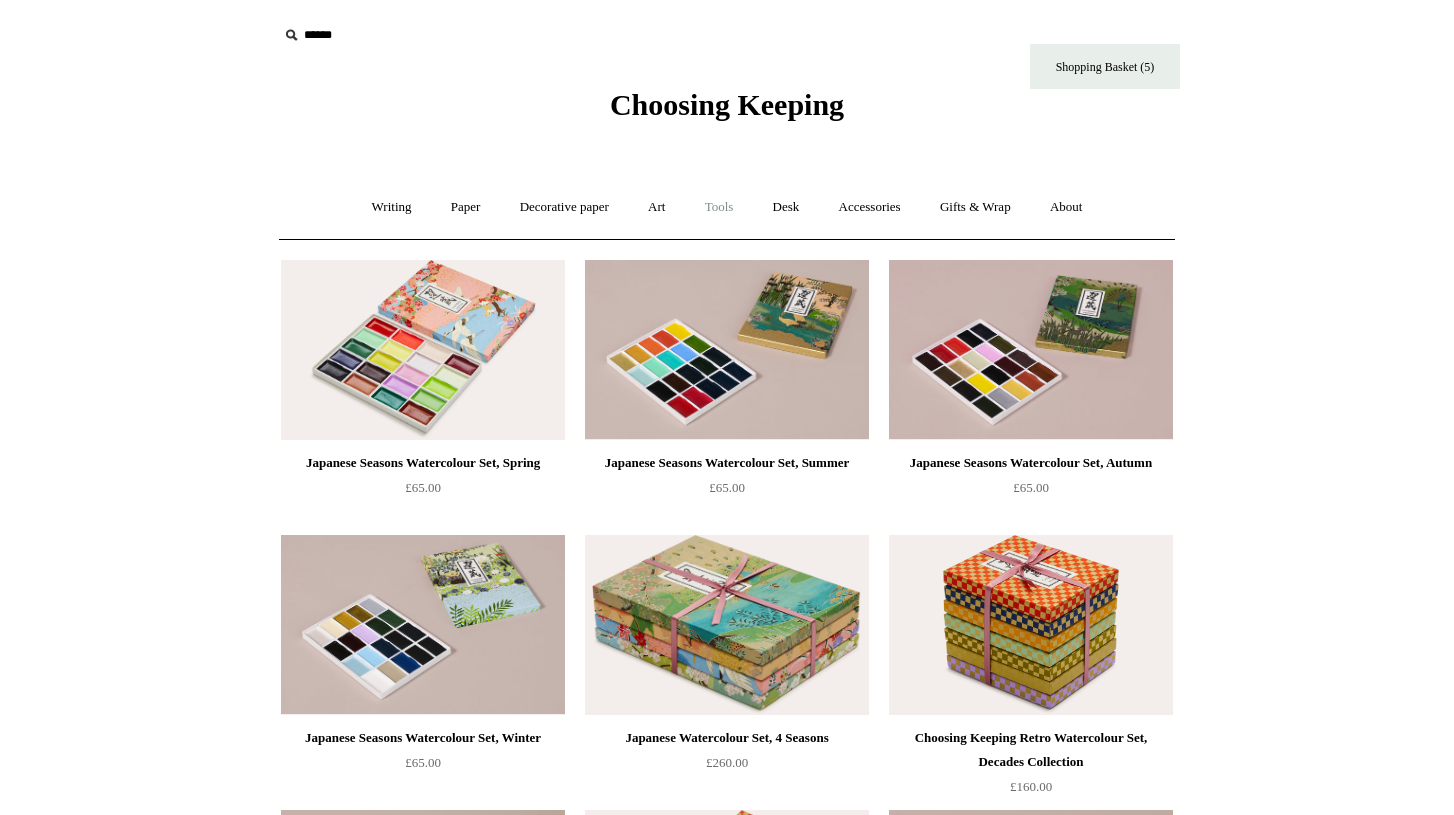 click on "Tools +" at bounding box center (719, 207) 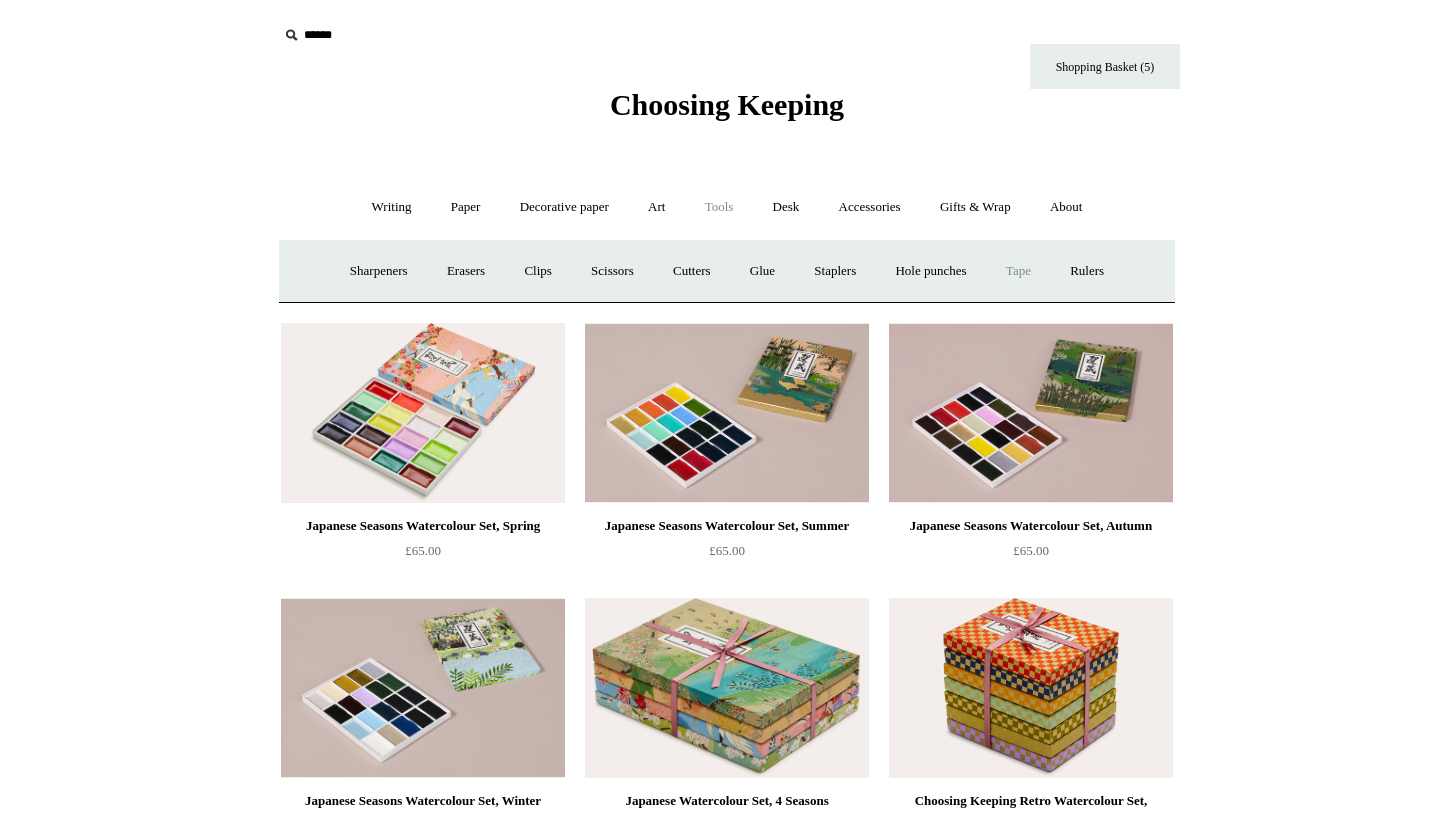 click on "Tape +" at bounding box center (1018, 271) 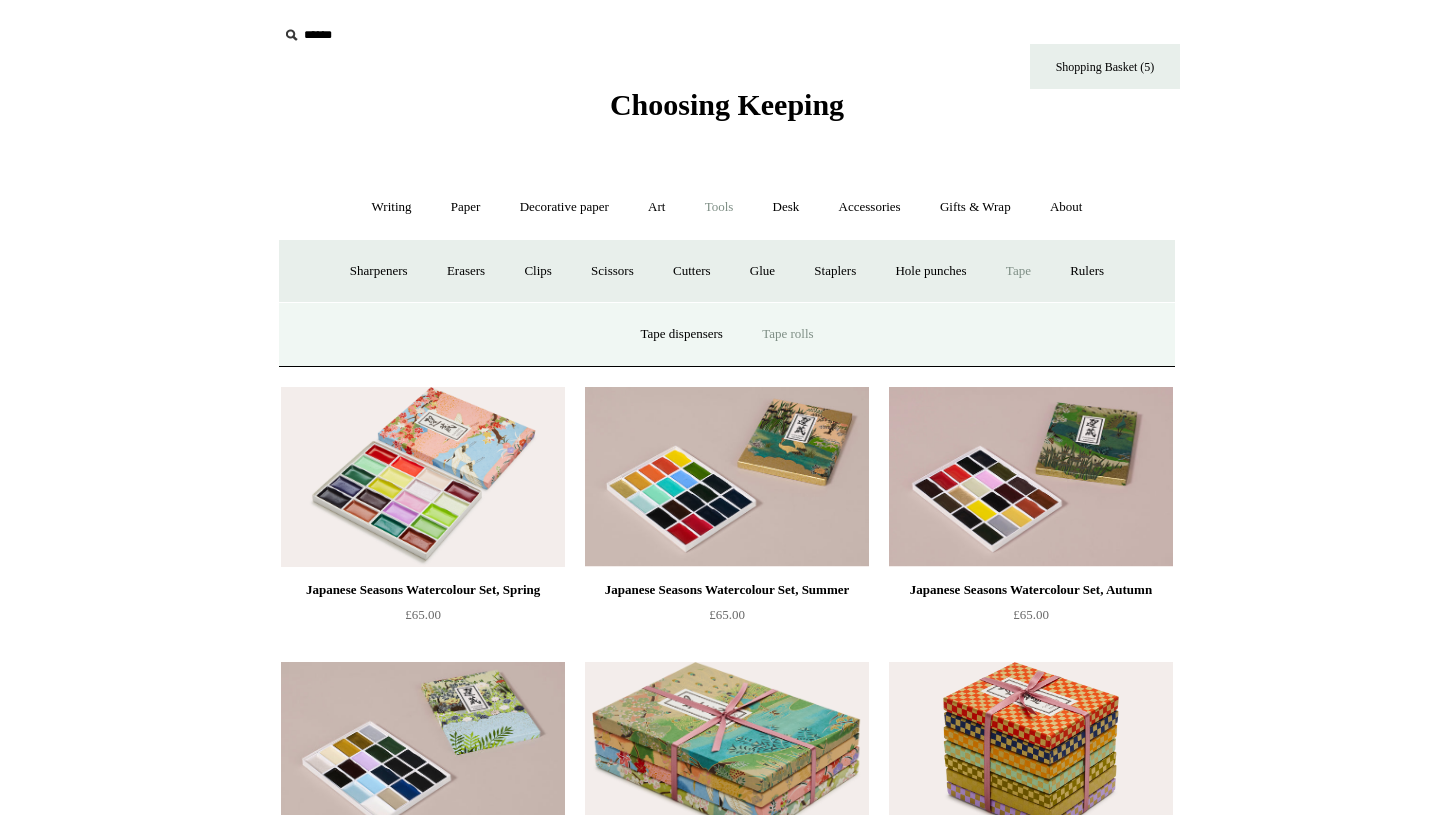 click on "Tape rolls" at bounding box center [787, 334] 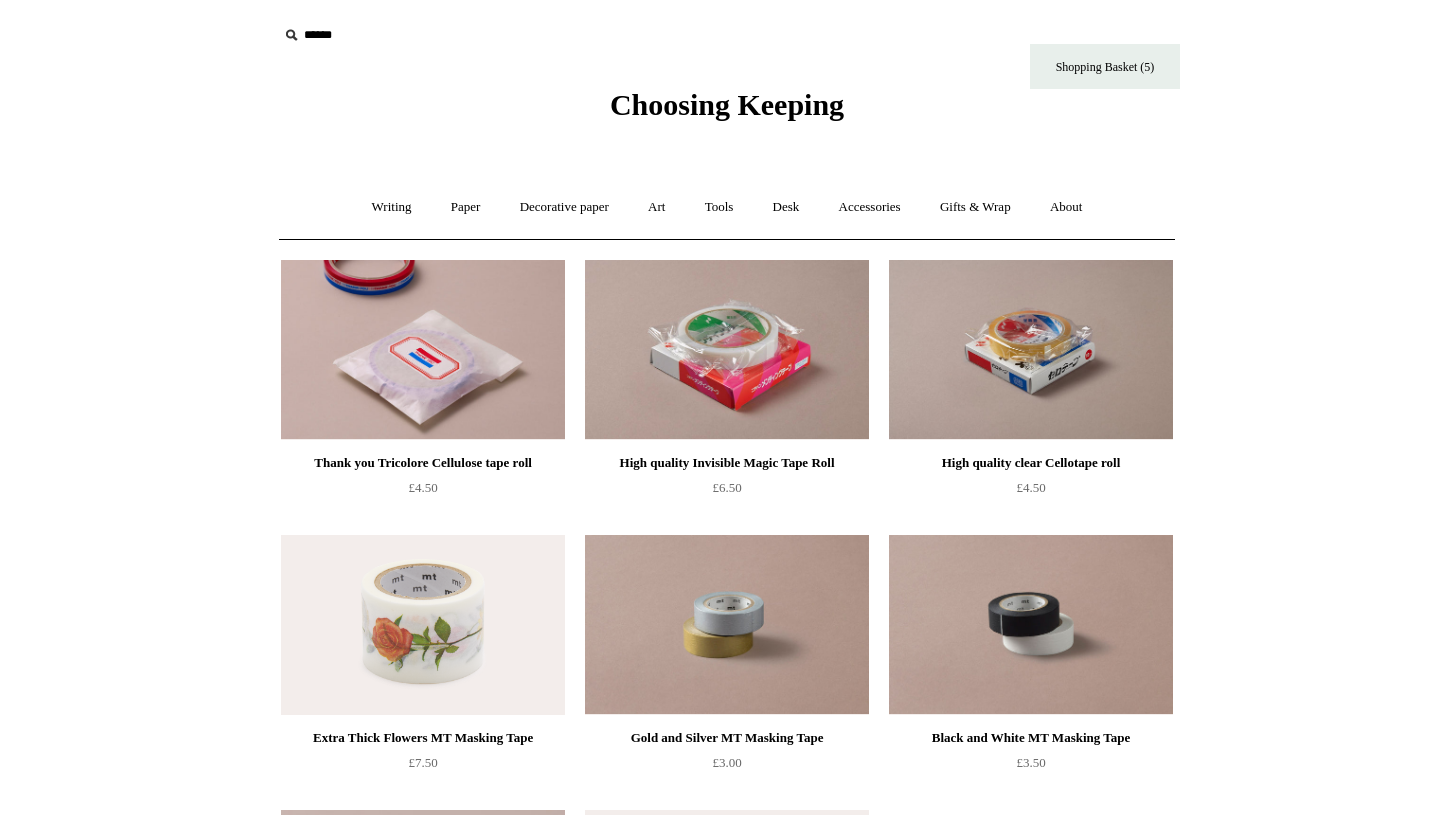 scroll, scrollTop: 0, scrollLeft: 0, axis: both 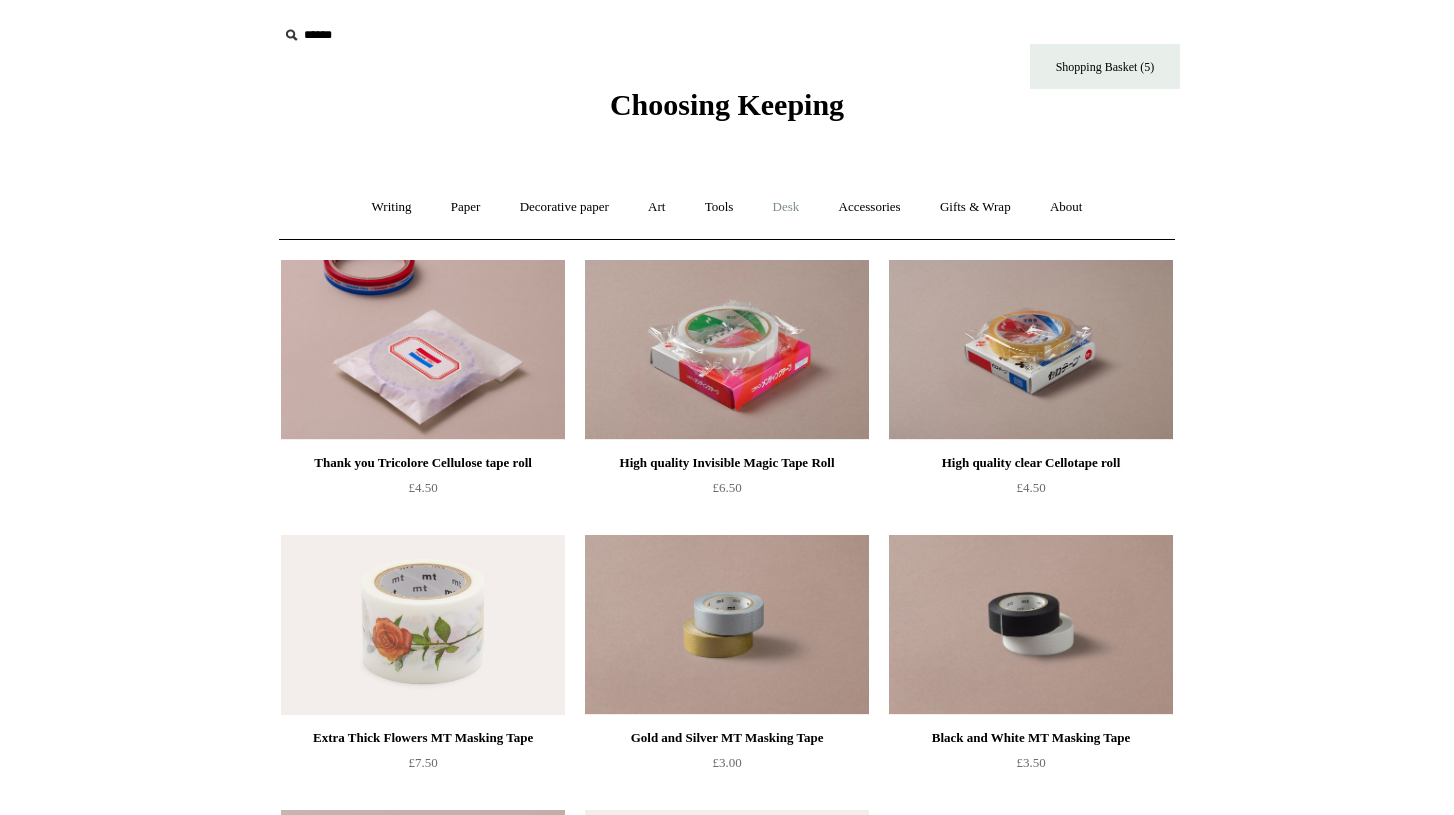 click on "Desk +" at bounding box center (786, 207) 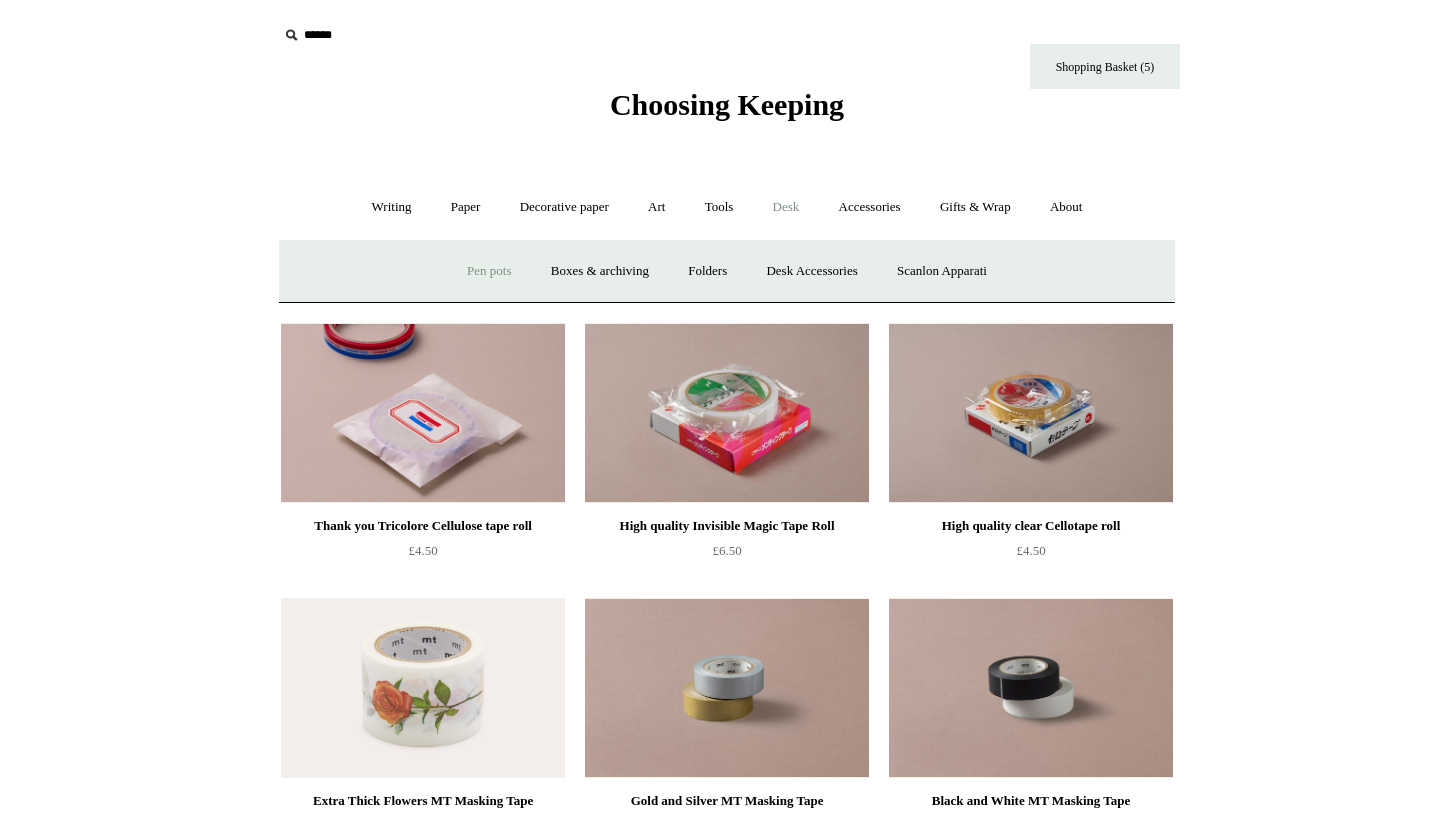 click on "Pen pots" at bounding box center [489, 271] 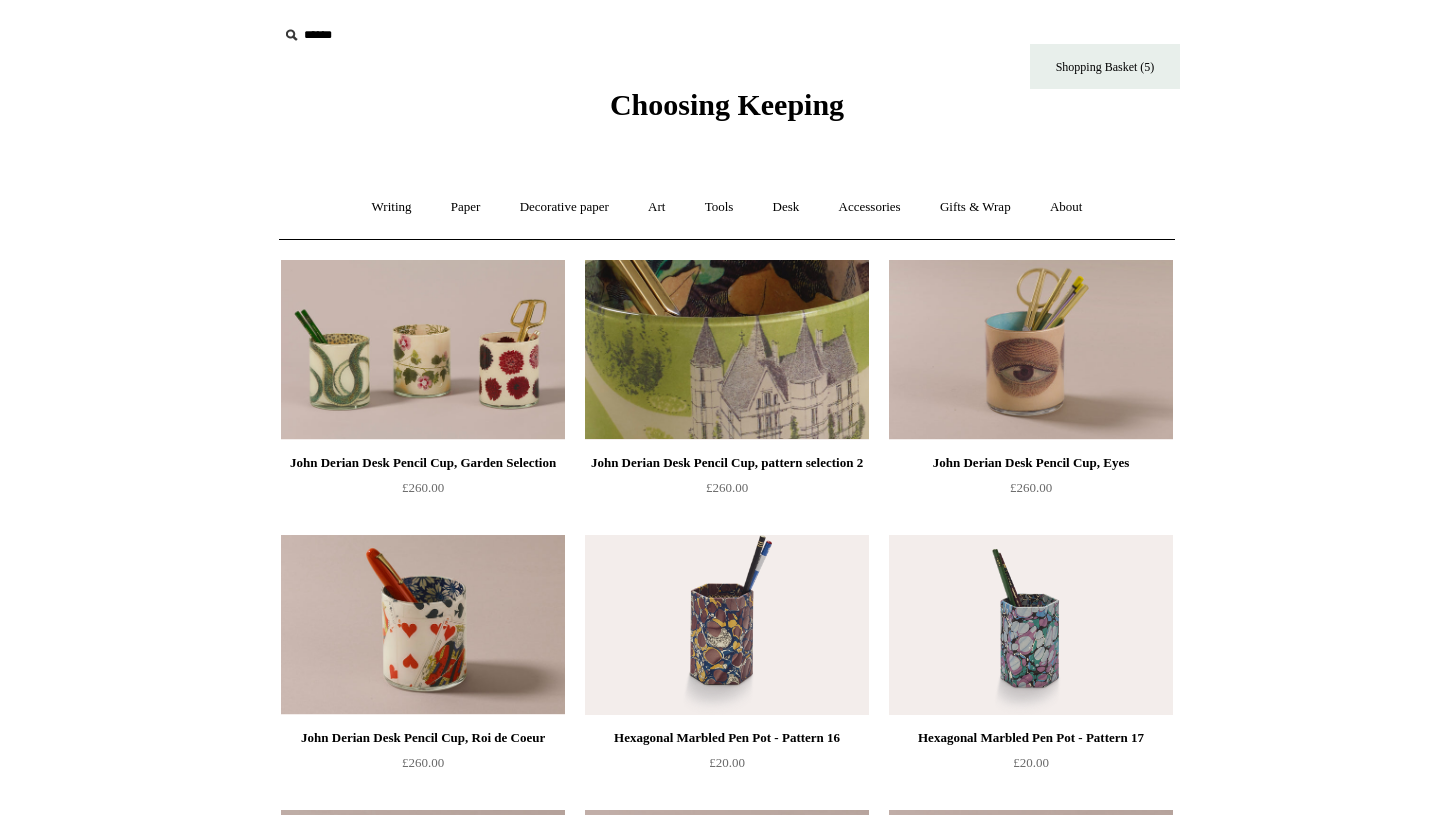 scroll, scrollTop: 0, scrollLeft: 0, axis: both 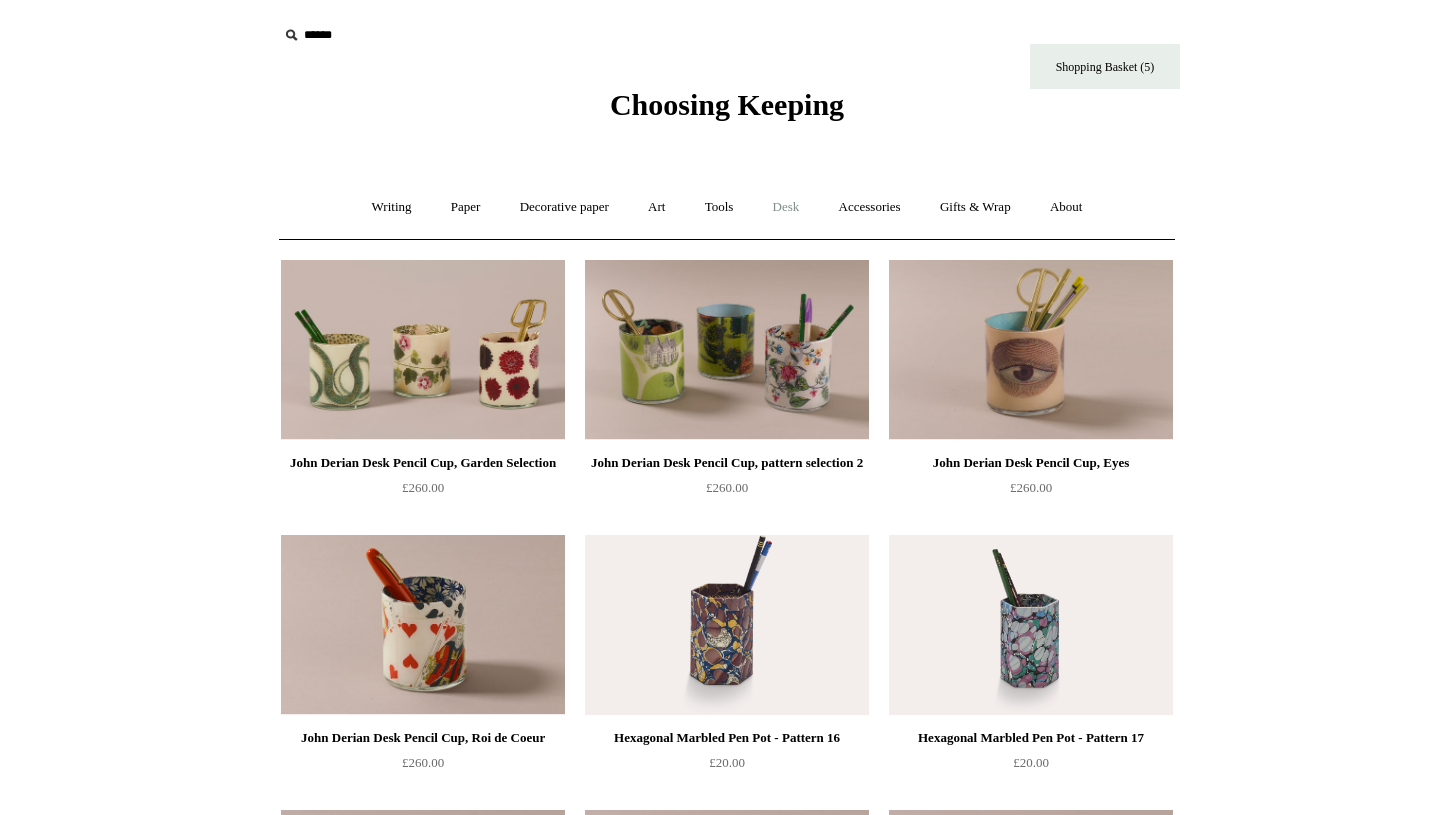 click on "Desk +" at bounding box center (786, 207) 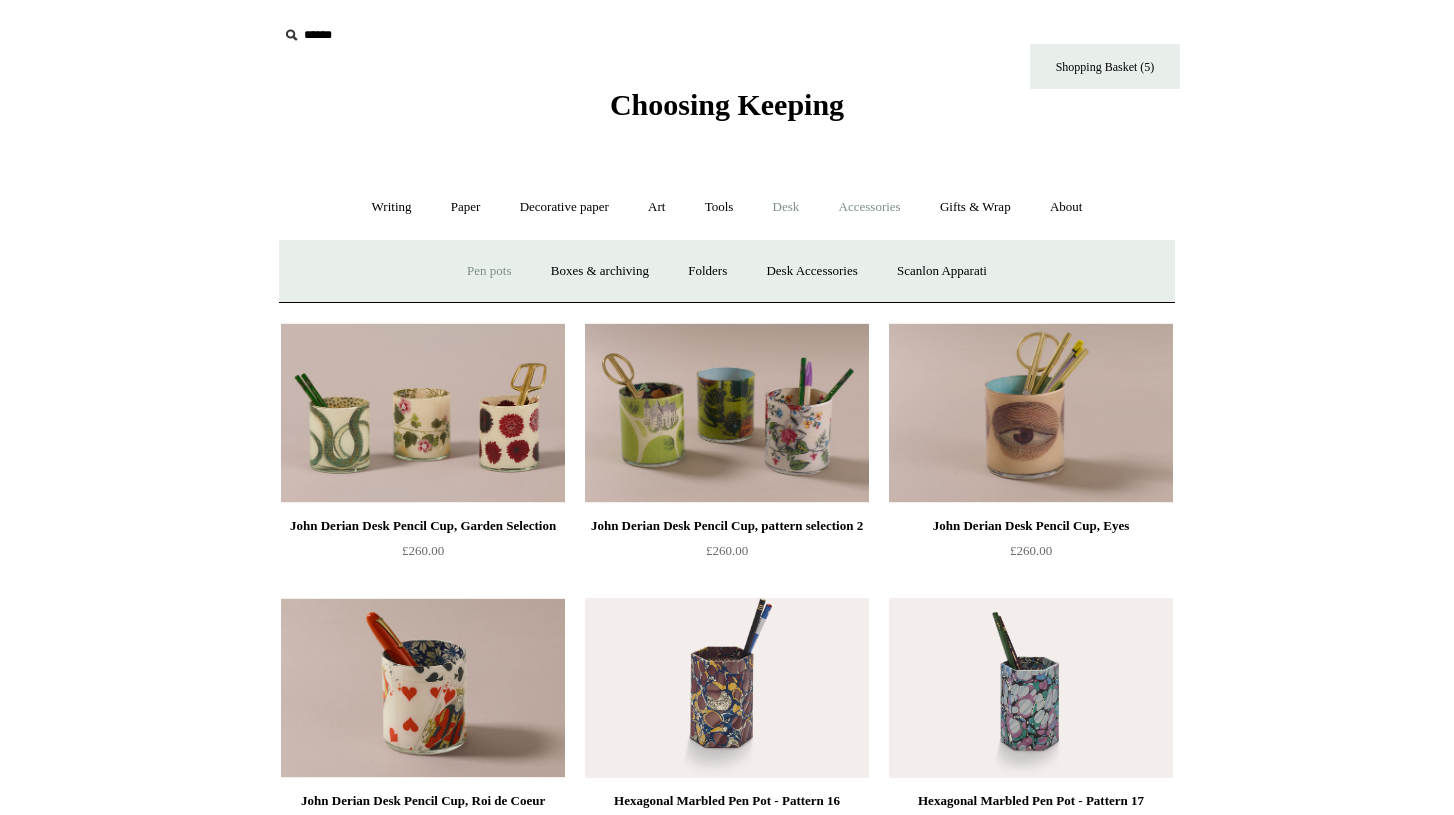 click on "Accessories +" at bounding box center [870, 207] 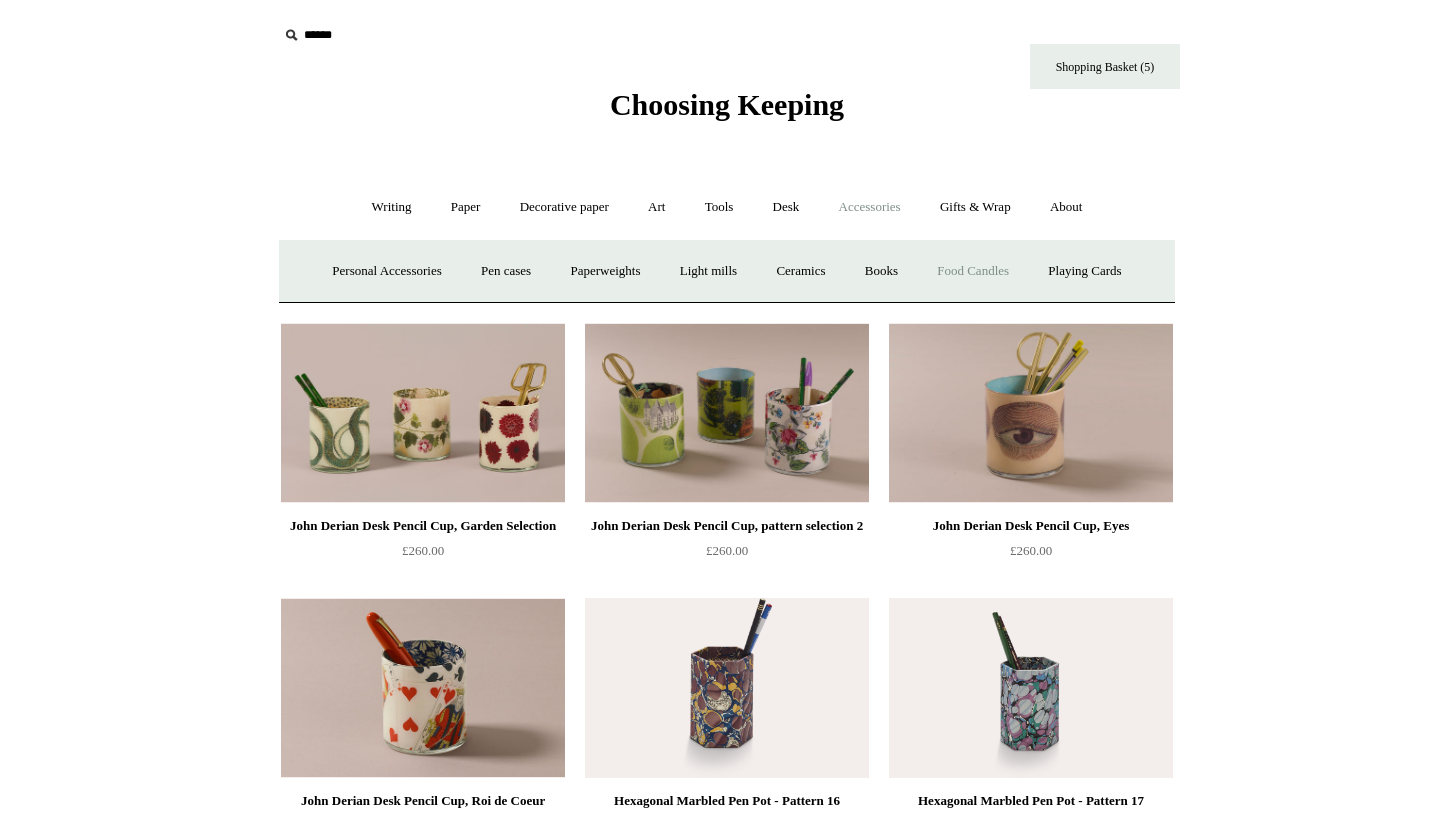 click on "Food Candles" at bounding box center (973, 271) 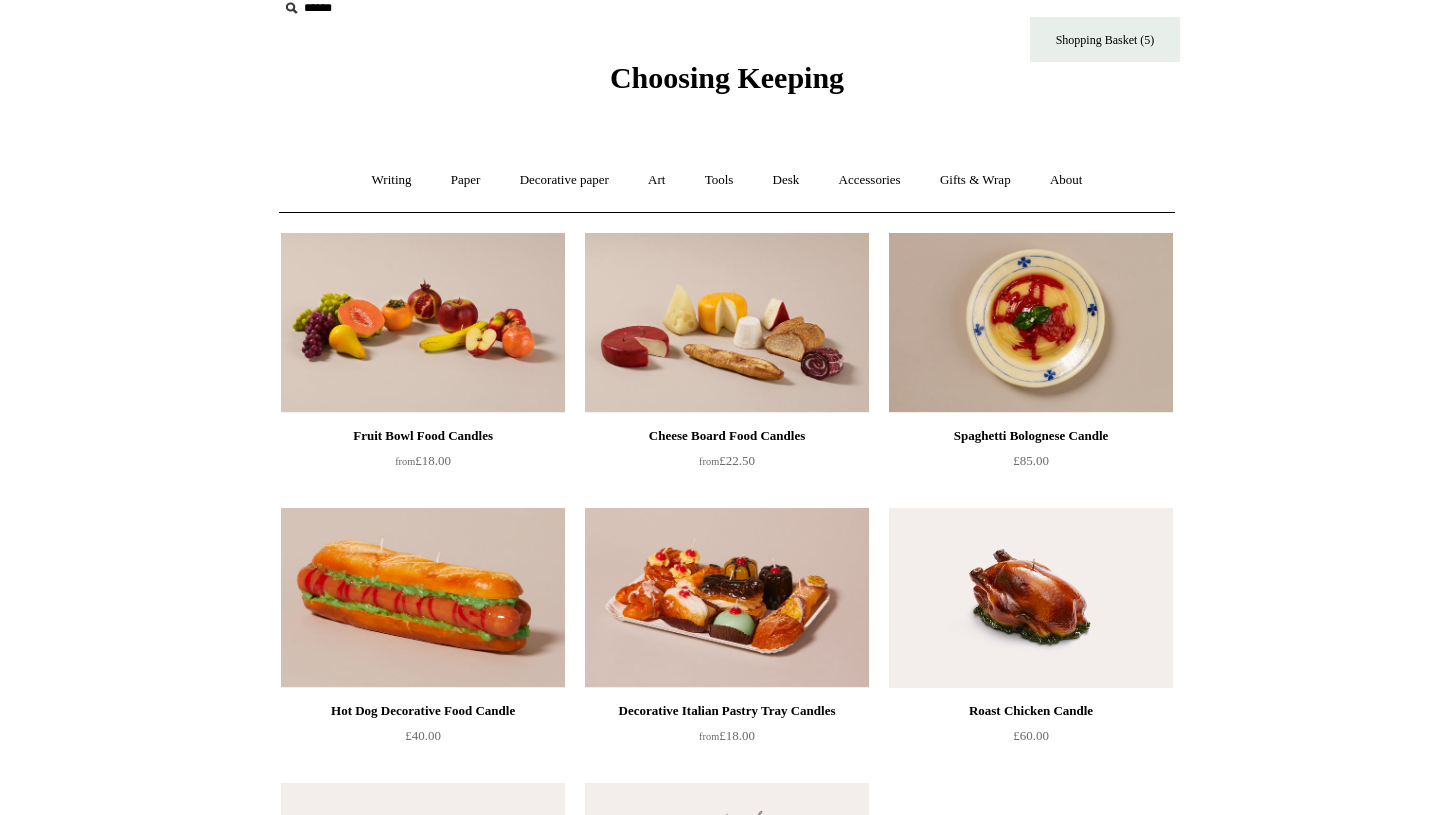 scroll, scrollTop: 23, scrollLeft: 0, axis: vertical 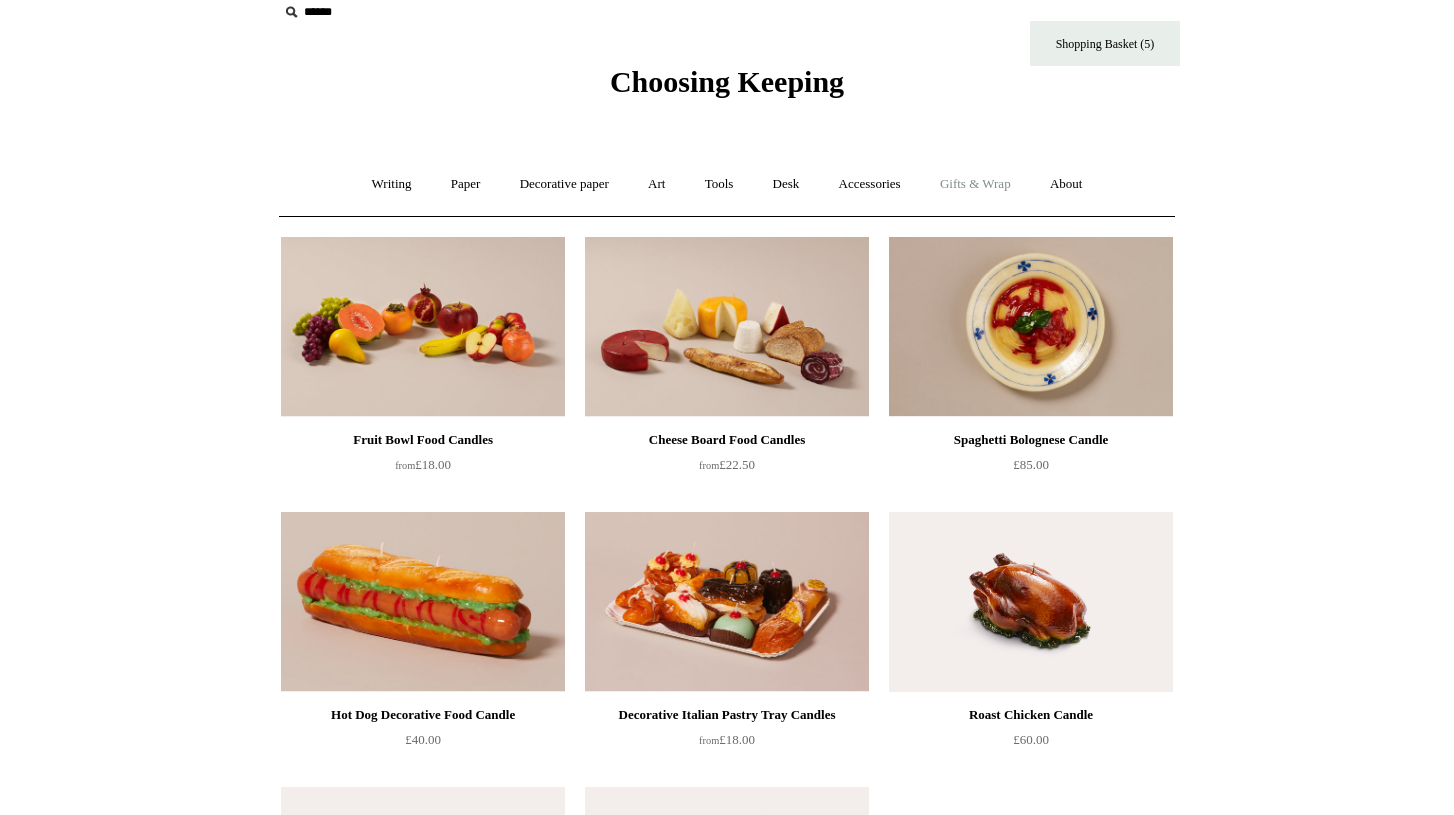 click on "Gifts & Wrap +" at bounding box center (975, 184) 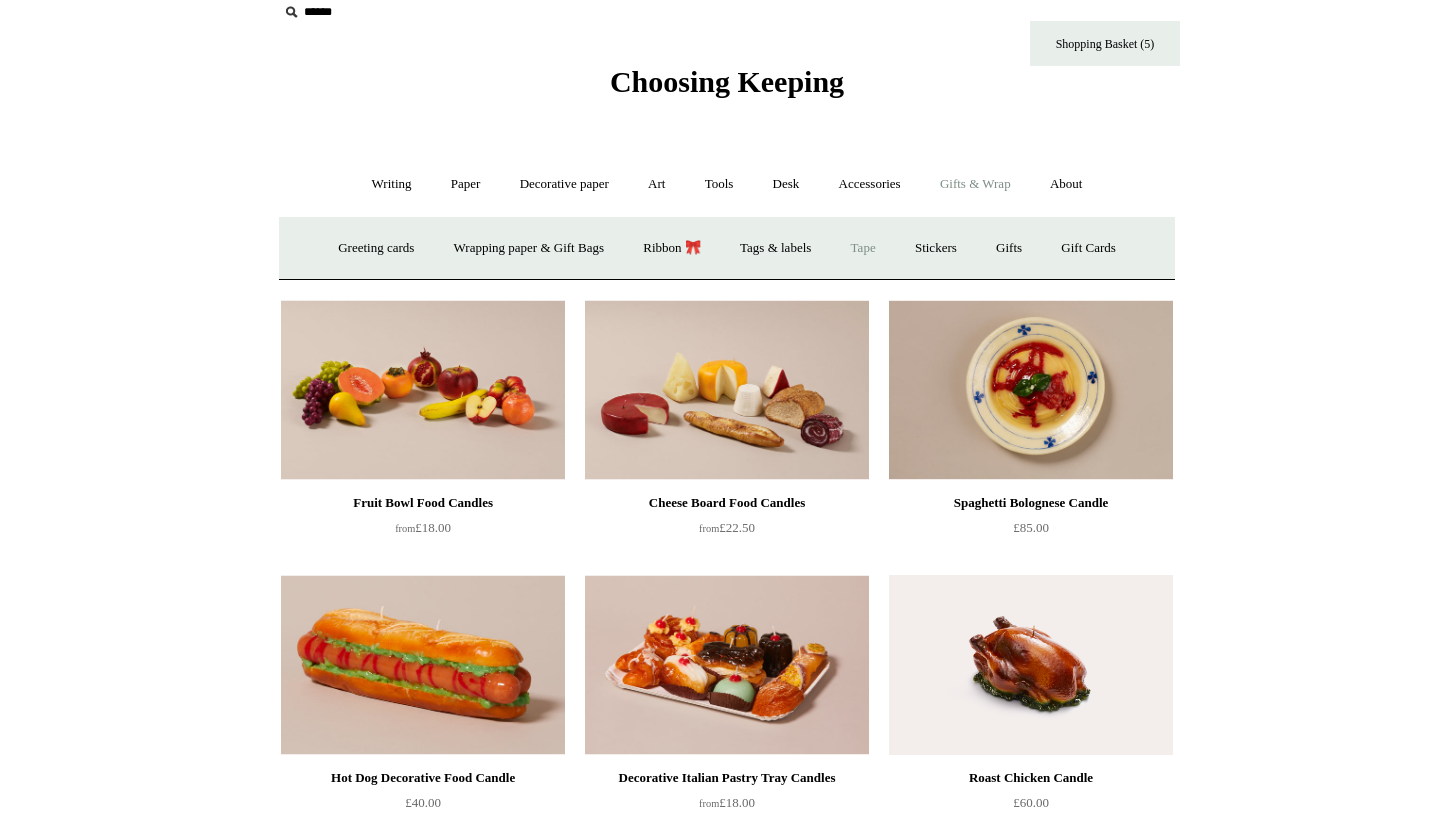 click on "Tape" at bounding box center (863, 248) 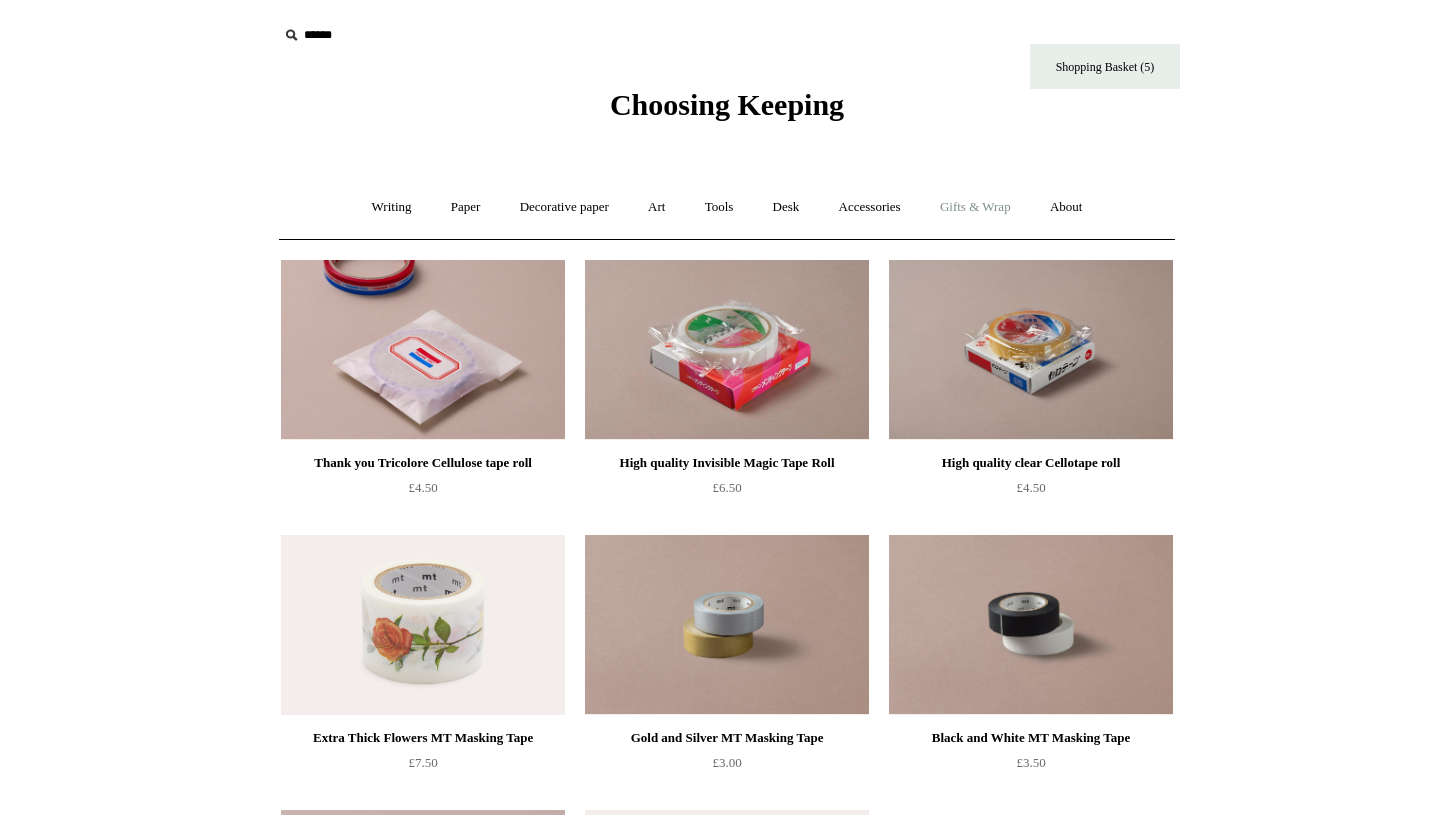 scroll, scrollTop: 0, scrollLeft: 0, axis: both 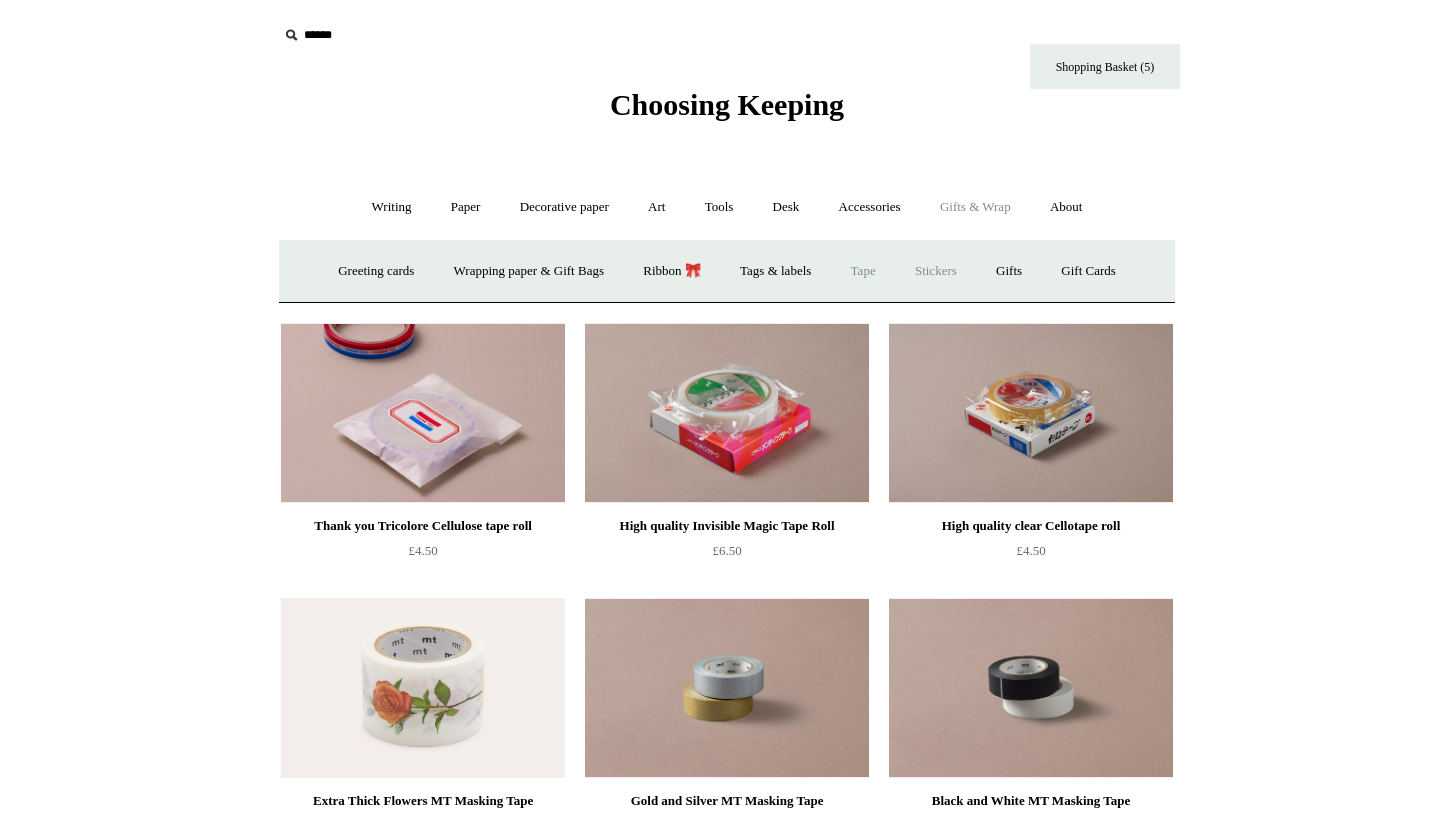 click on "Stickers" at bounding box center [936, 271] 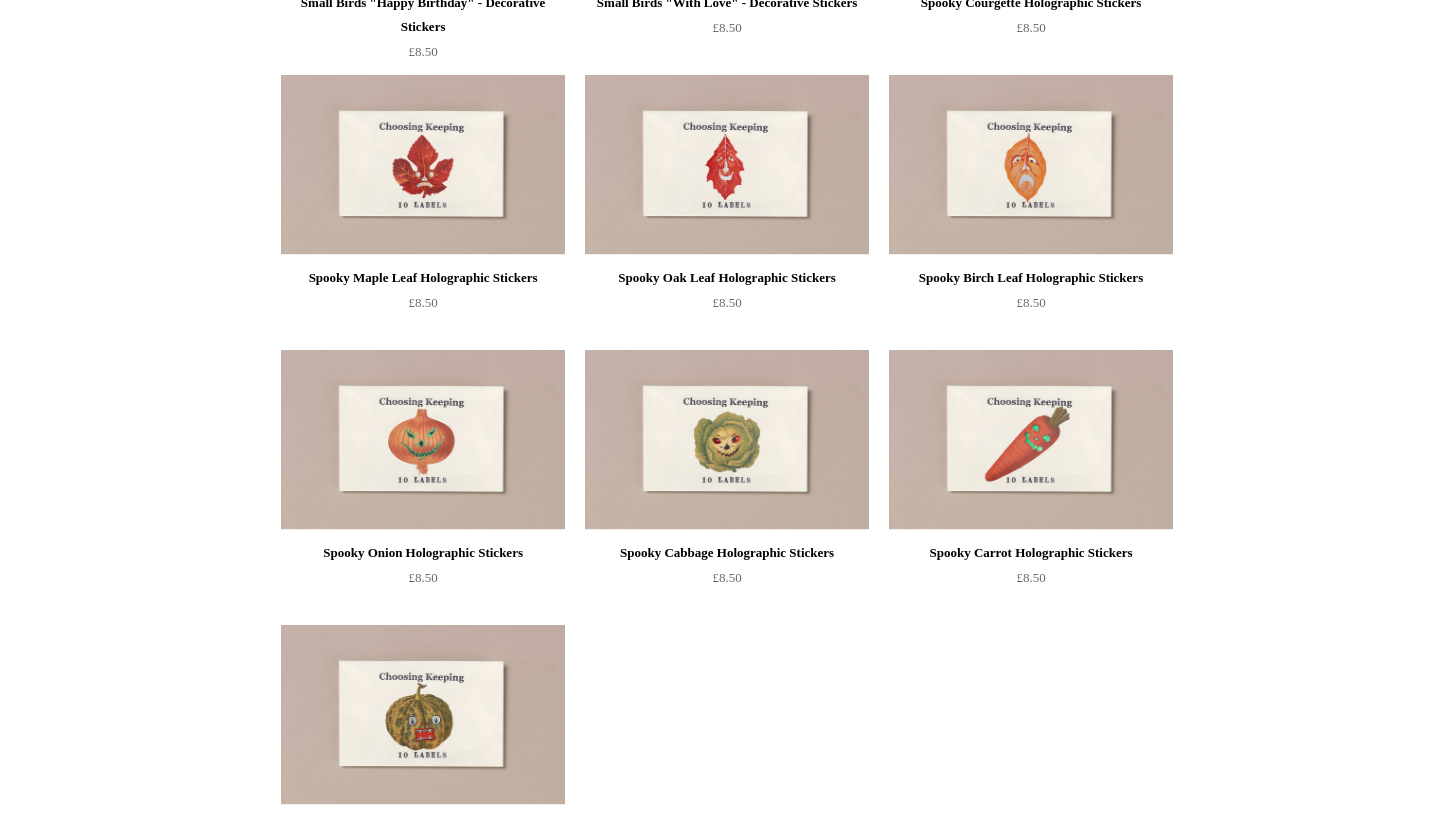 scroll, scrollTop: 1043, scrollLeft: 0, axis: vertical 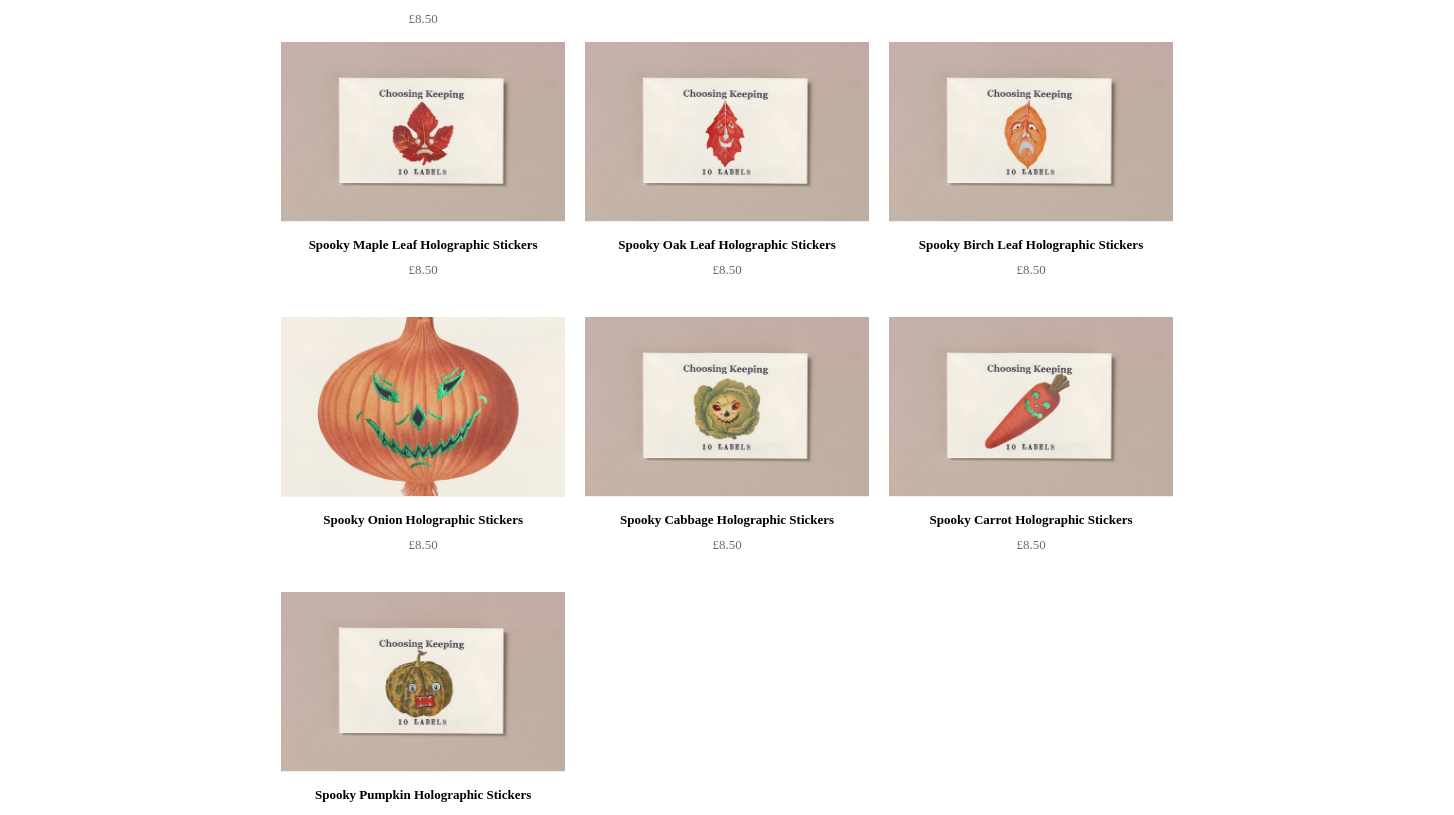click at bounding box center [423, 407] 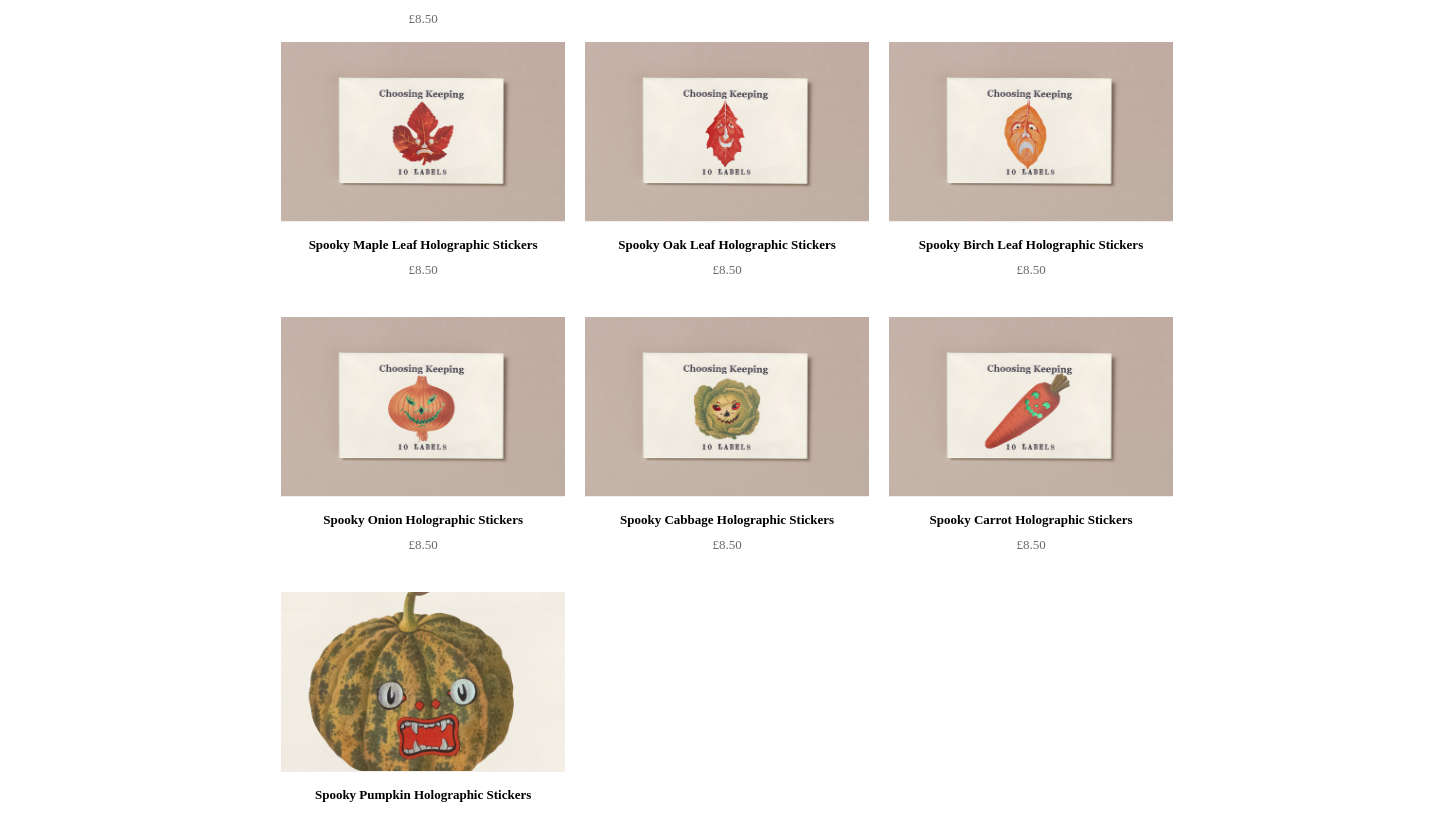 click at bounding box center (423, 682) 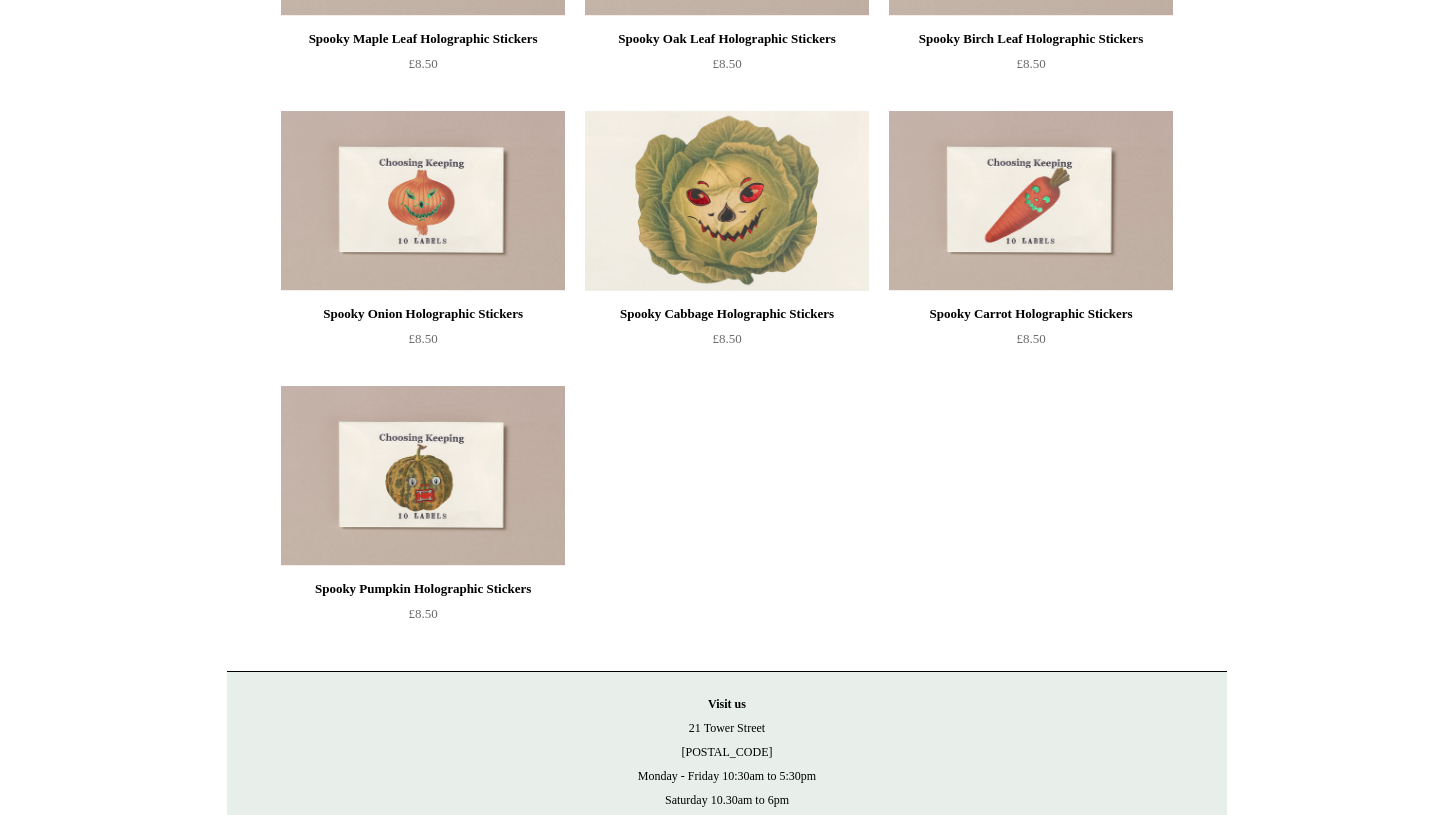 scroll, scrollTop: 1247, scrollLeft: 0, axis: vertical 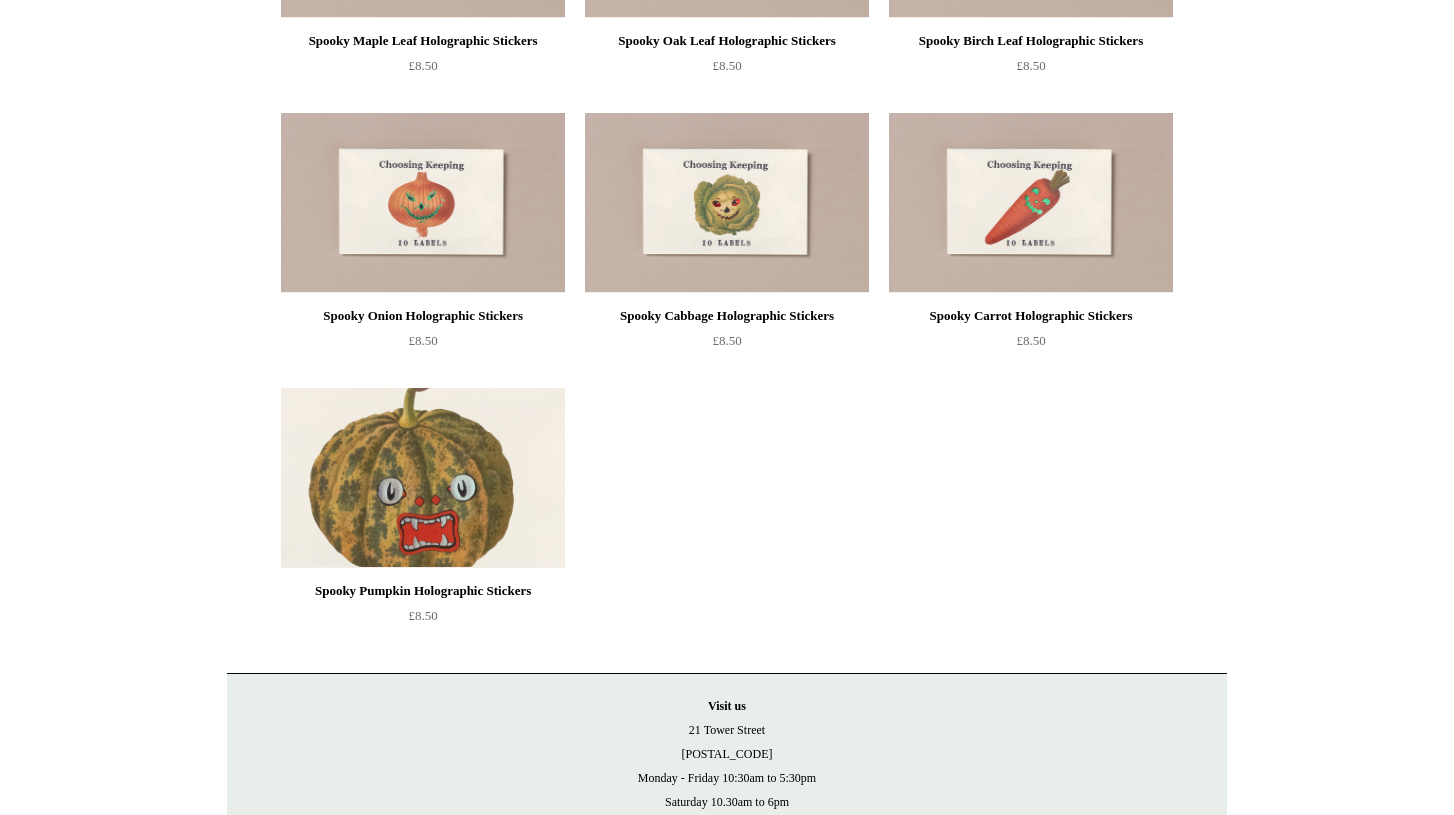 click at bounding box center [423, 478] 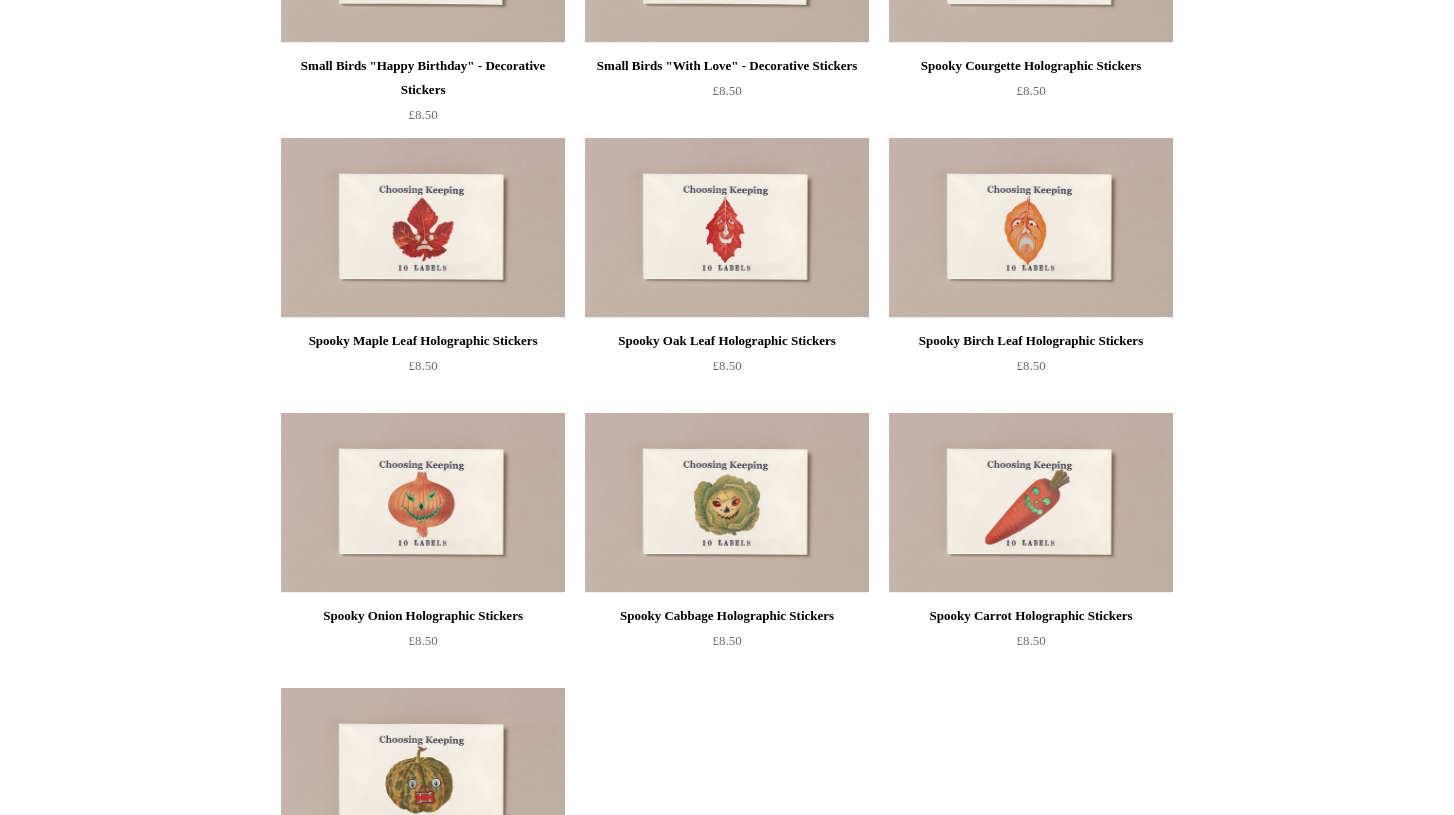 scroll, scrollTop: 909, scrollLeft: 0, axis: vertical 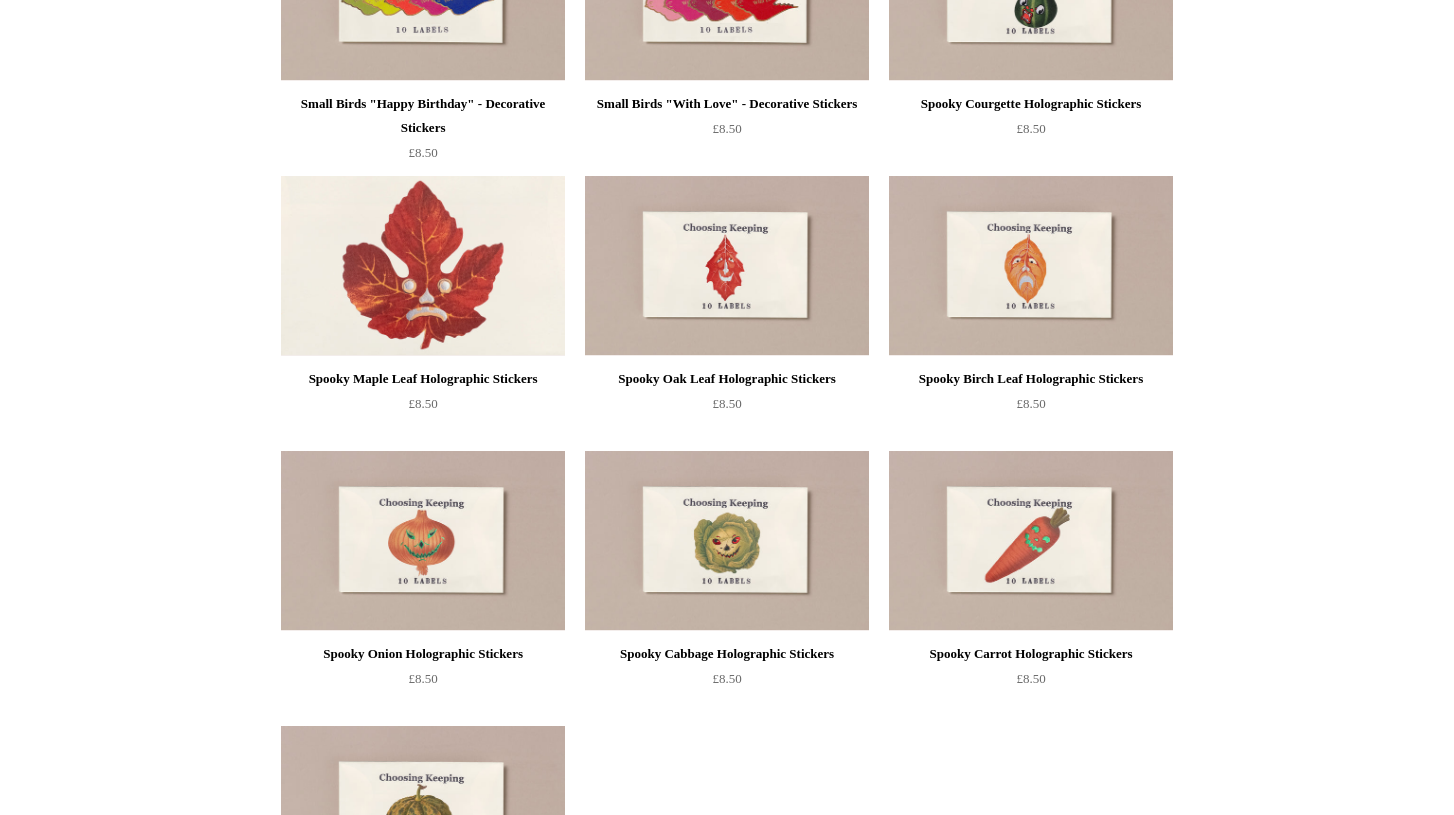 click at bounding box center [423, 266] 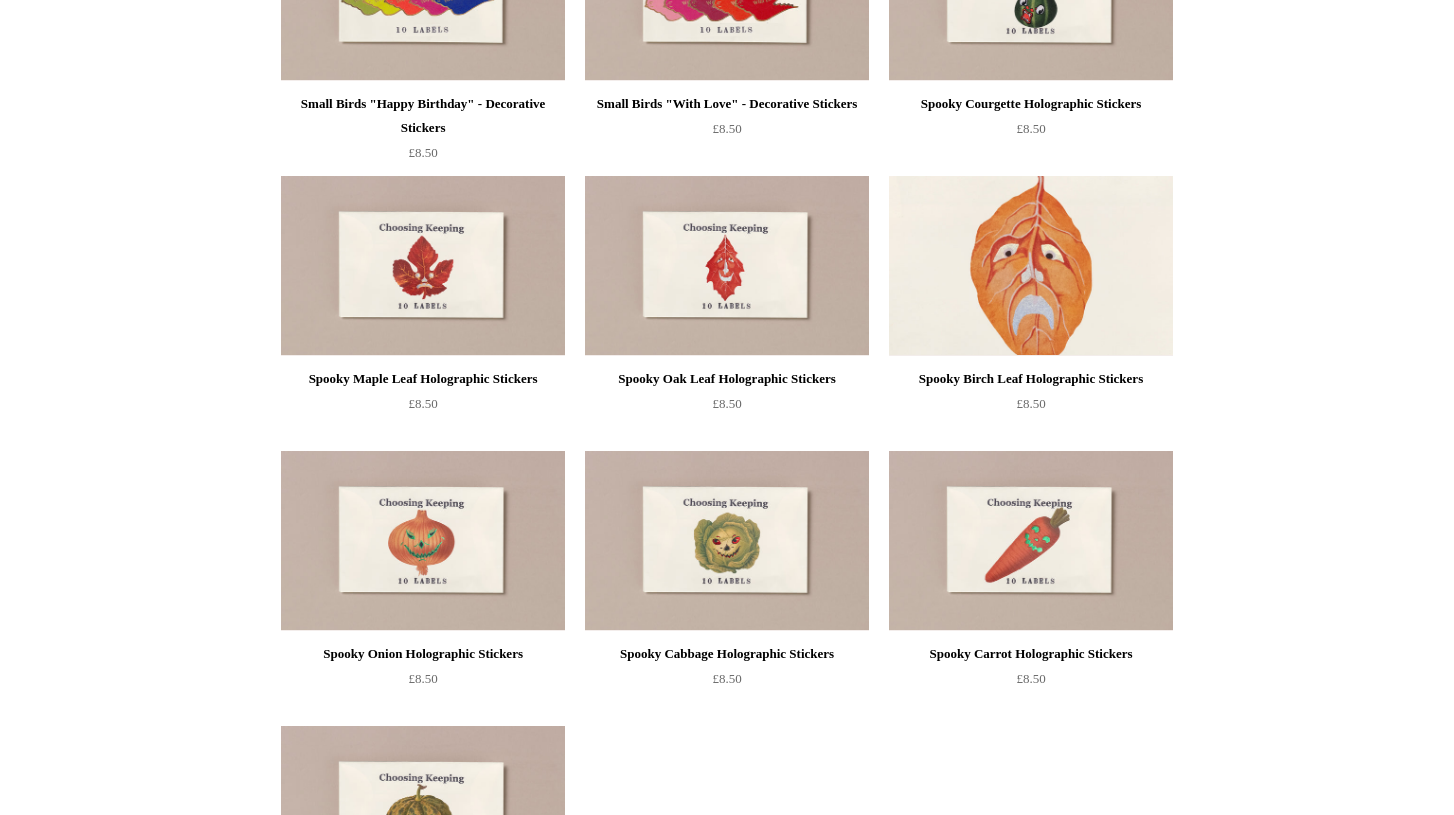 click at bounding box center [1031, 266] 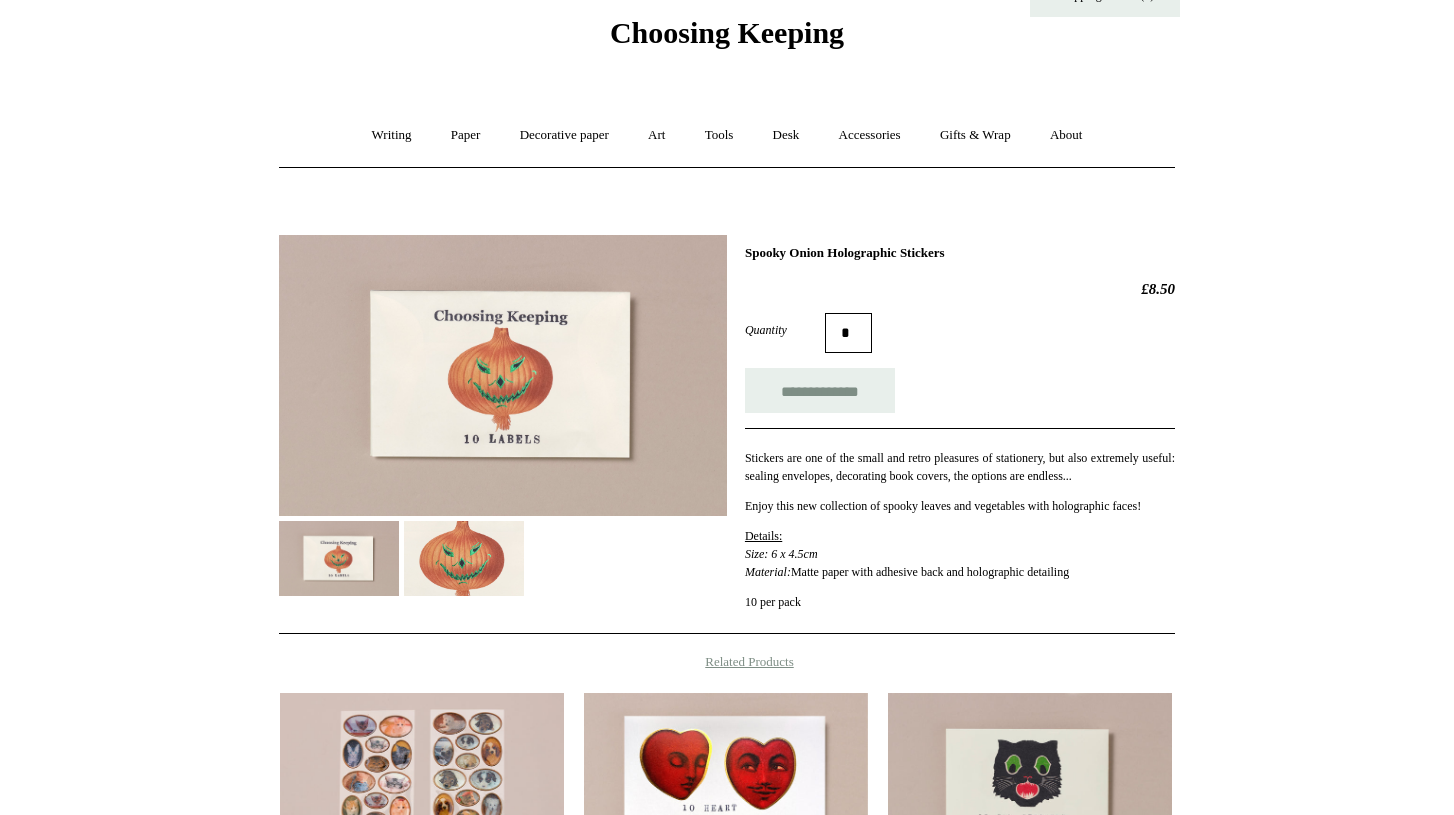 scroll, scrollTop: 72, scrollLeft: 0, axis: vertical 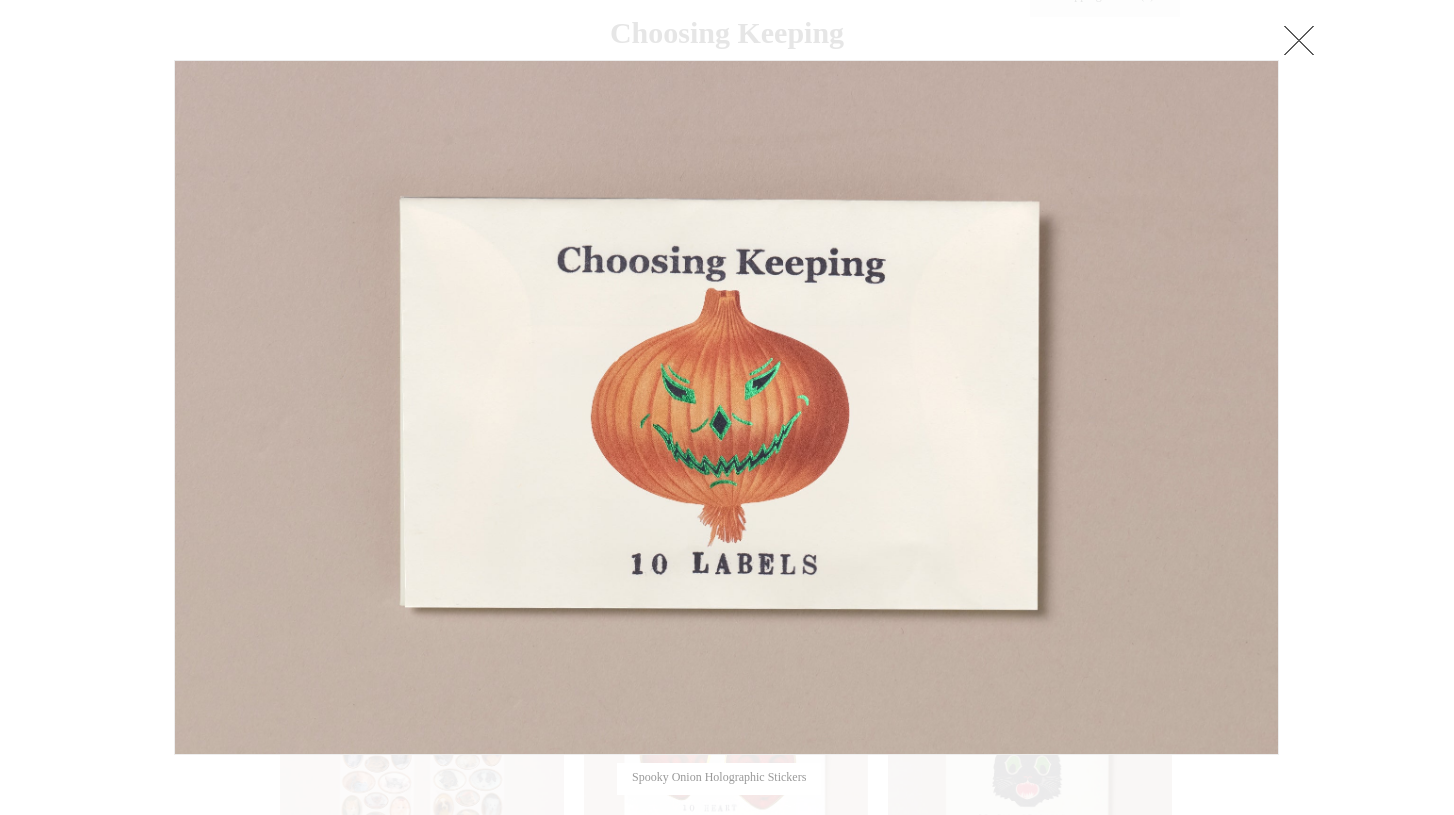 click at bounding box center (1299, 40) 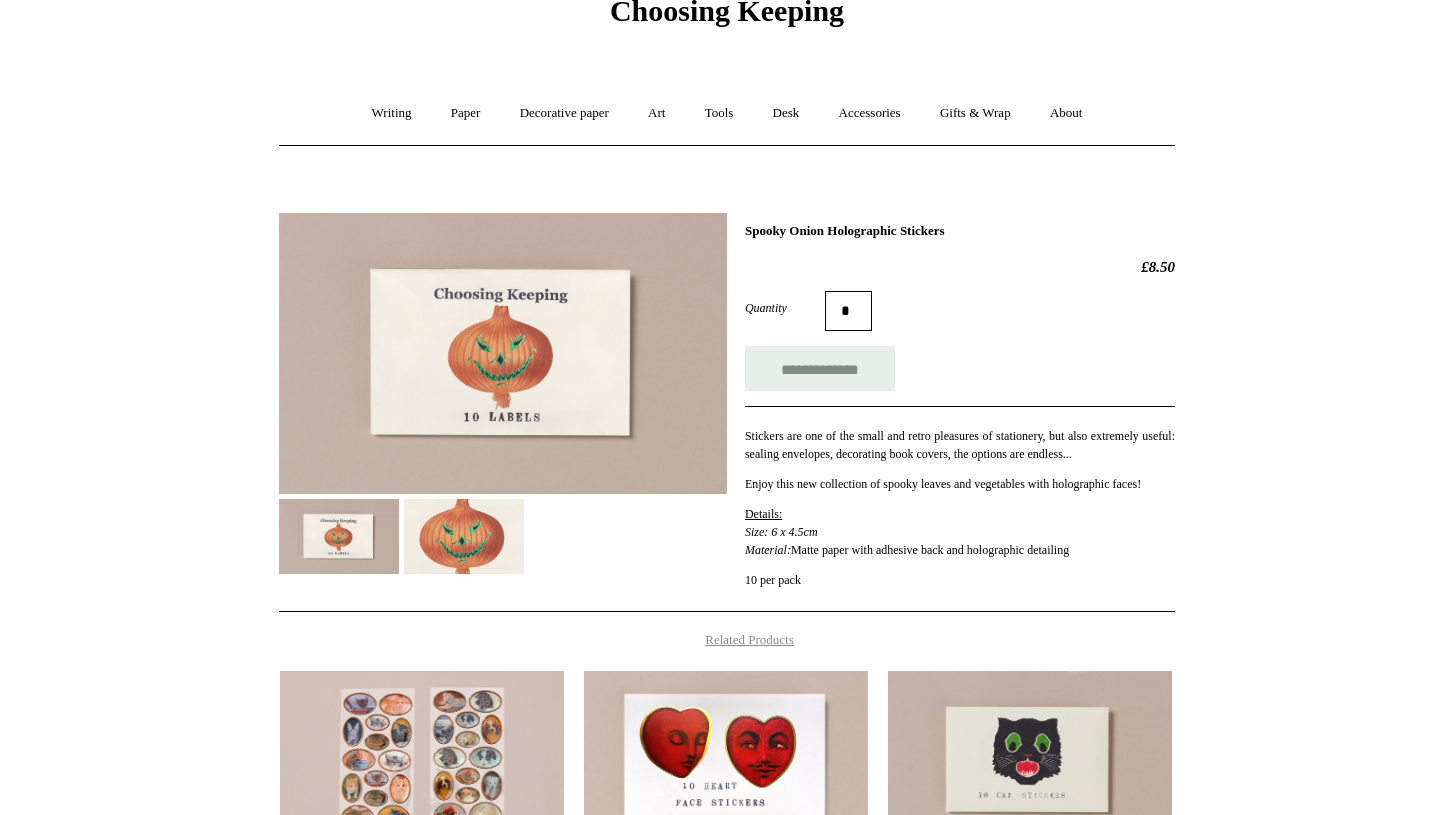 scroll, scrollTop: 99, scrollLeft: 0, axis: vertical 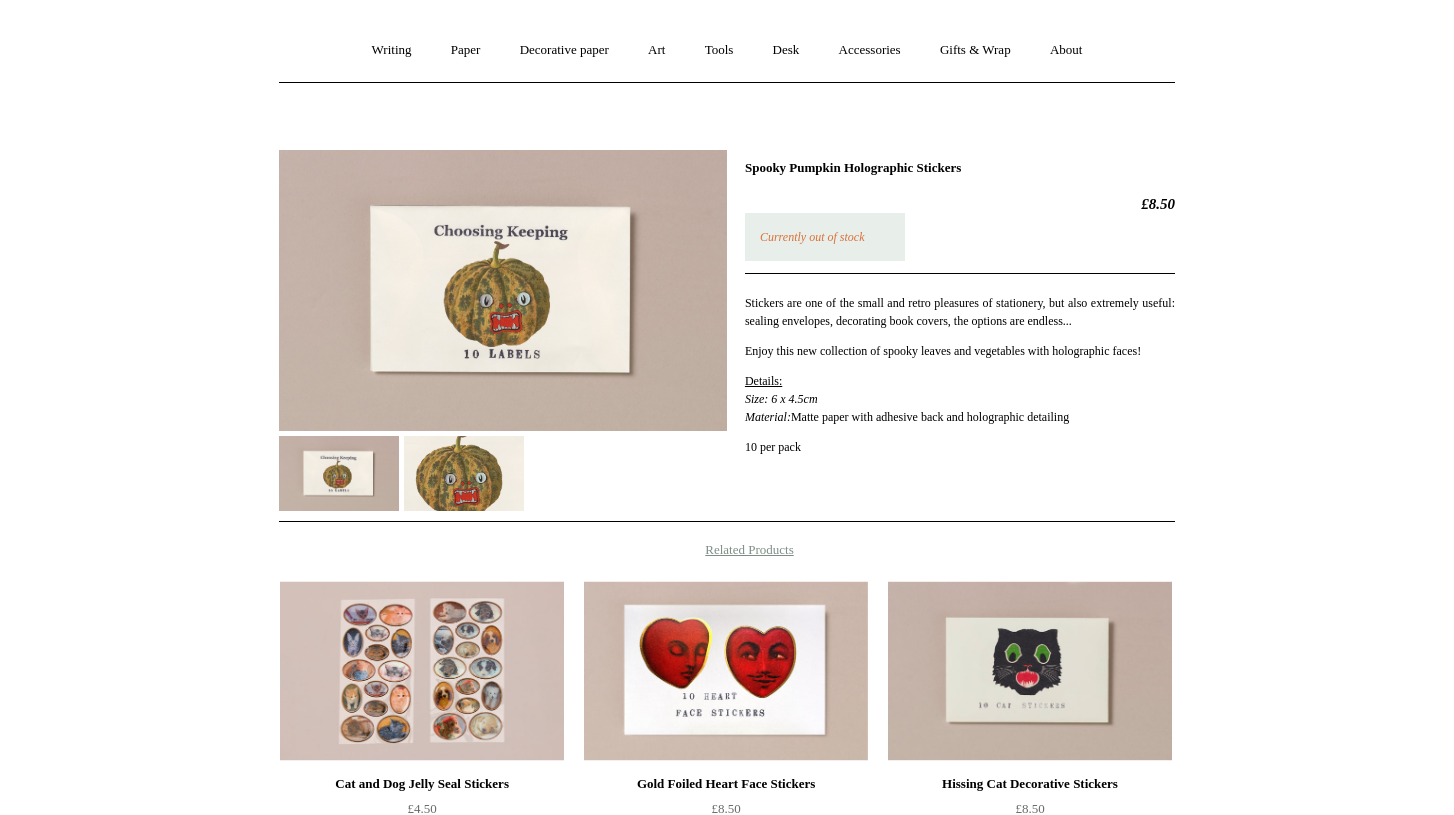 click at bounding box center (464, 473) 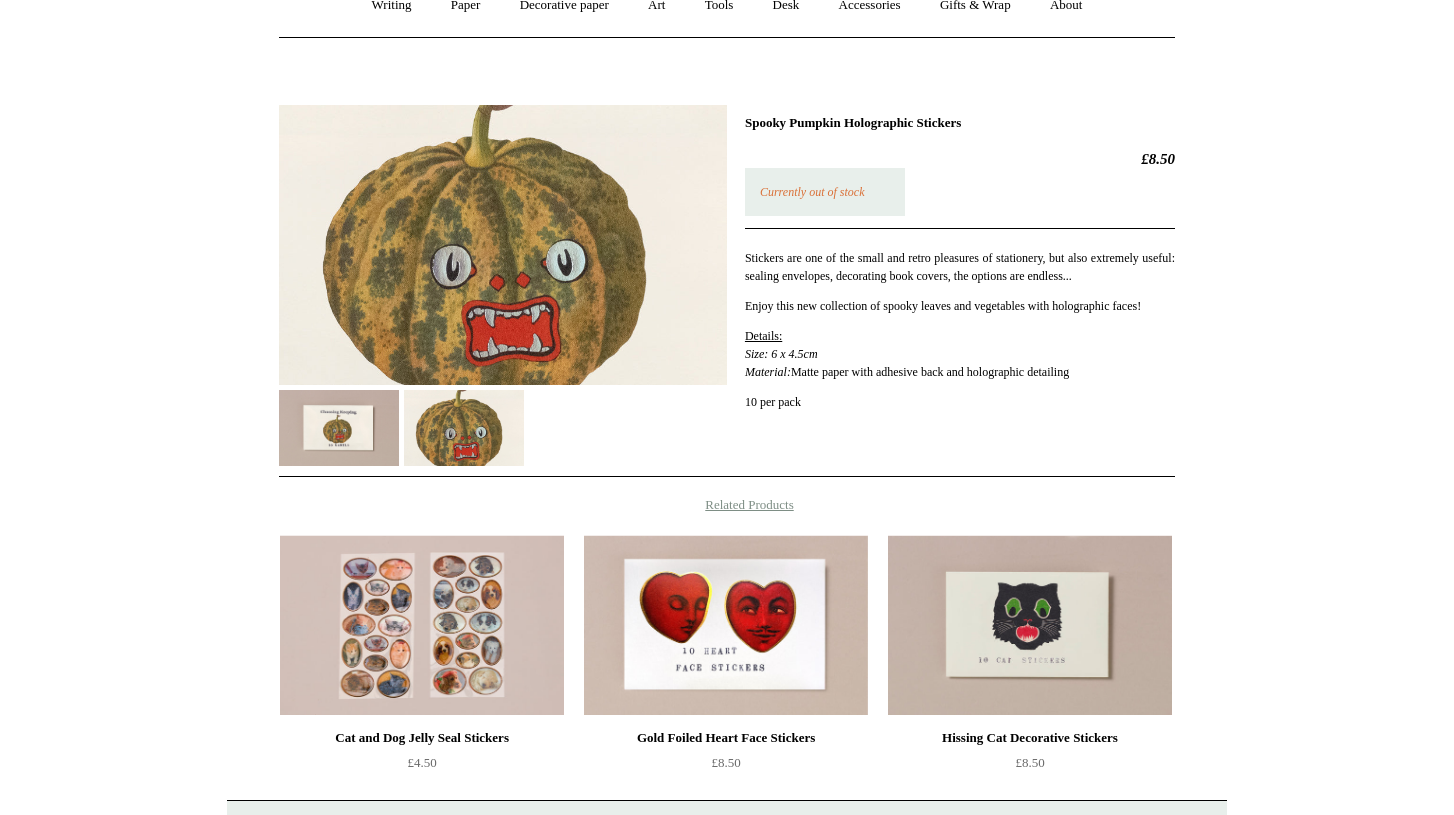 scroll, scrollTop: 207, scrollLeft: 0, axis: vertical 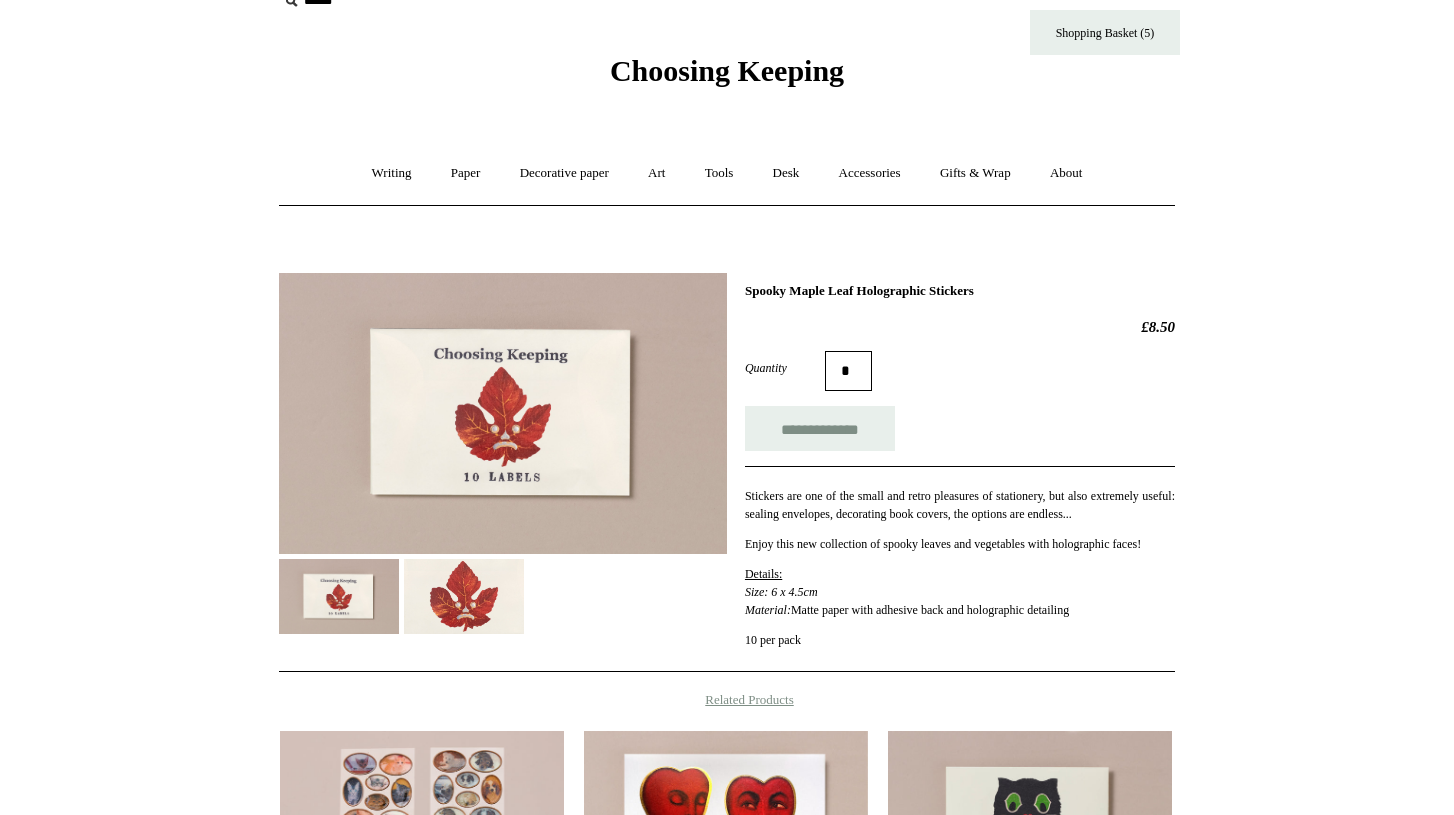 drag, startPoint x: 862, startPoint y: 371, endPoint x: 825, endPoint y: 371, distance: 37 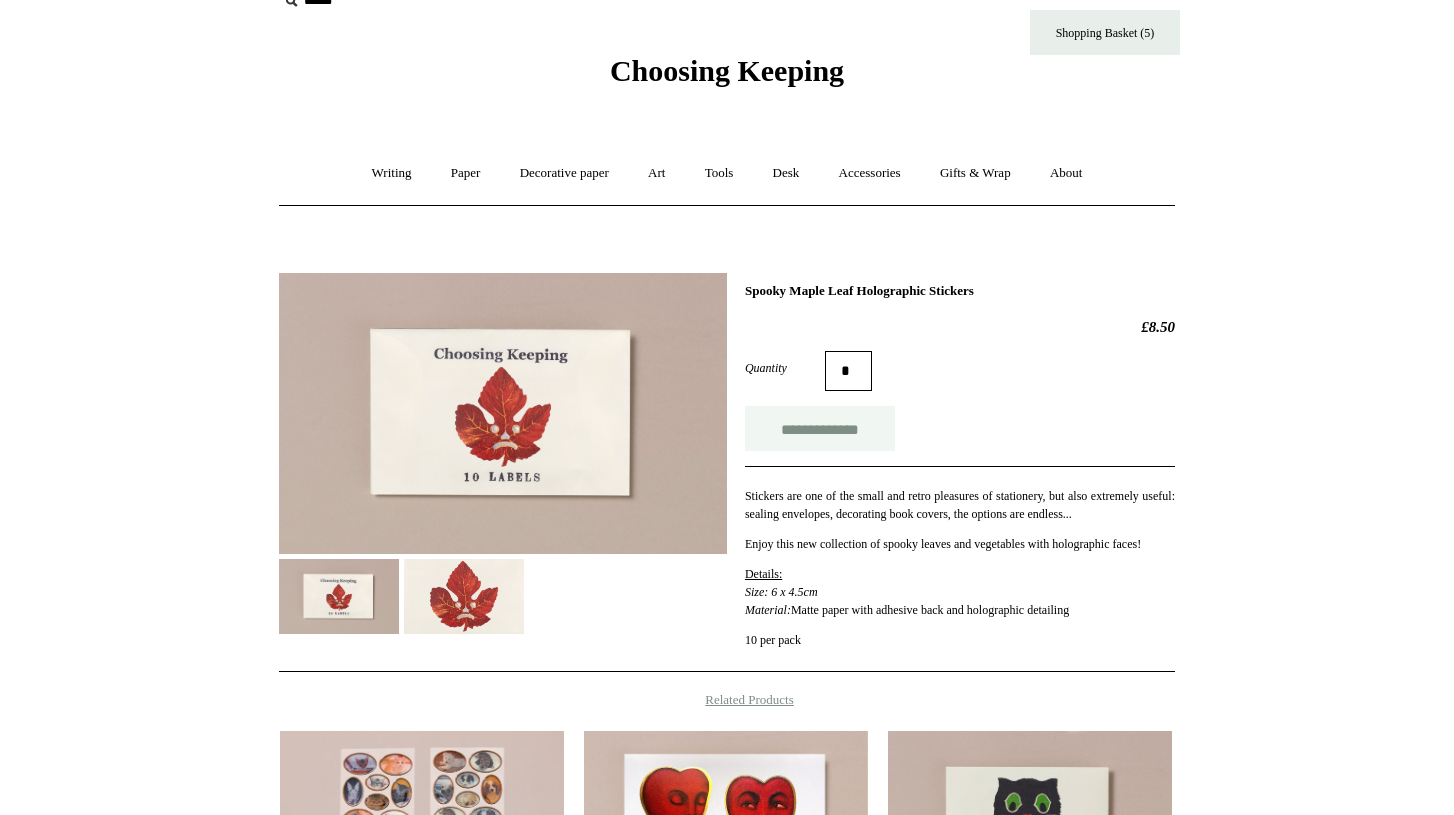 type on "*" 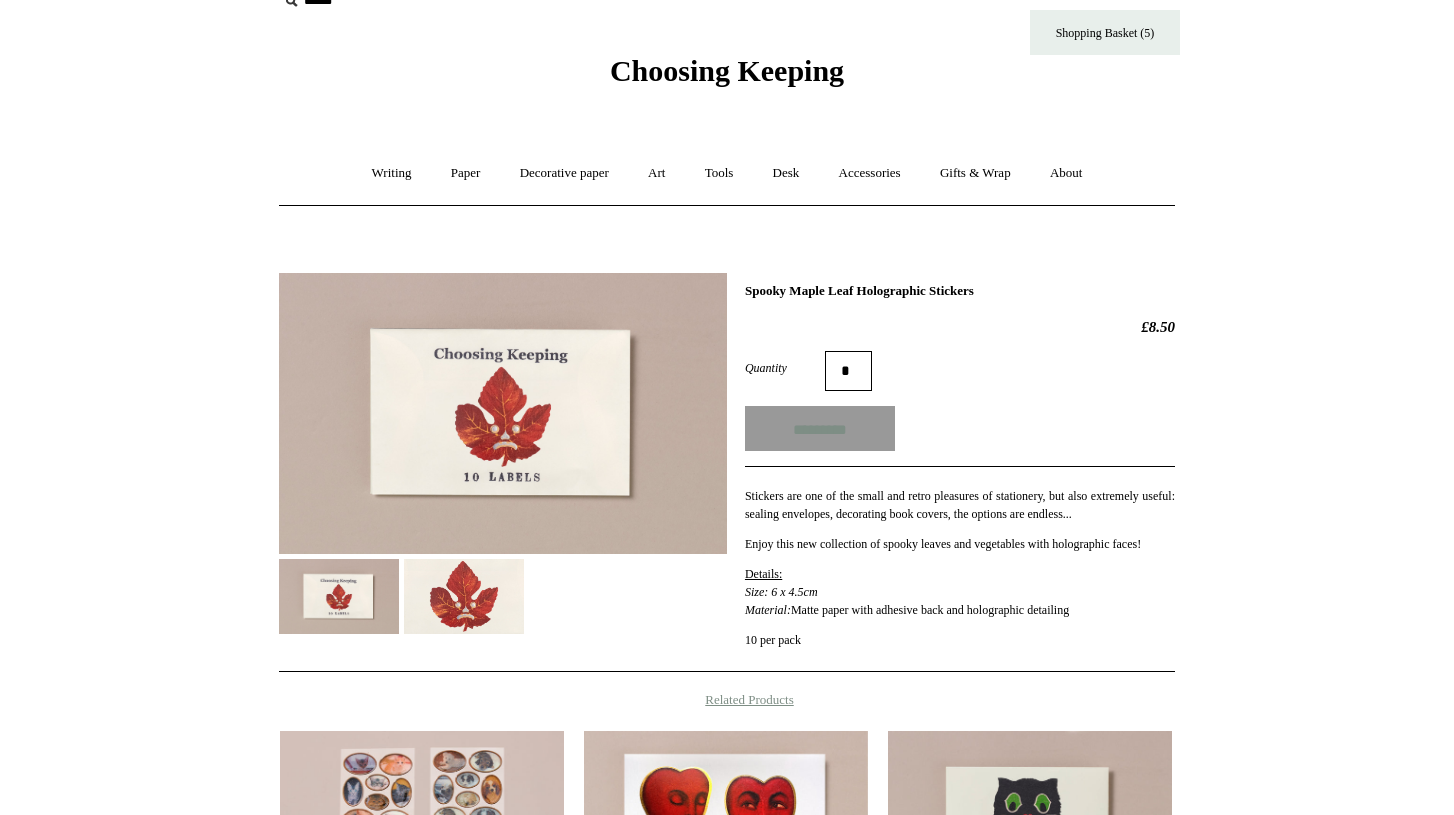 type on "**********" 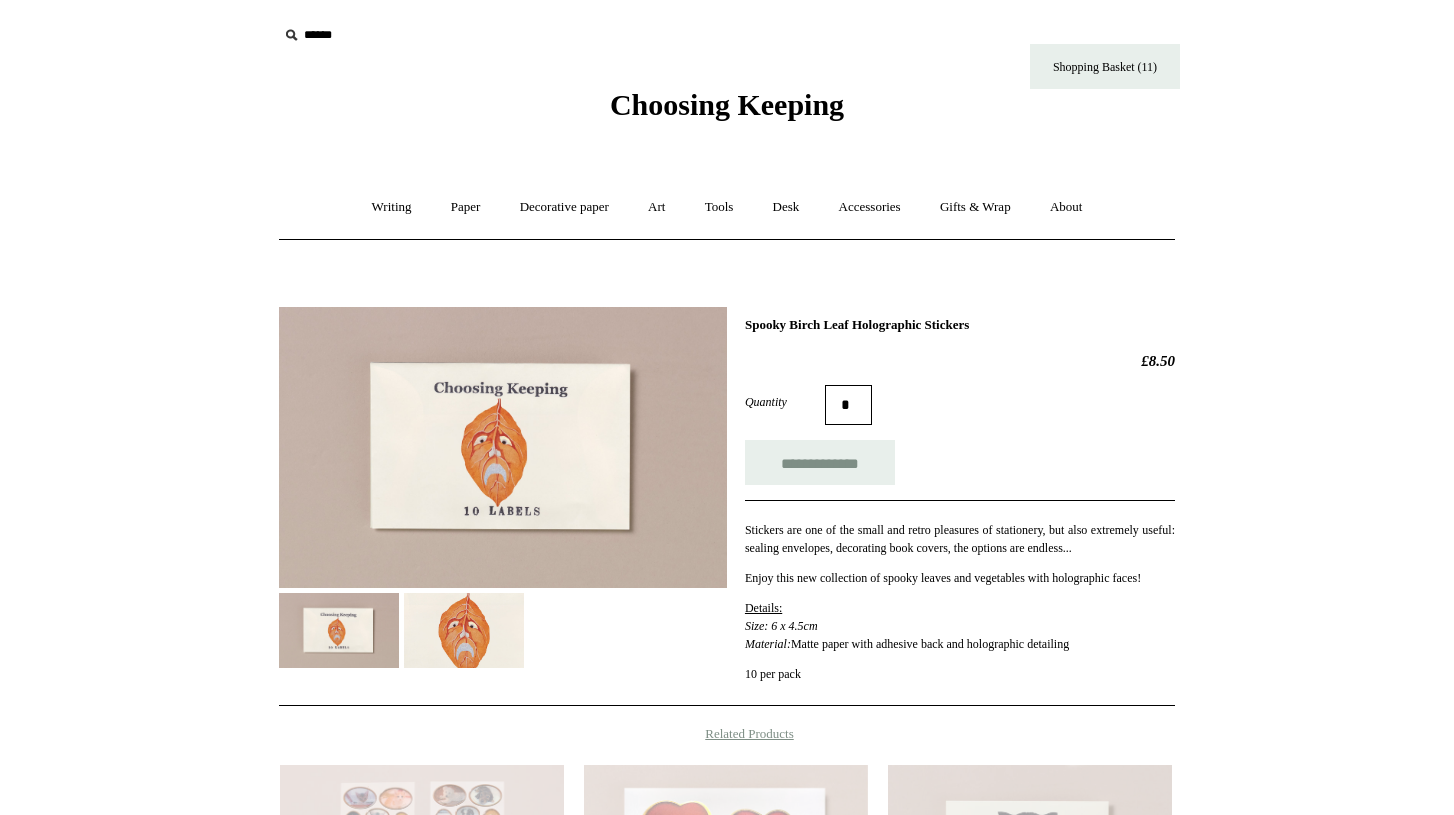 scroll, scrollTop: 0, scrollLeft: 0, axis: both 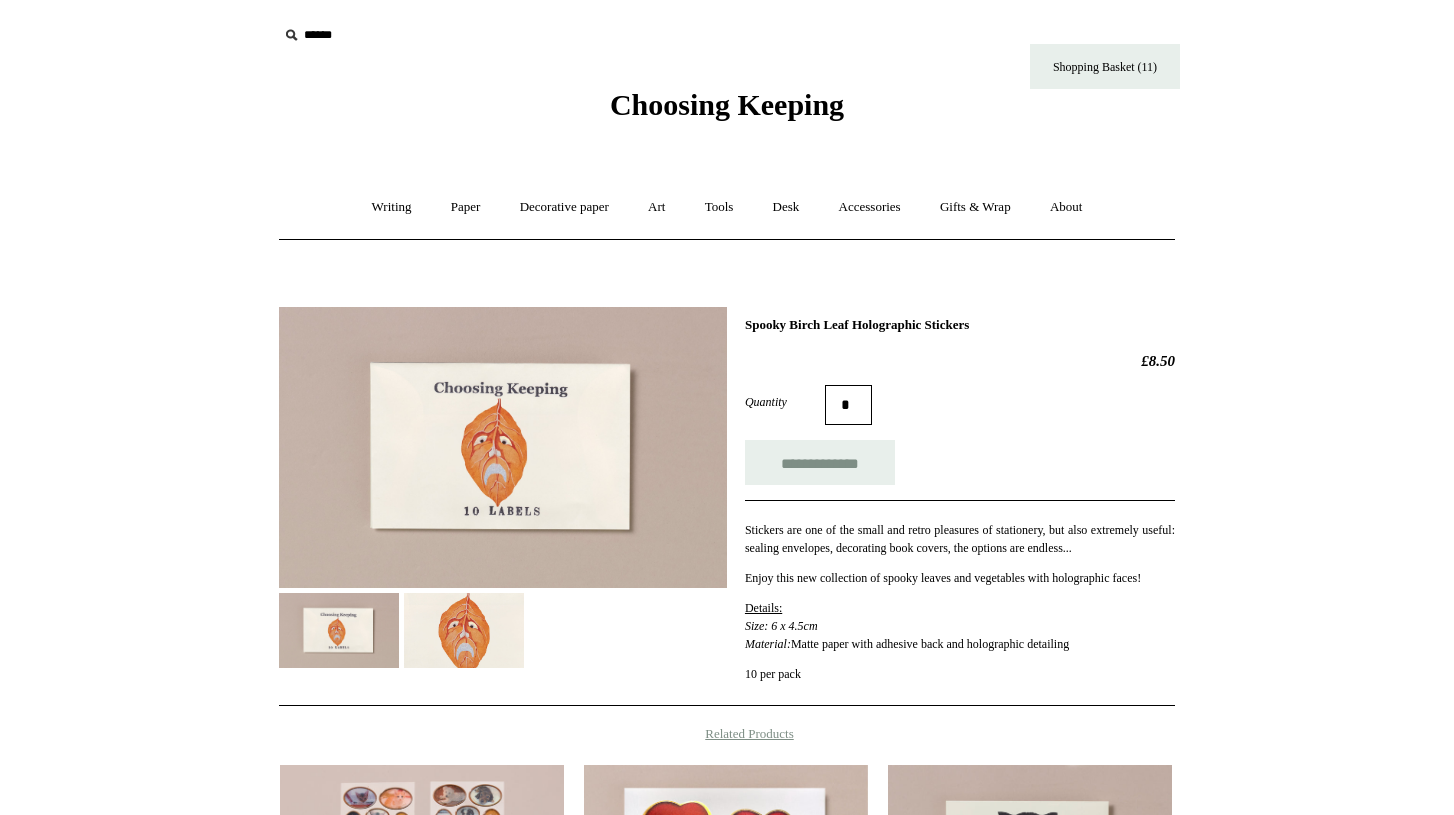 click on "Quantity
*" at bounding box center (960, 405) 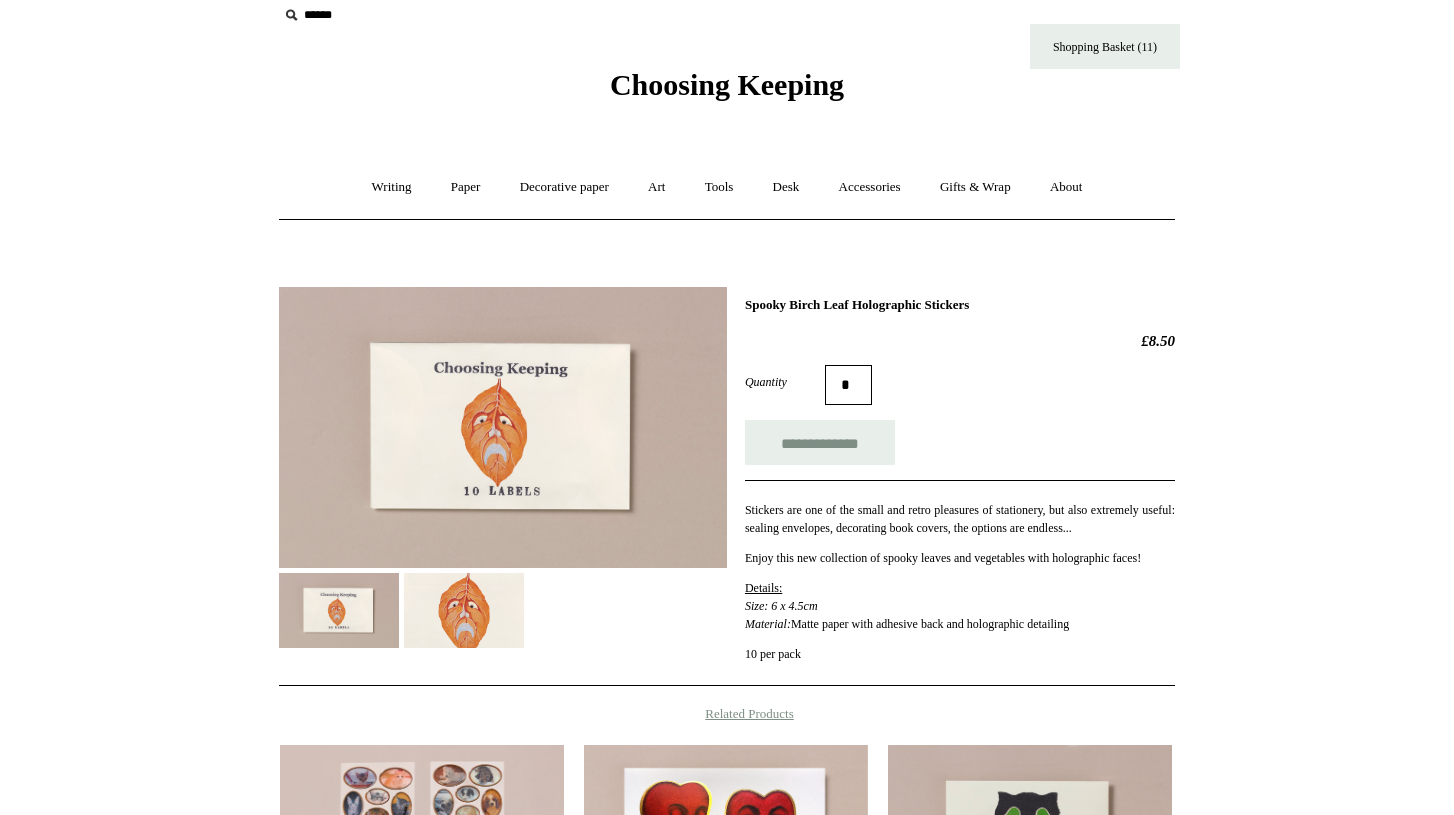 drag, startPoint x: 865, startPoint y: 382, endPoint x: 796, endPoint y: 381, distance: 69.00725 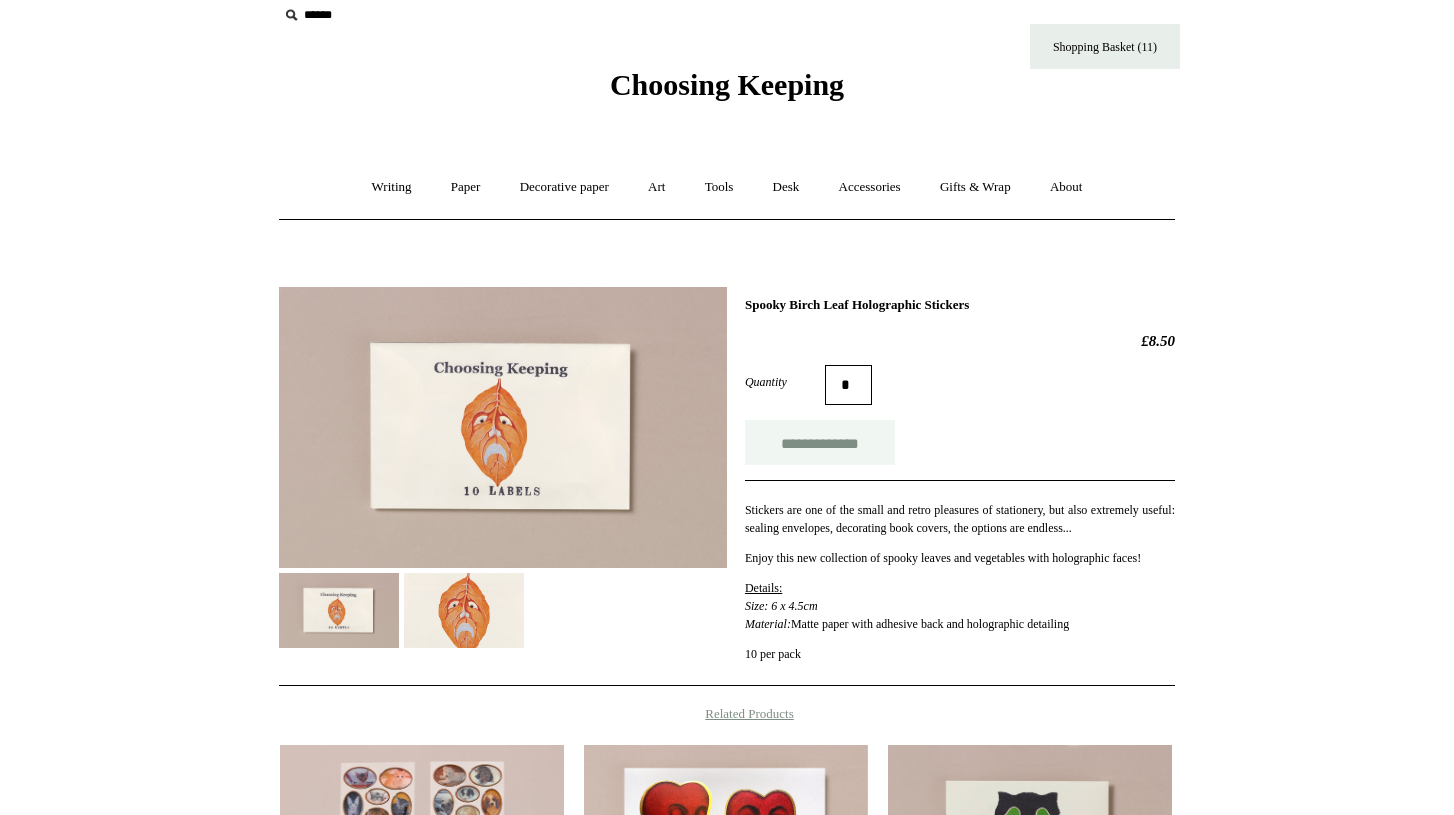 type on "*" 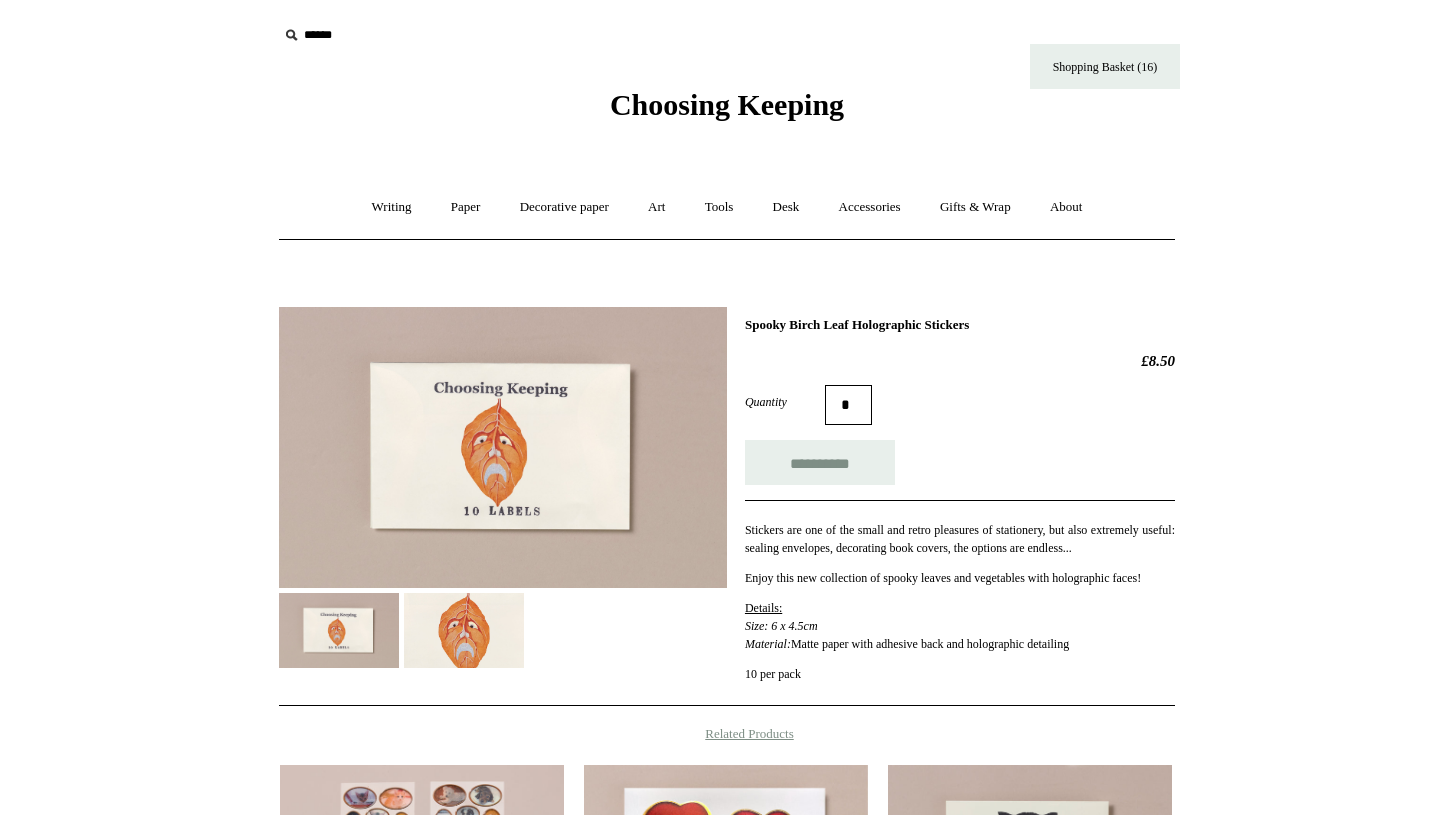 scroll, scrollTop: 0, scrollLeft: 0, axis: both 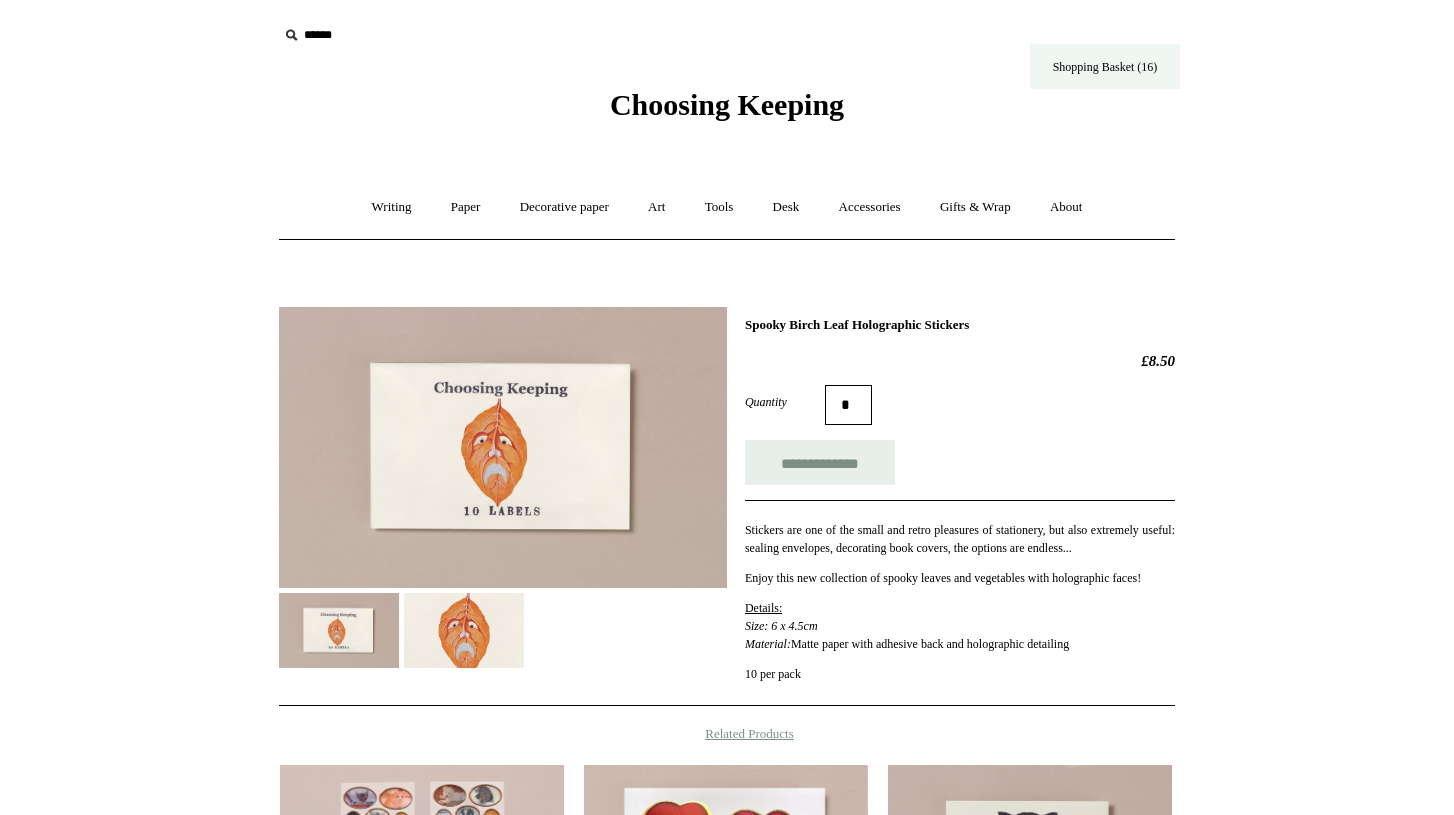 click on "Shopping Basket (16)" at bounding box center [1105, 66] 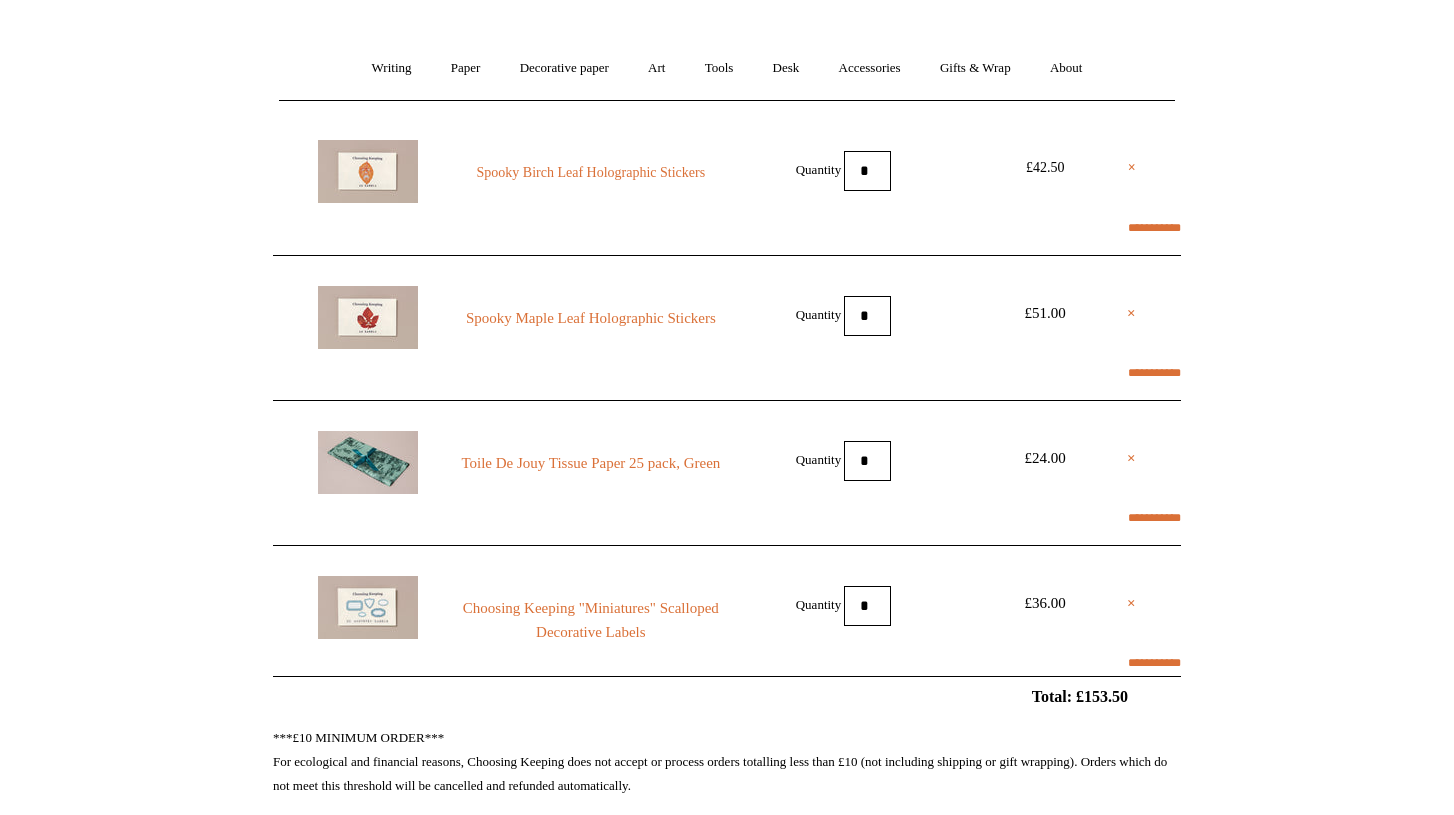 scroll, scrollTop: 141, scrollLeft: 0, axis: vertical 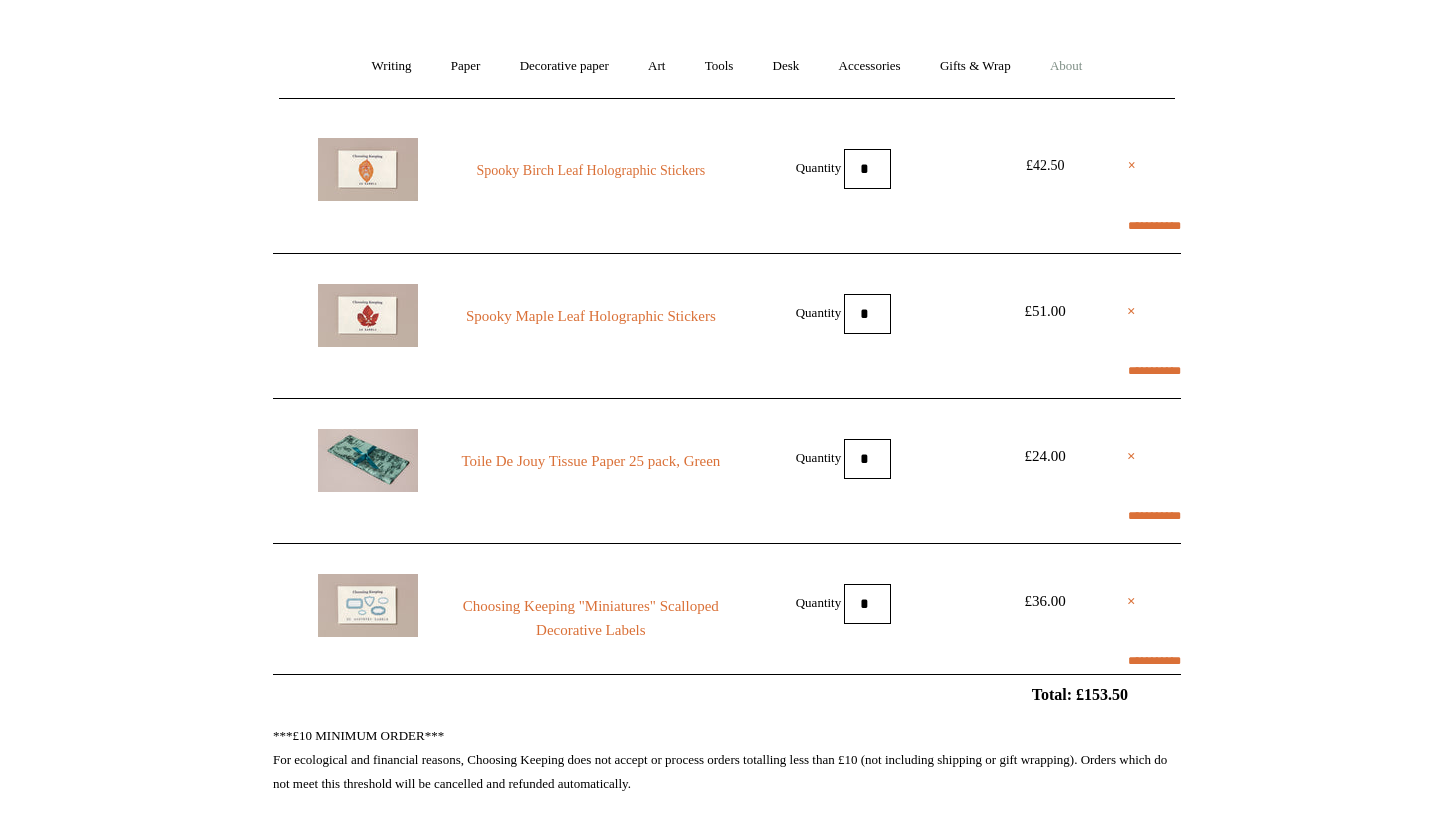 select on "**********" 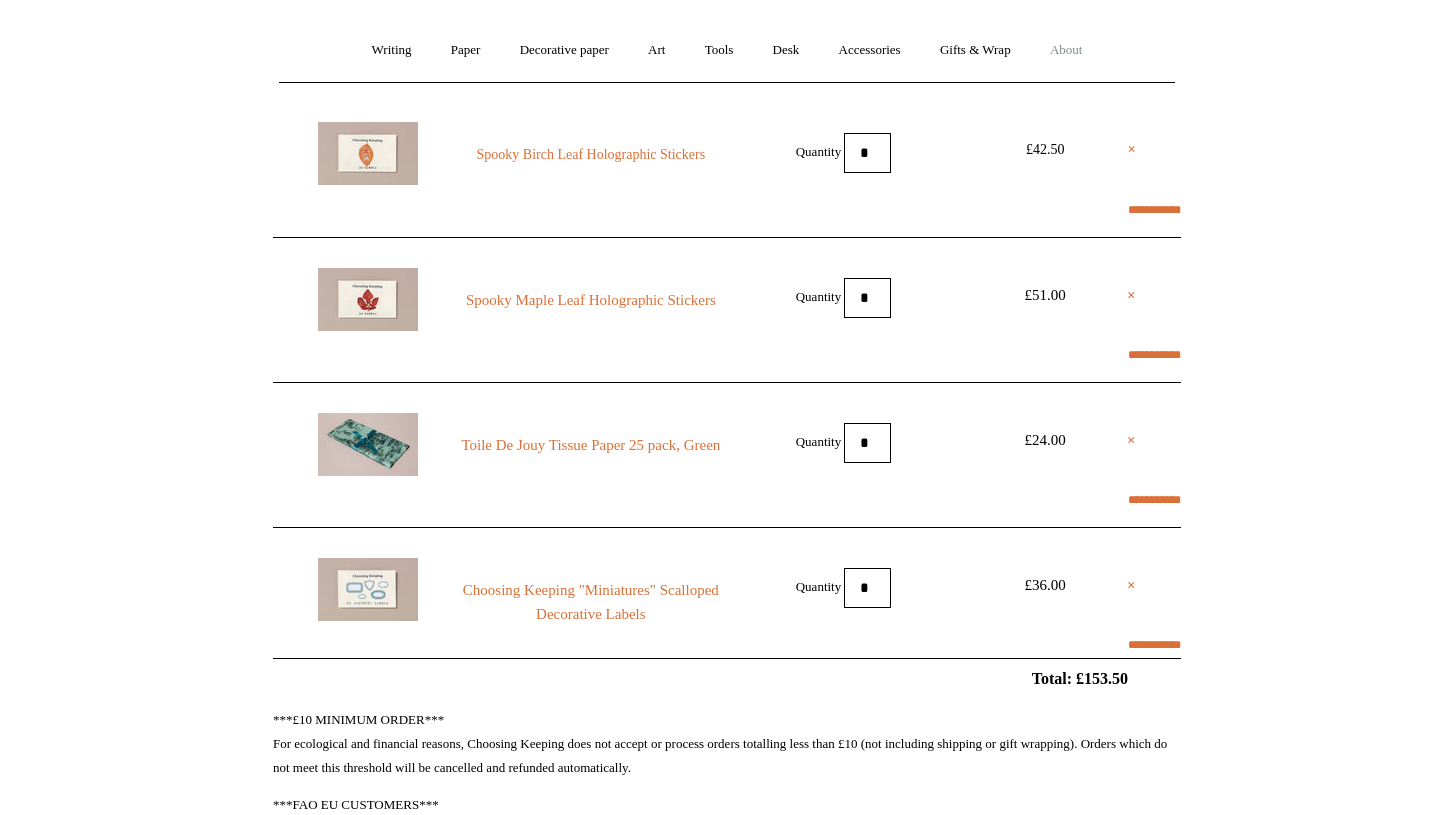 scroll, scrollTop: 160, scrollLeft: 0, axis: vertical 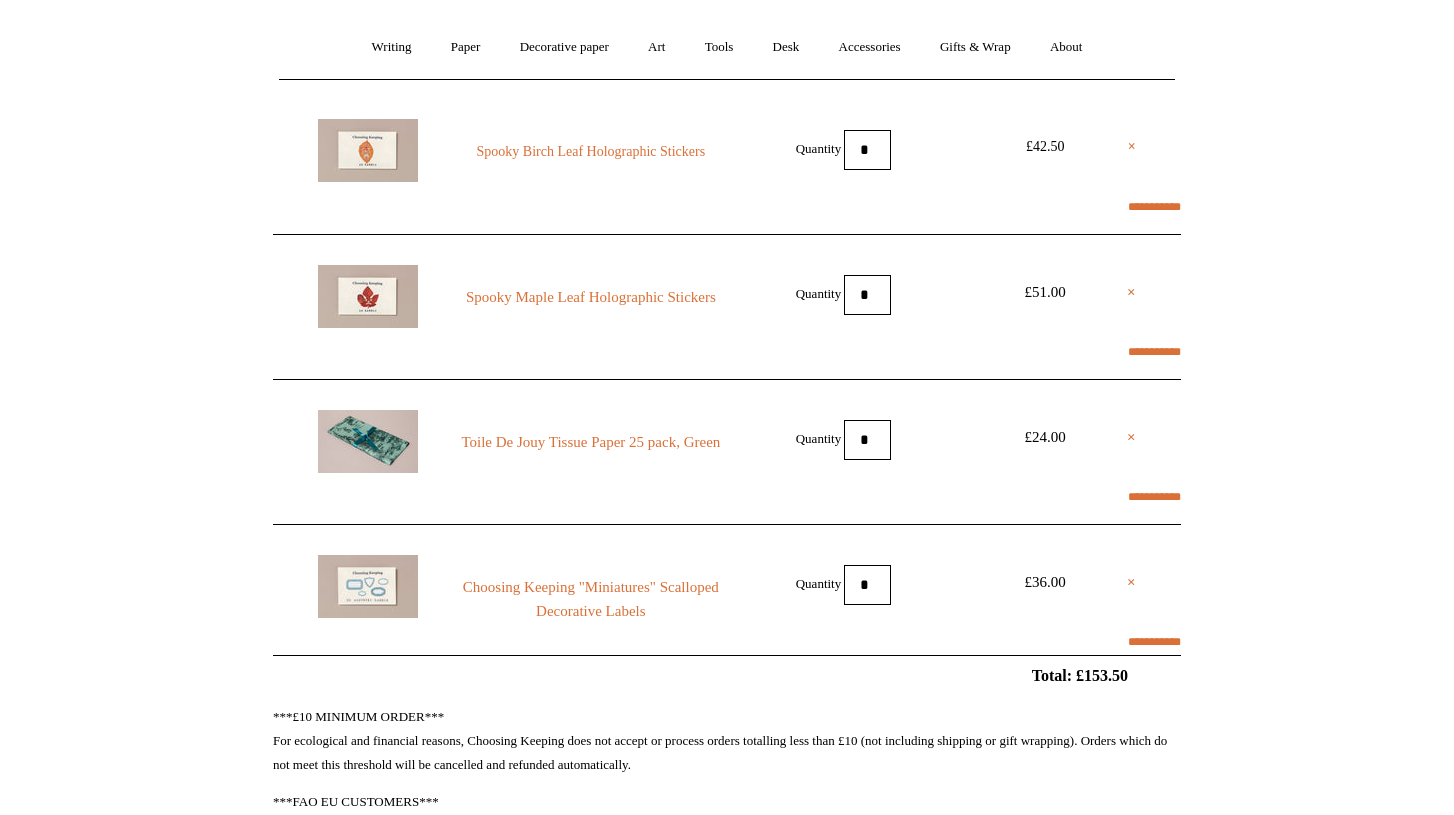 click at bounding box center (368, 586) 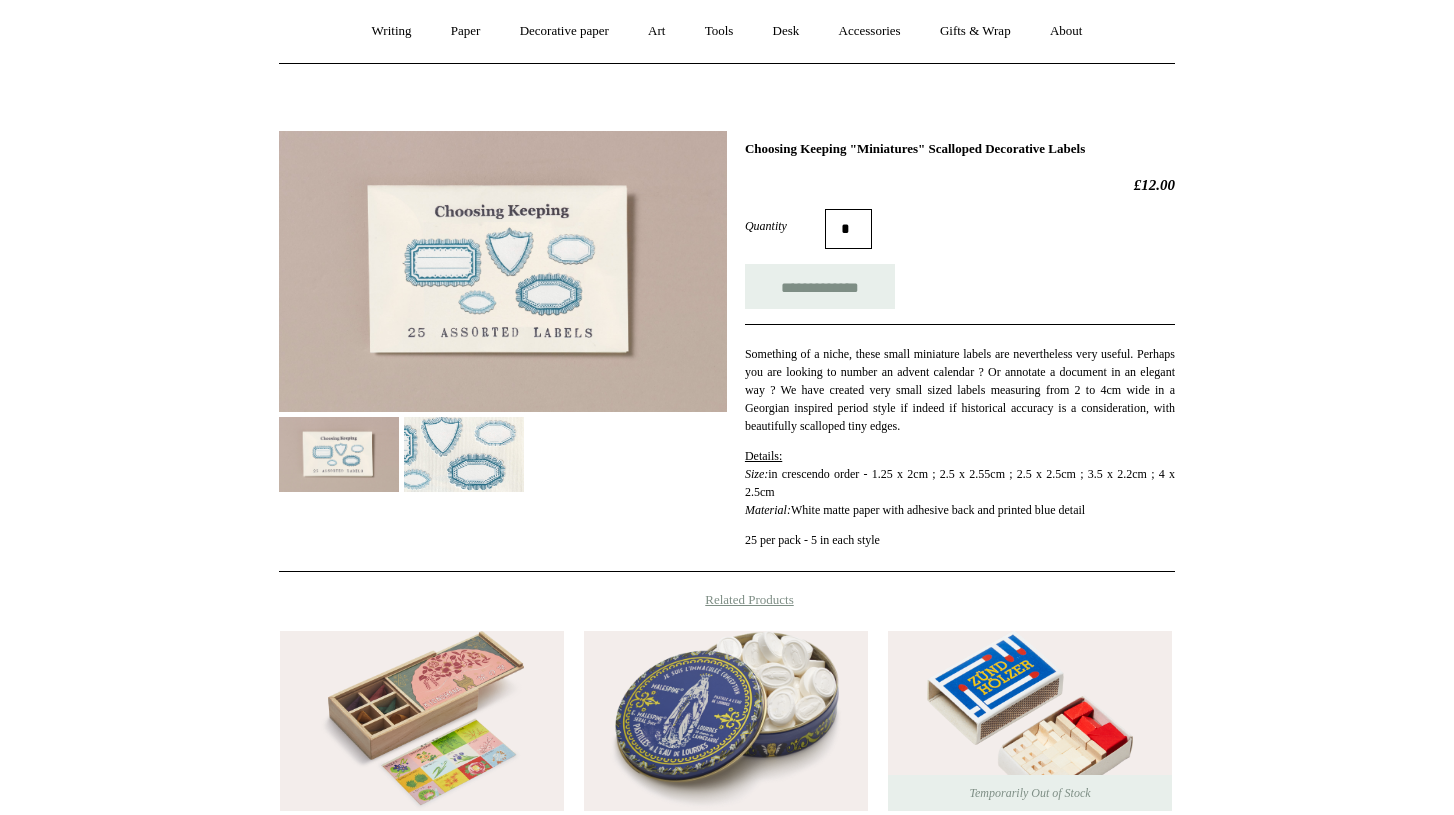 scroll, scrollTop: 187, scrollLeft: 0, axis: vertical 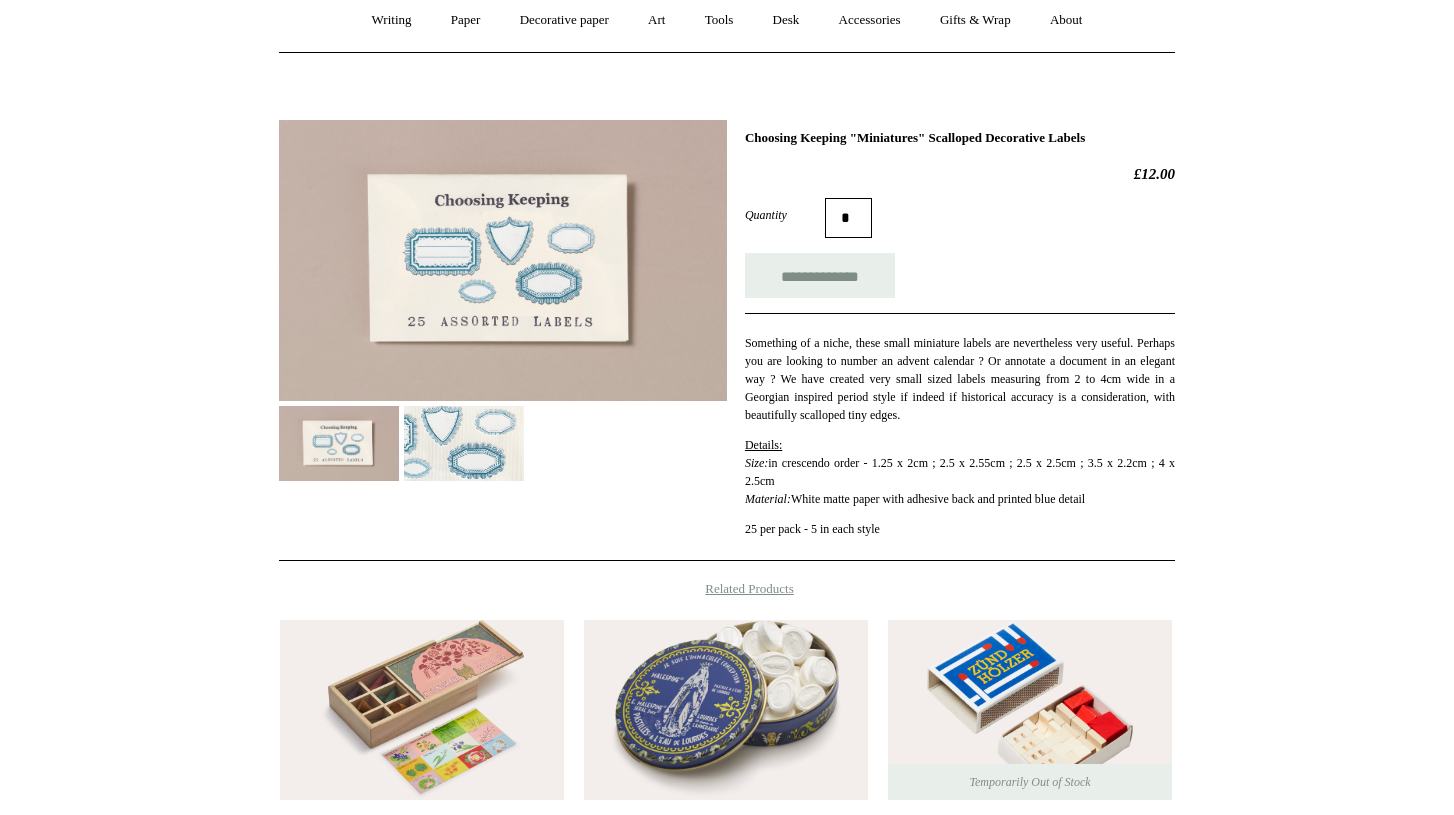 click at bounding box center (503, 260) 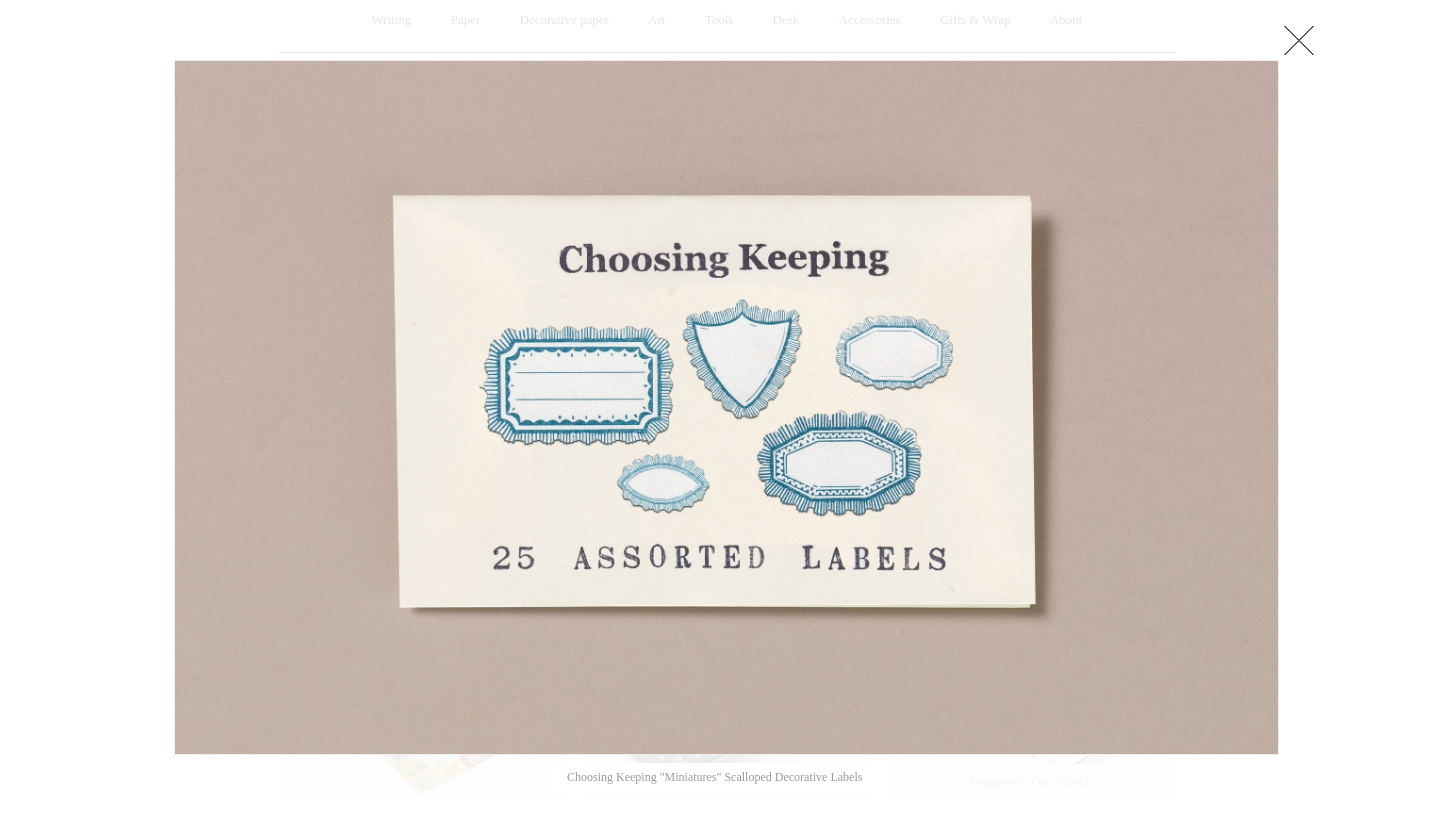 click at bounding box center [1299, 40] 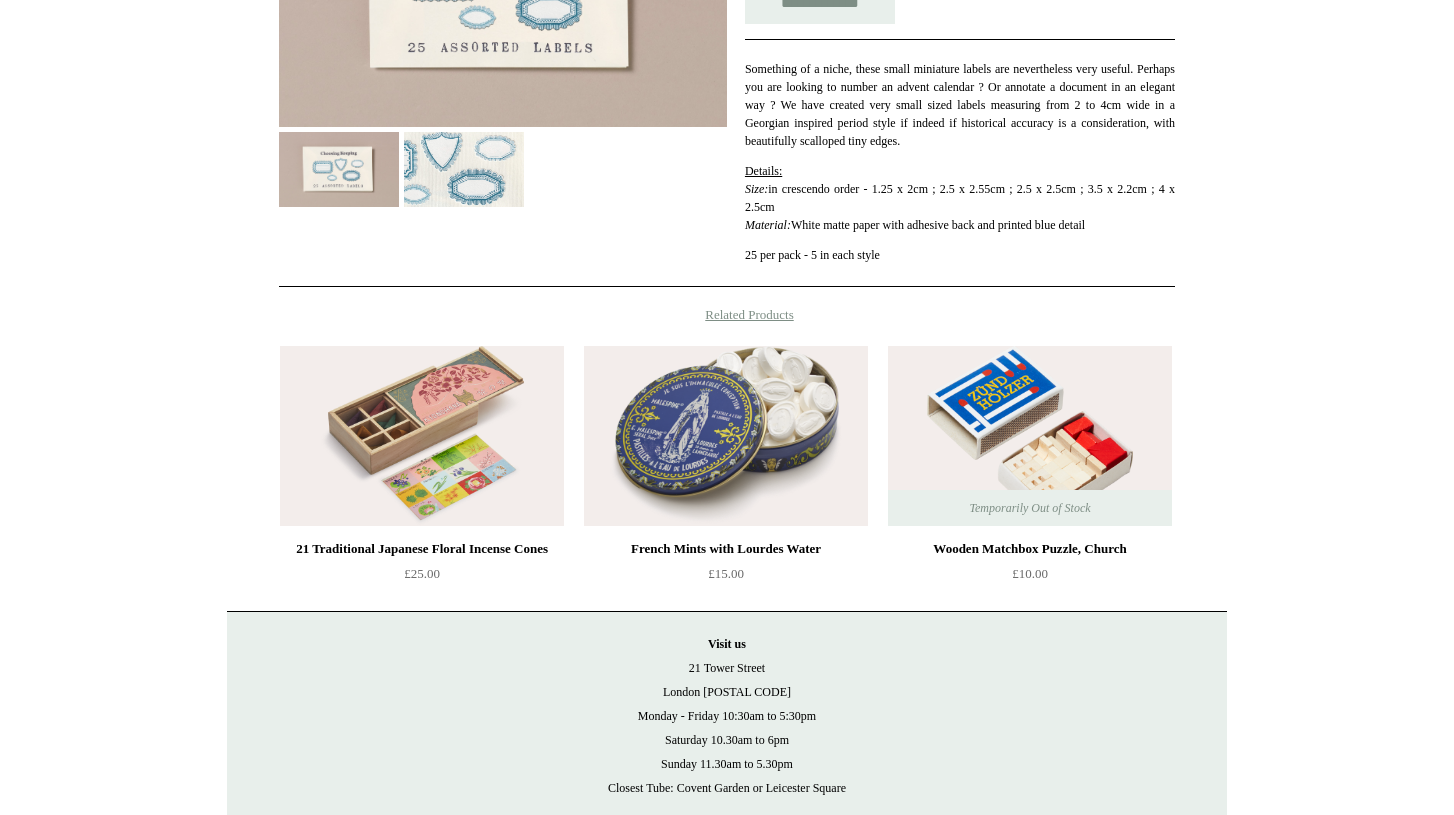 scroll, scrollTop: 467, scrollLeft: 0, axis: vertical 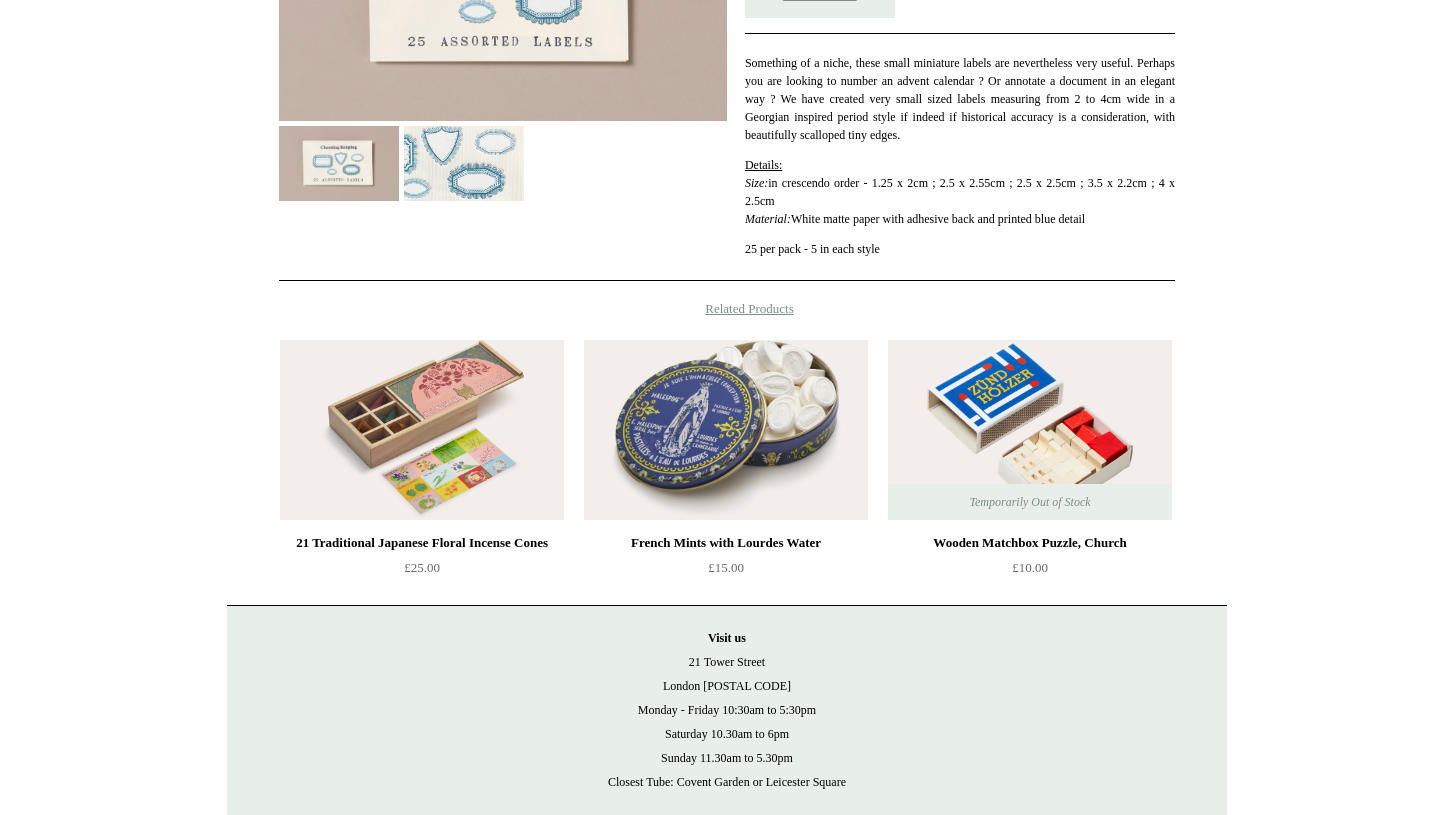 click at bounding box center (422, 430) 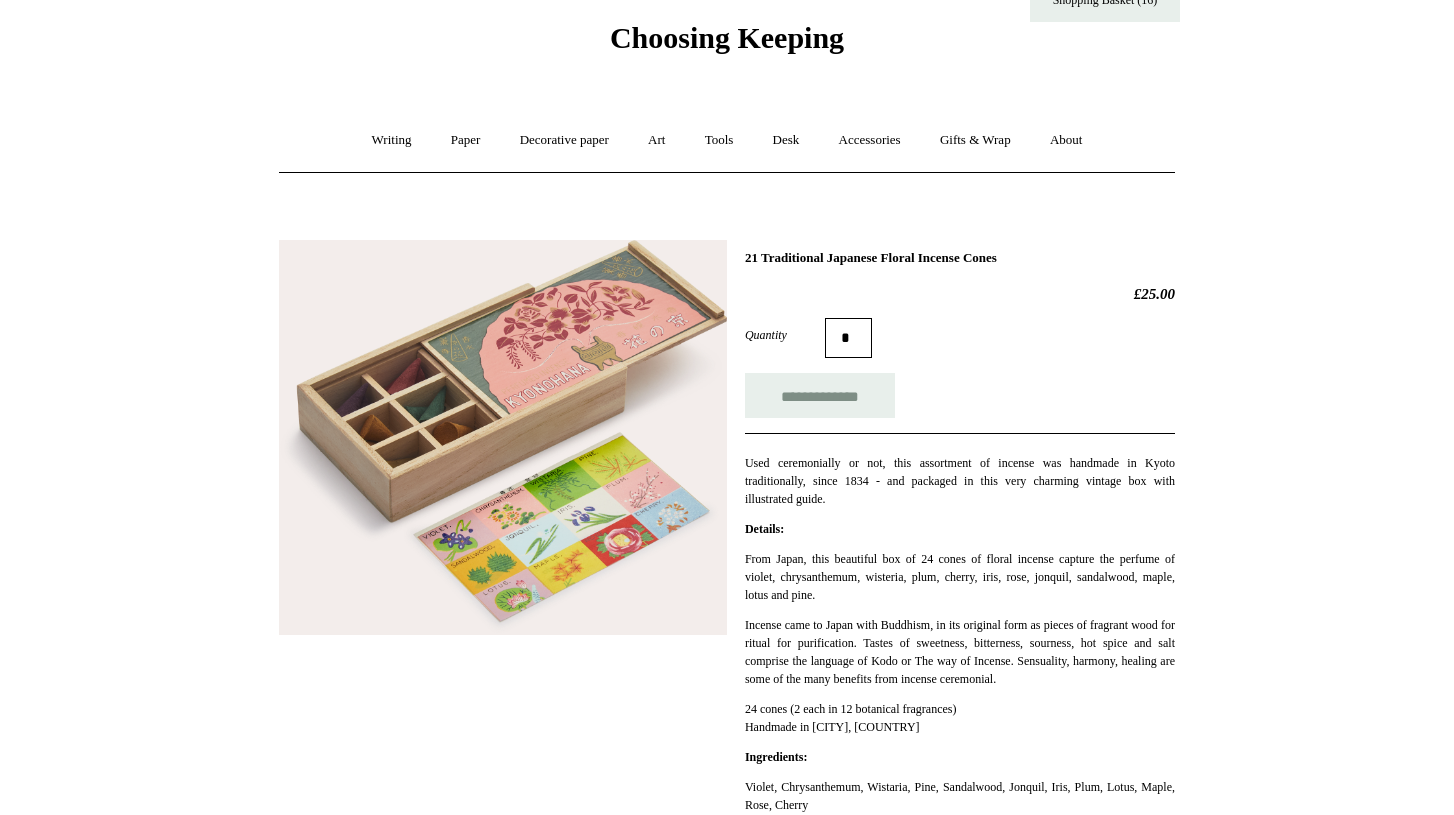scroll, scrollTop: 71, scrollLeft: 0, axis: vertical 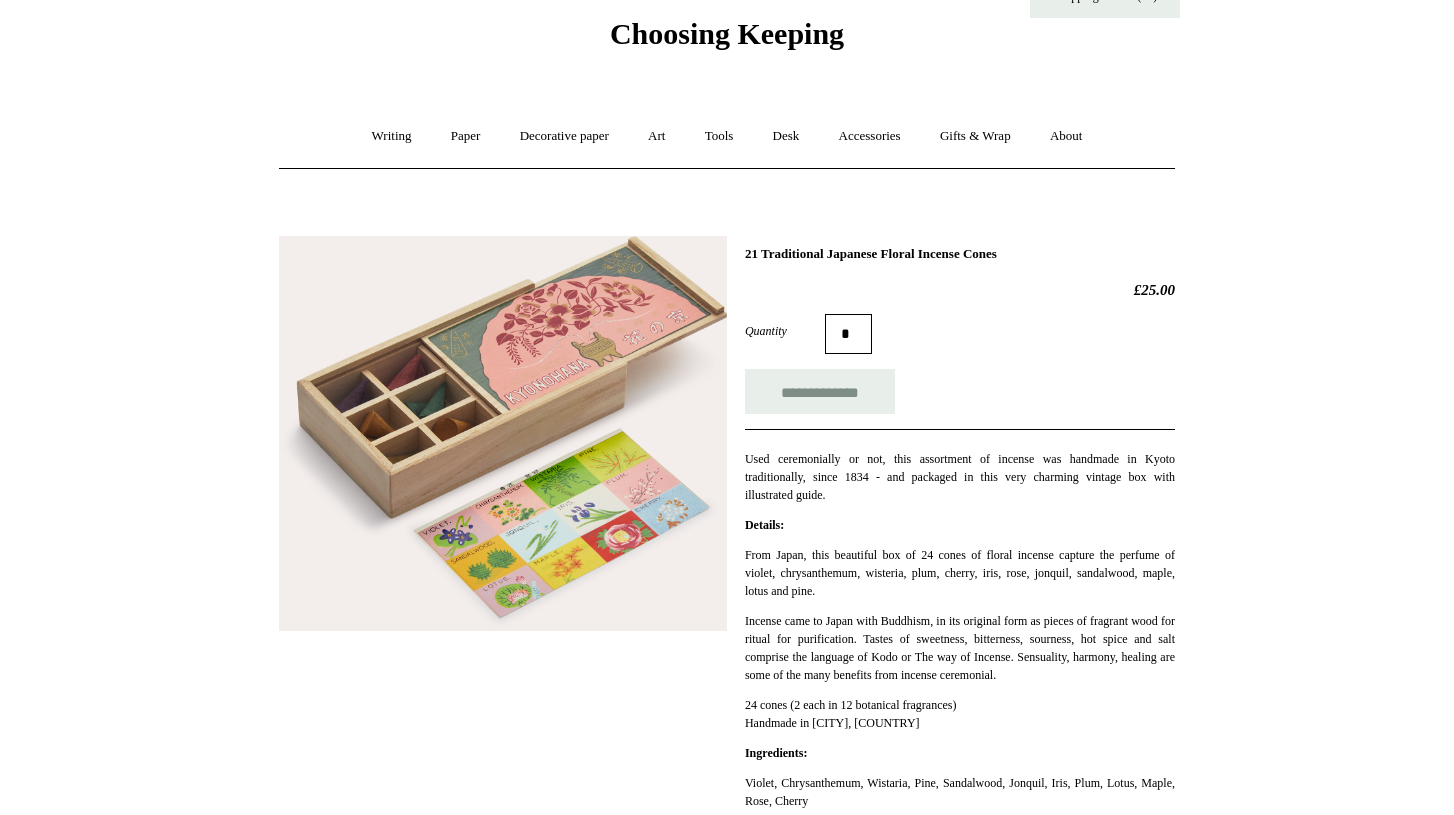drag, startPoint x: 852, startPoint y: 343, endPoint x: 806, endPoint y: 342, distance: 46.010868 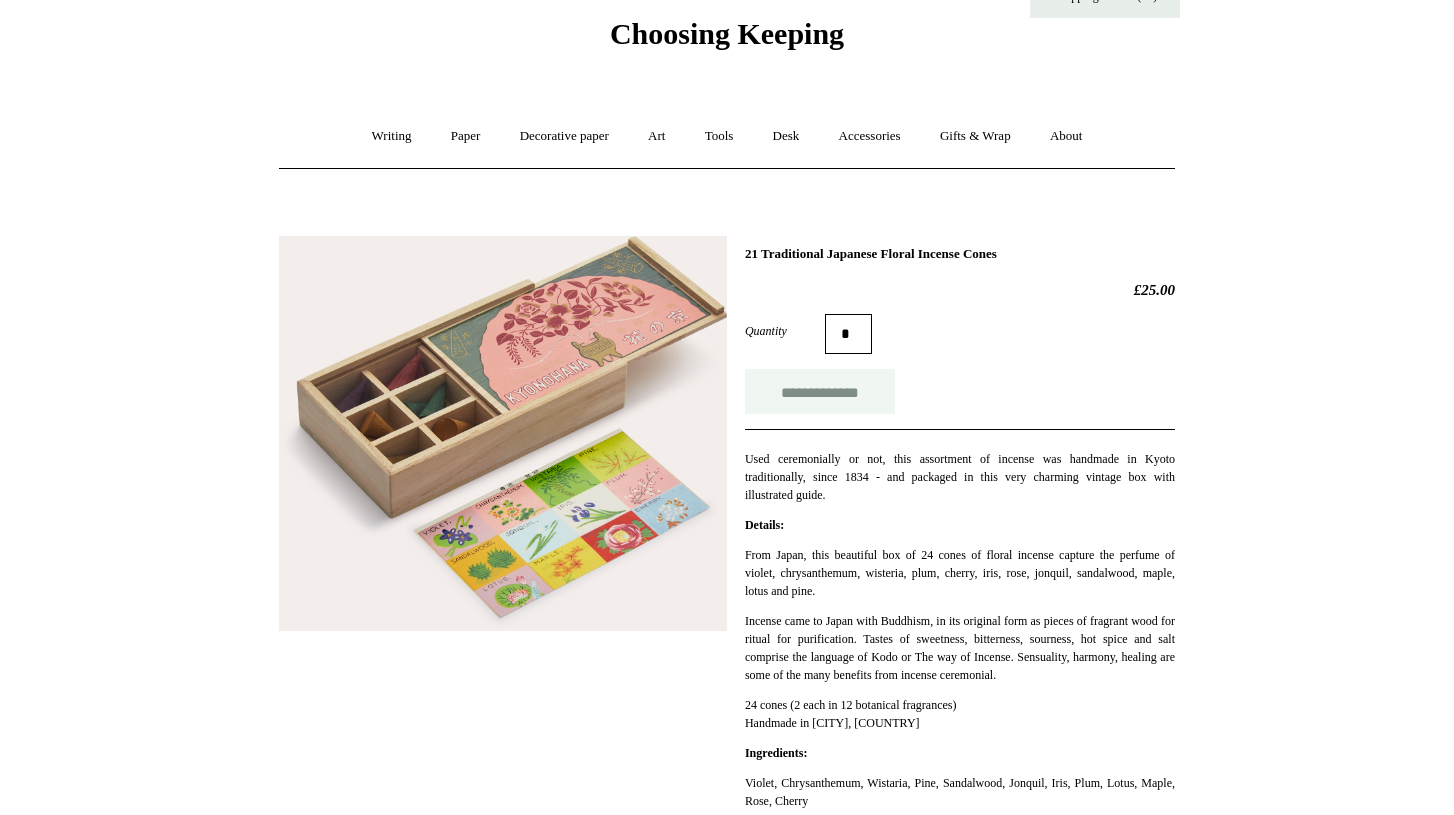 type on "*" 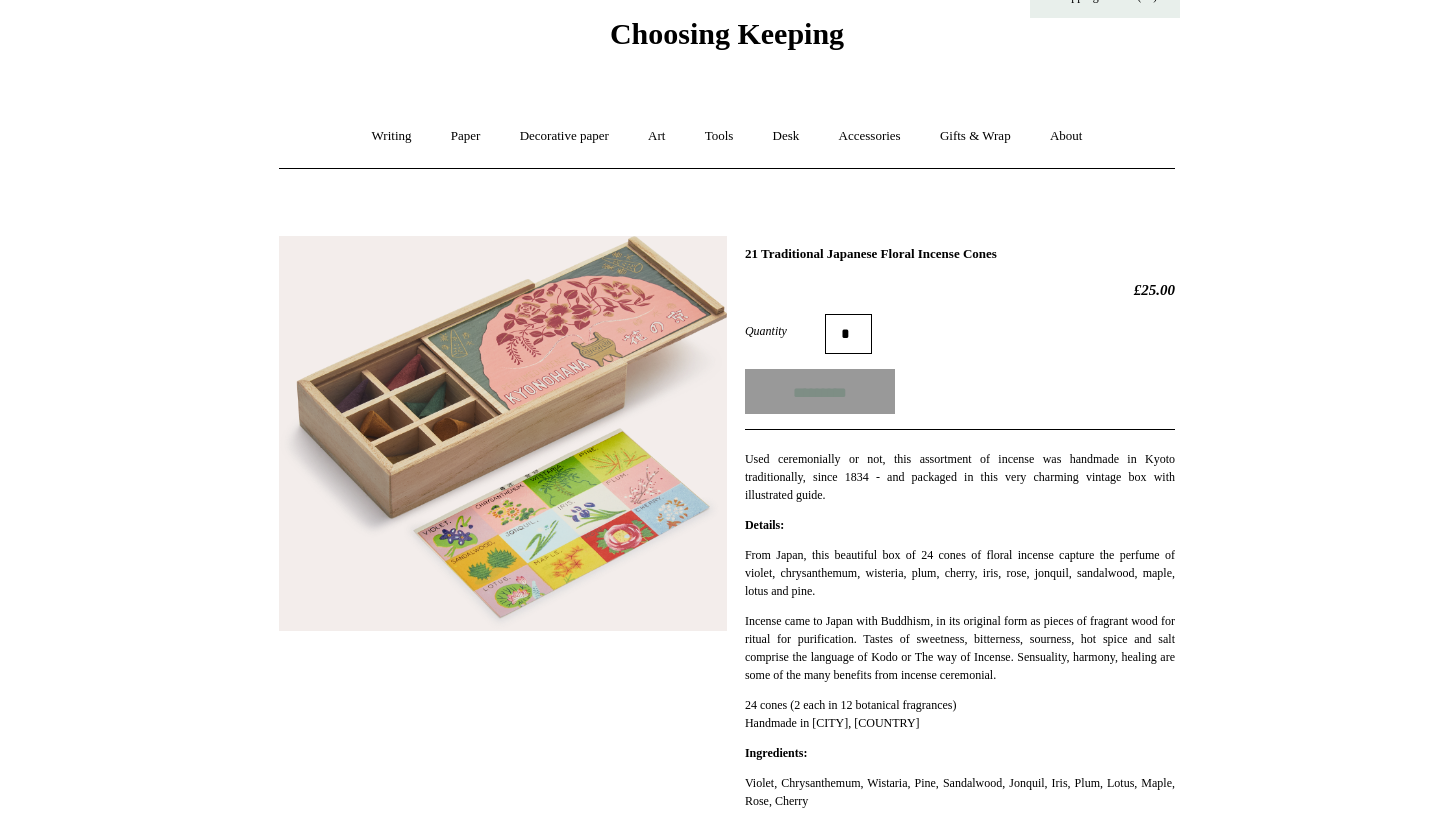 type on "**********" 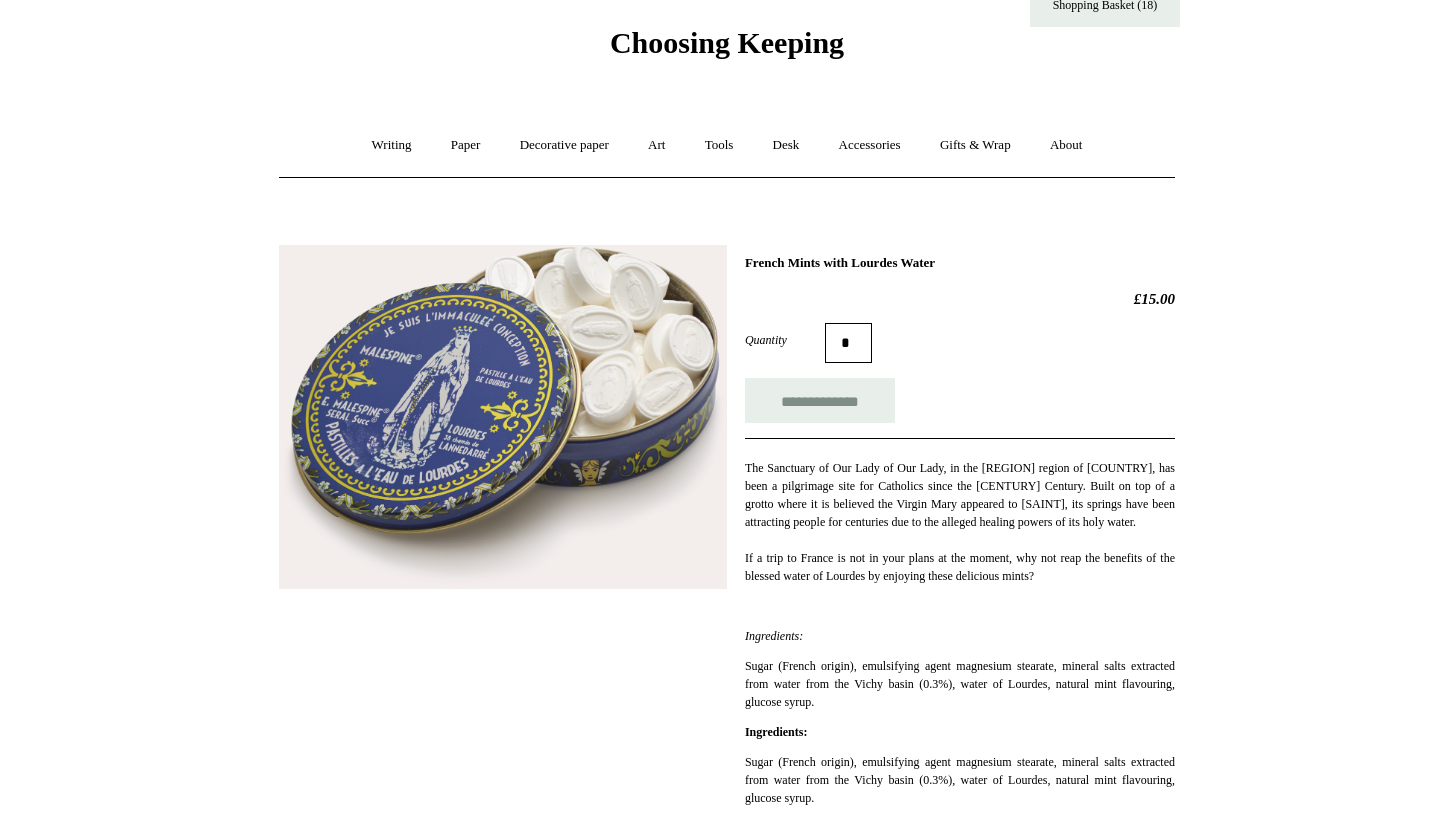 scroll, scrollTop: 56, scrollLeft: 0, axis: vertical 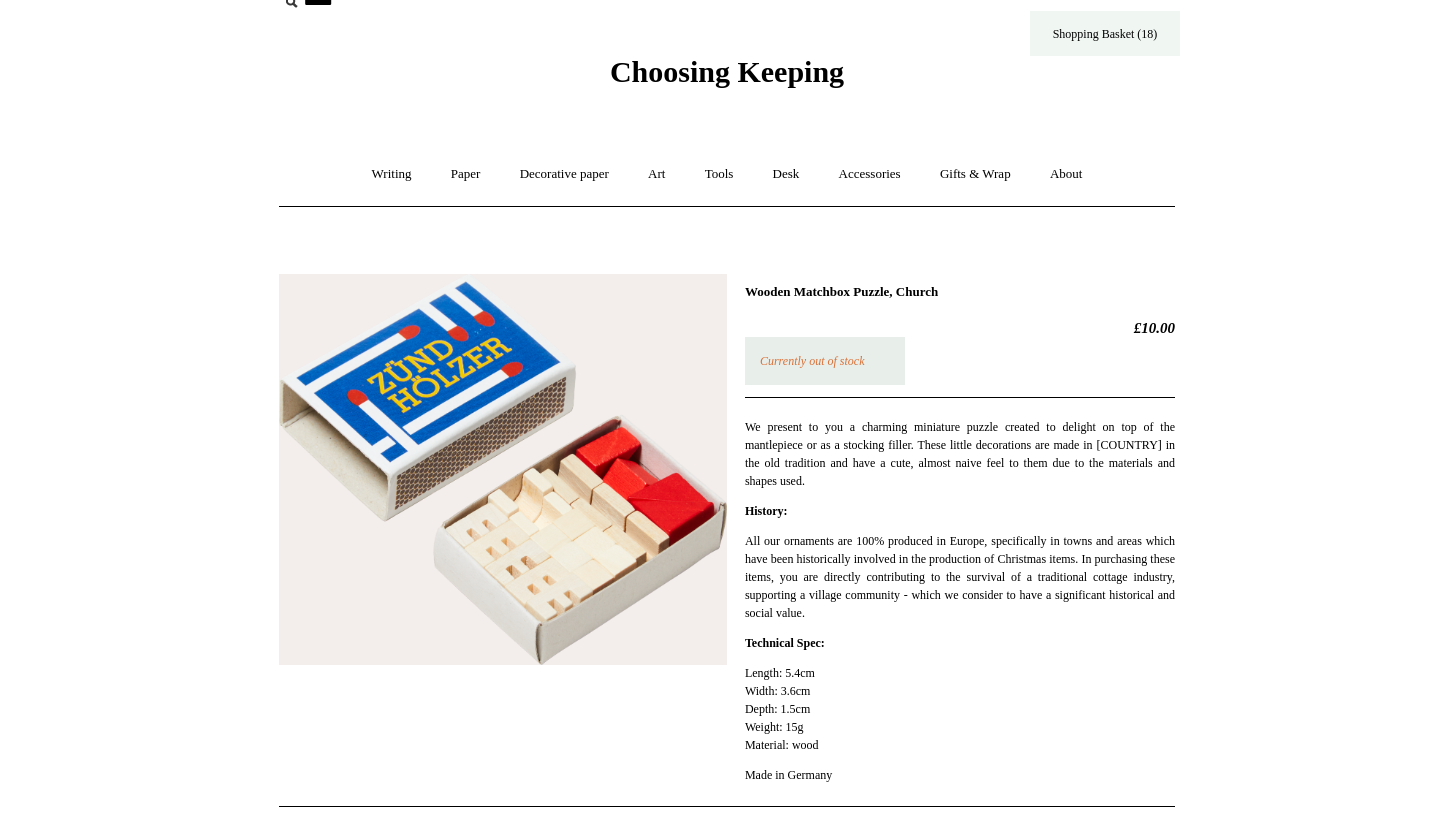 click on "Shopping Basket (18)" at bounding box center [1105, 33] 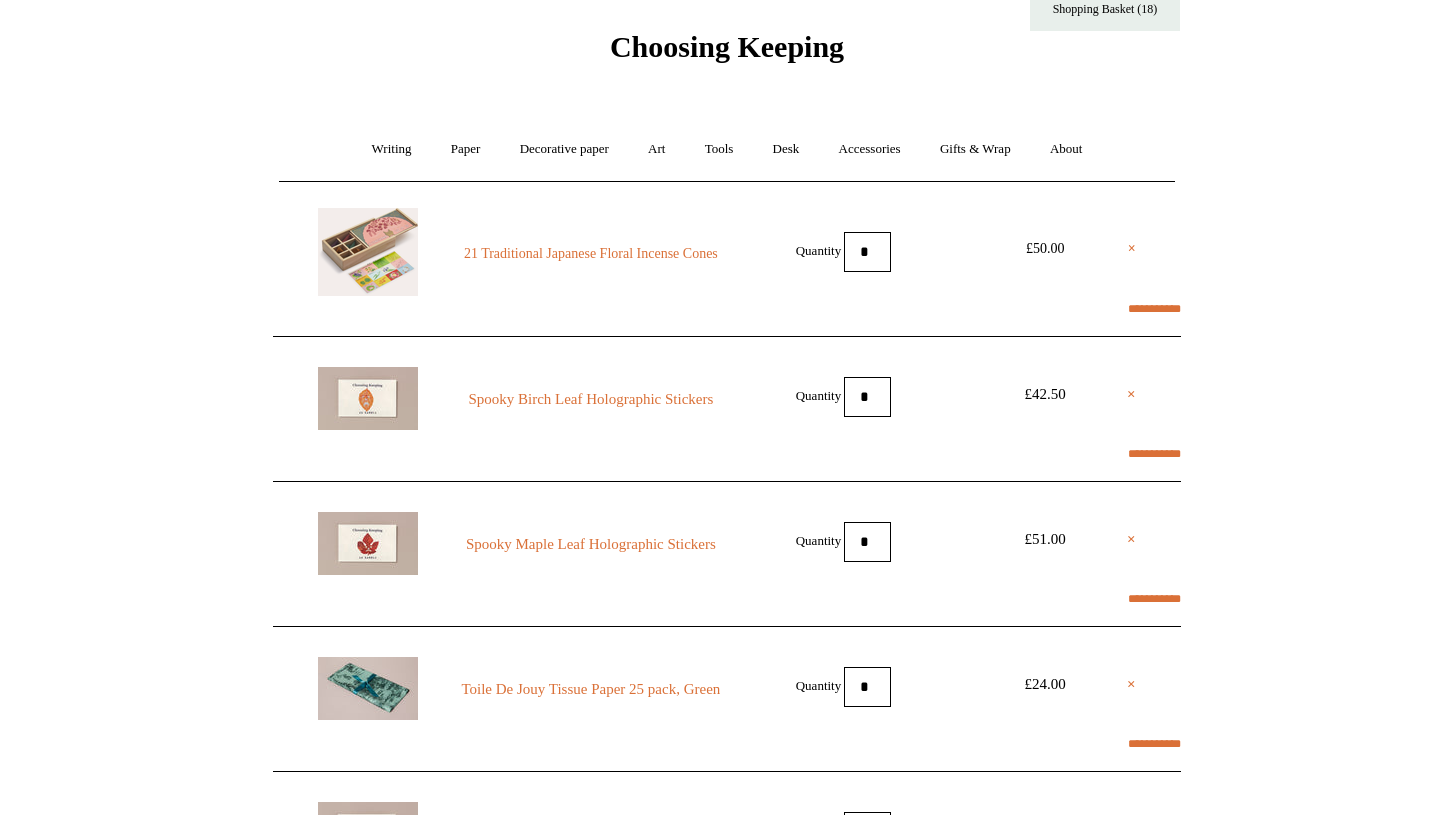 scroll, scrollTop: 70, scrollLeft: 0, axis: vertical 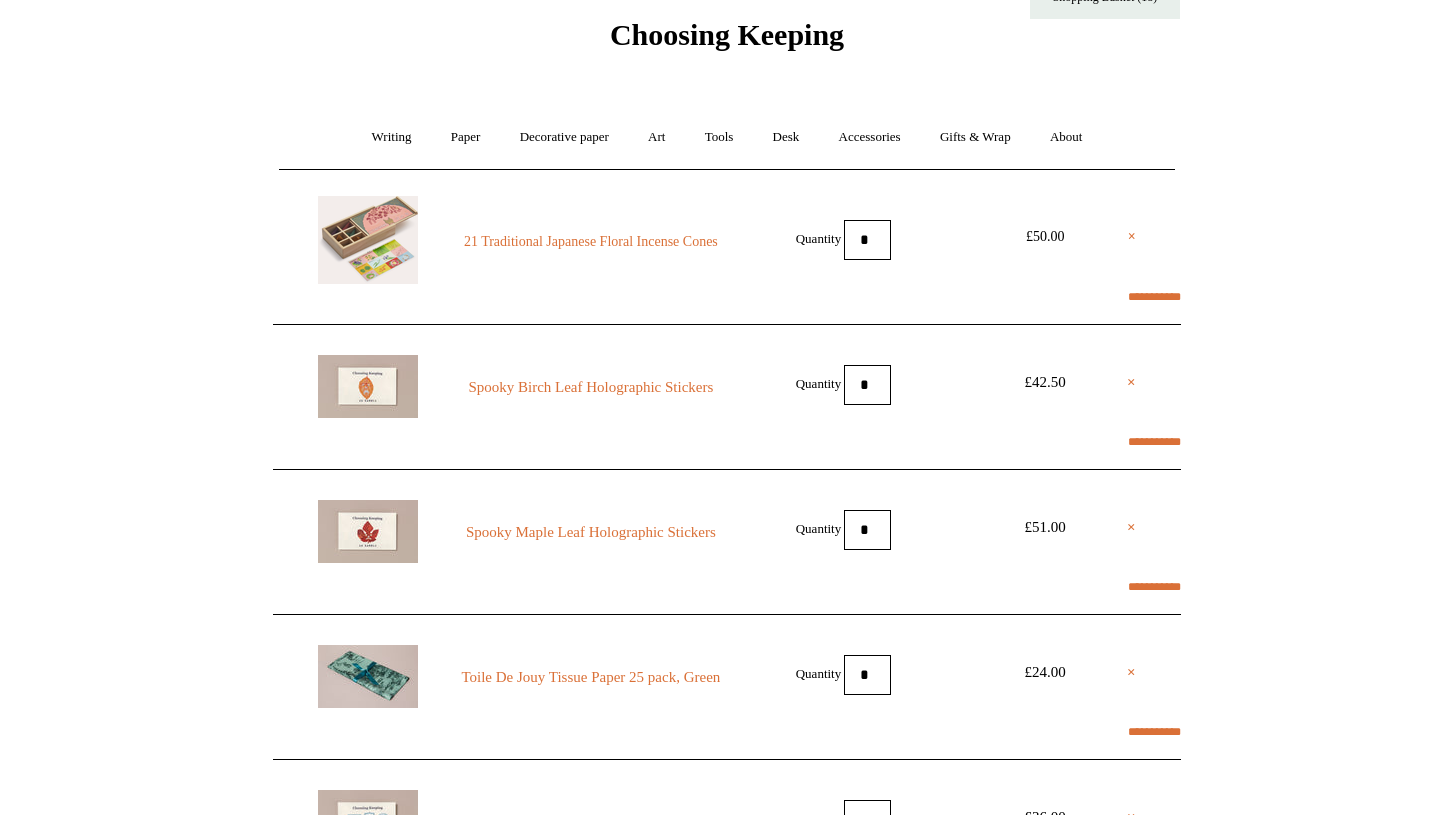 select on "**********" 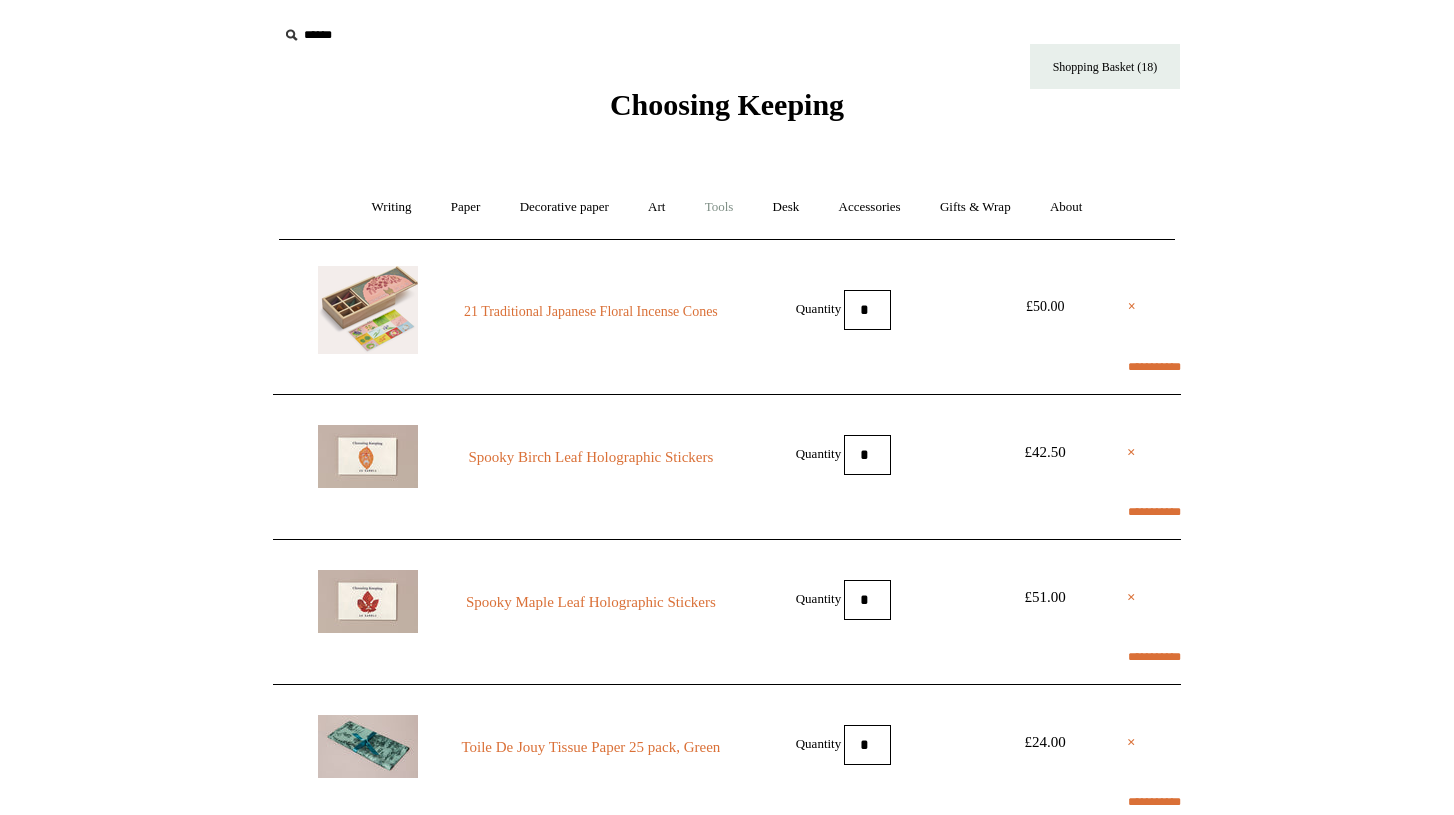 scroll, scrollTop: 0, scrollLeft: 0, axis: both 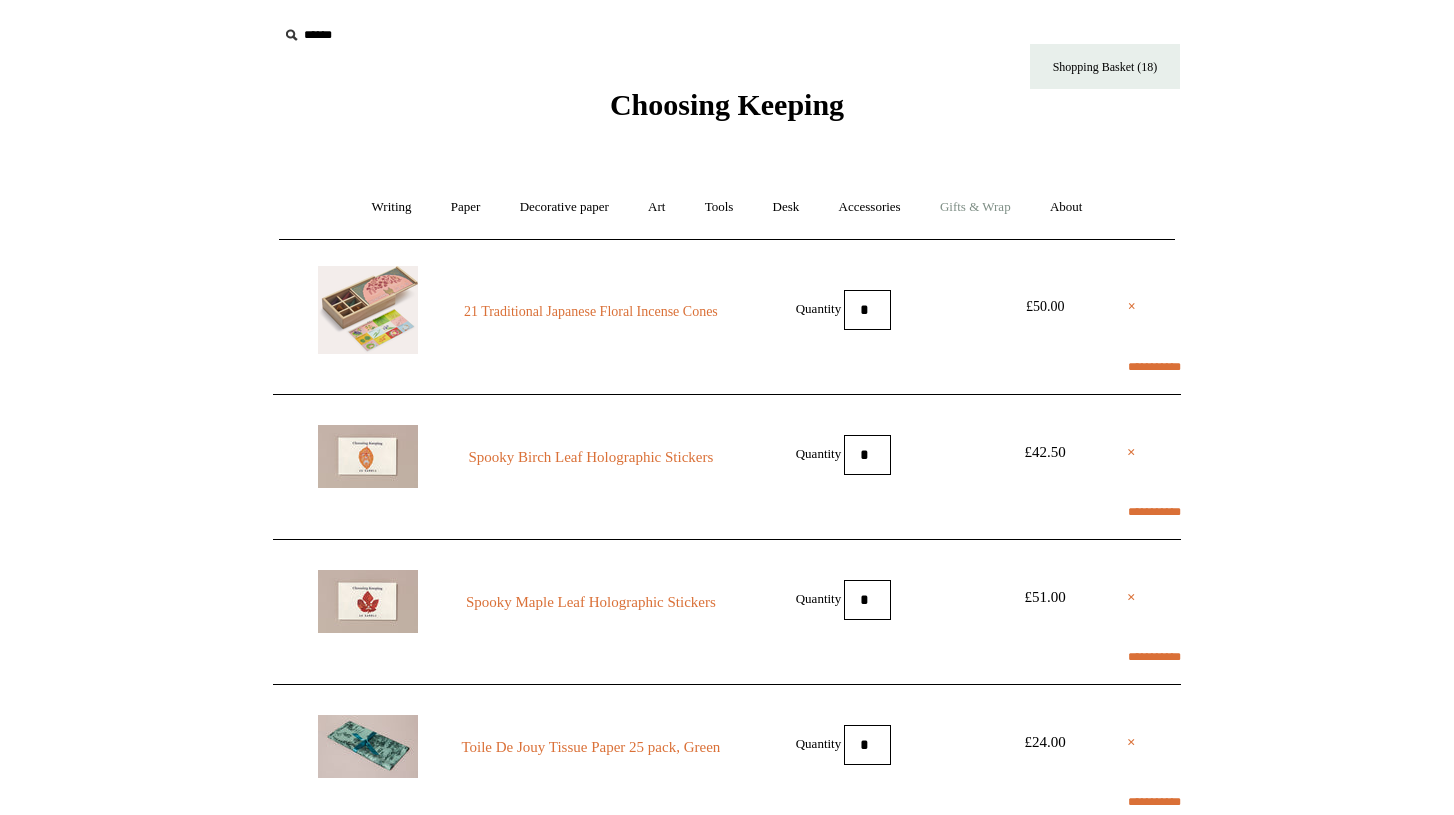 click on "Gifts & Wrap +" at bounding box center [975, 207] 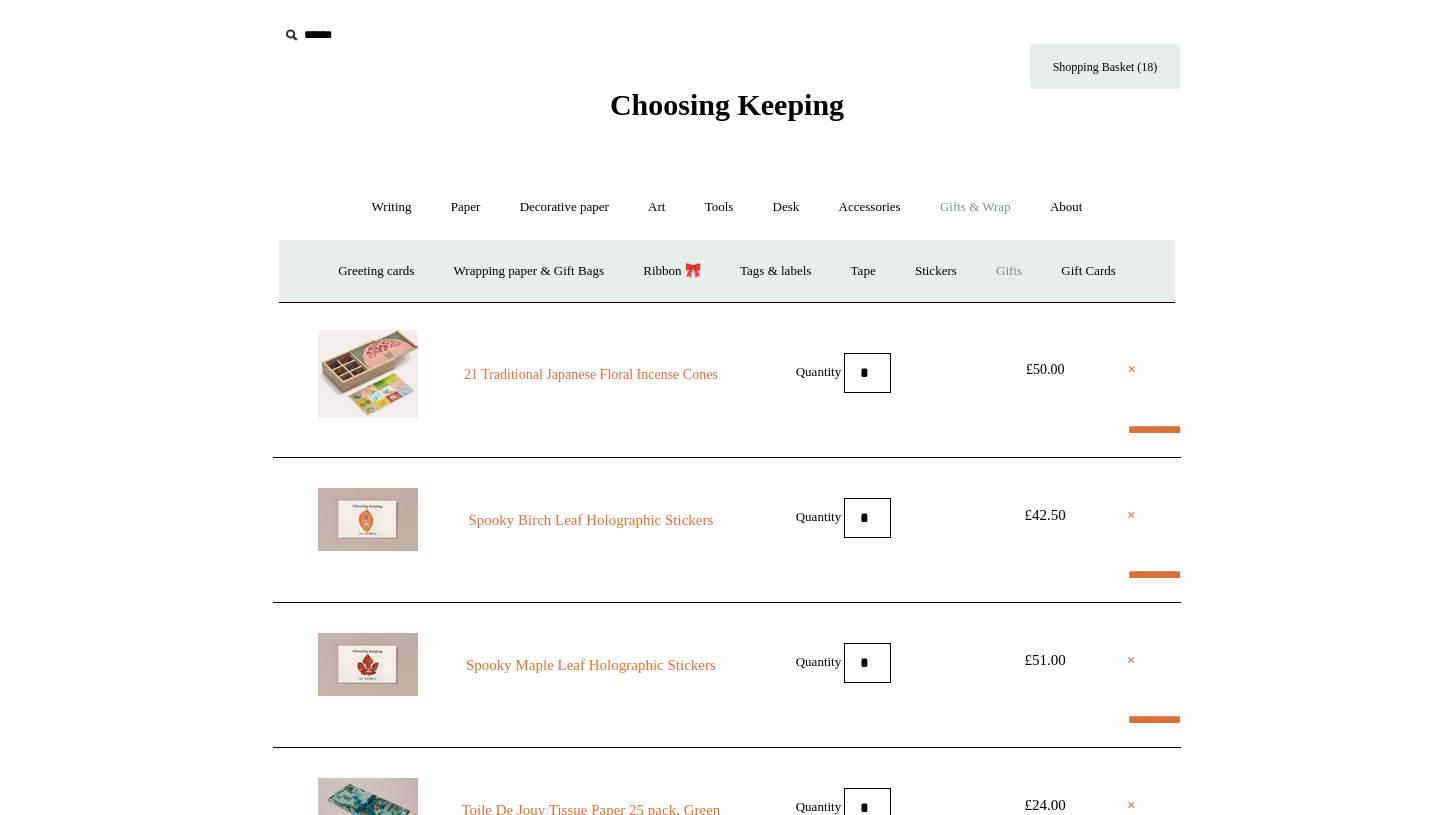 click on "Gifts +" at bounding box center [1009, 271] 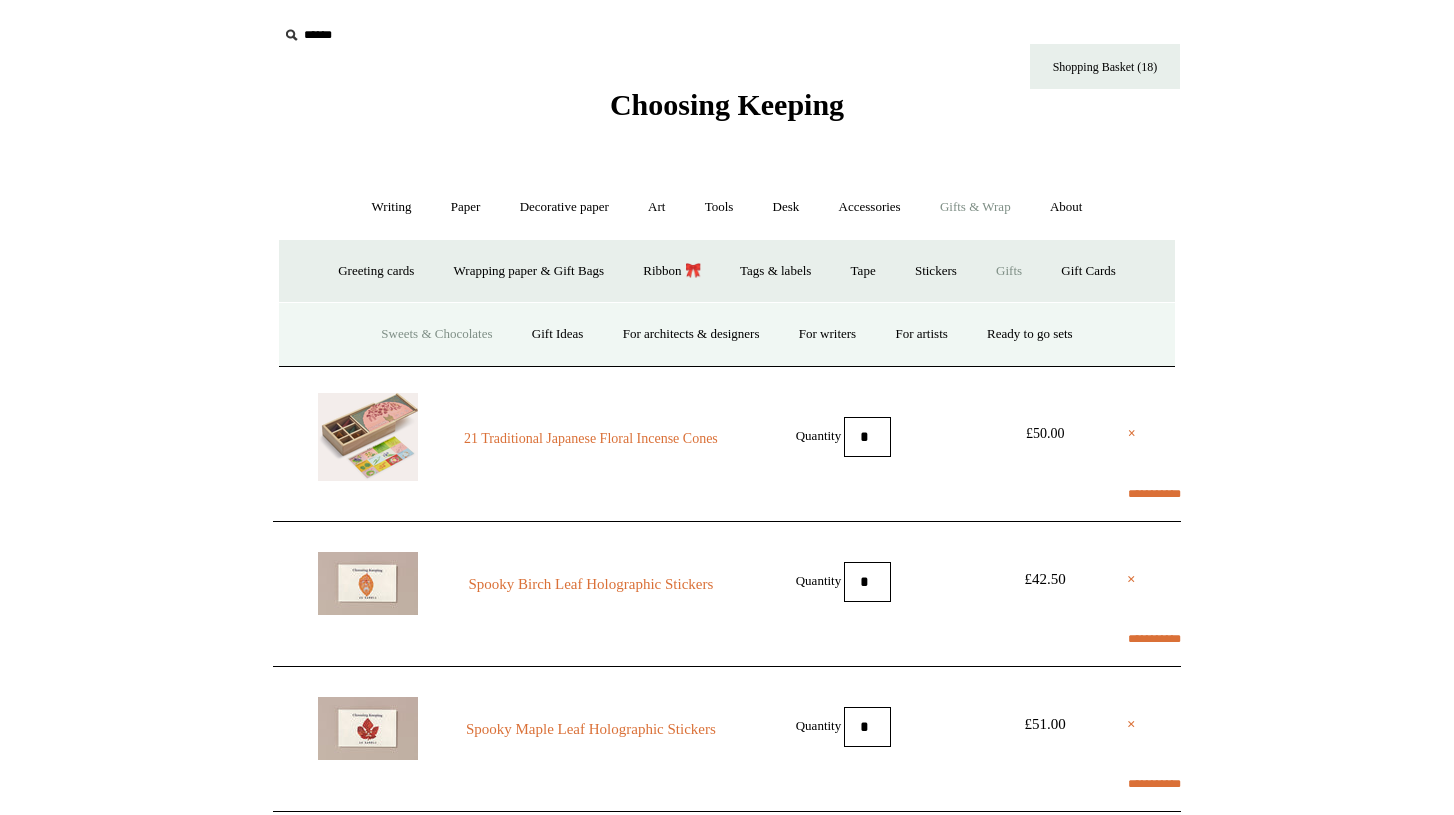 click on "Sweets & Chocolates" at bounding box center (436, 334) 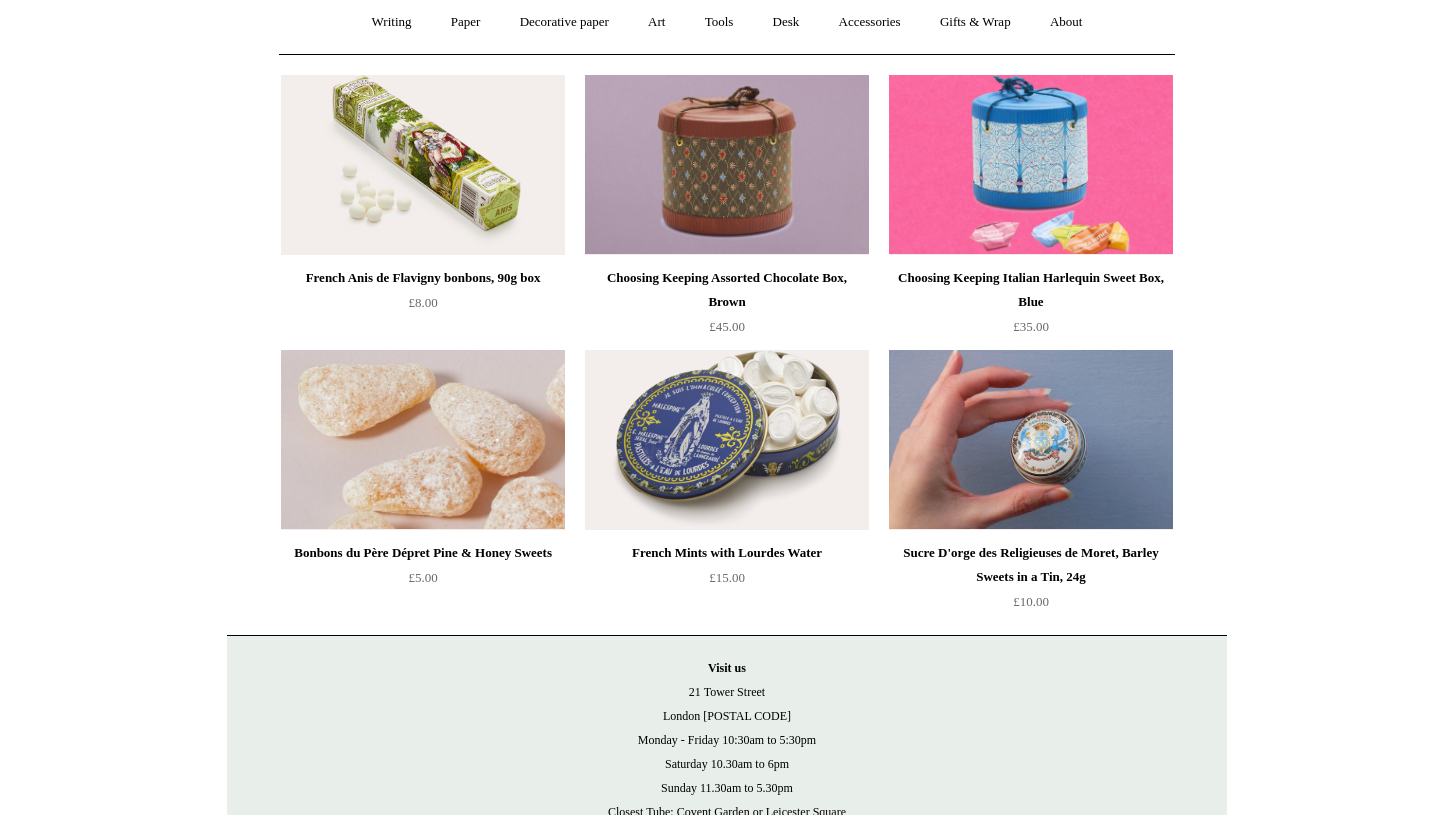 scroll, scrollTop: 187, scrollLeft: 0, axis: vertical 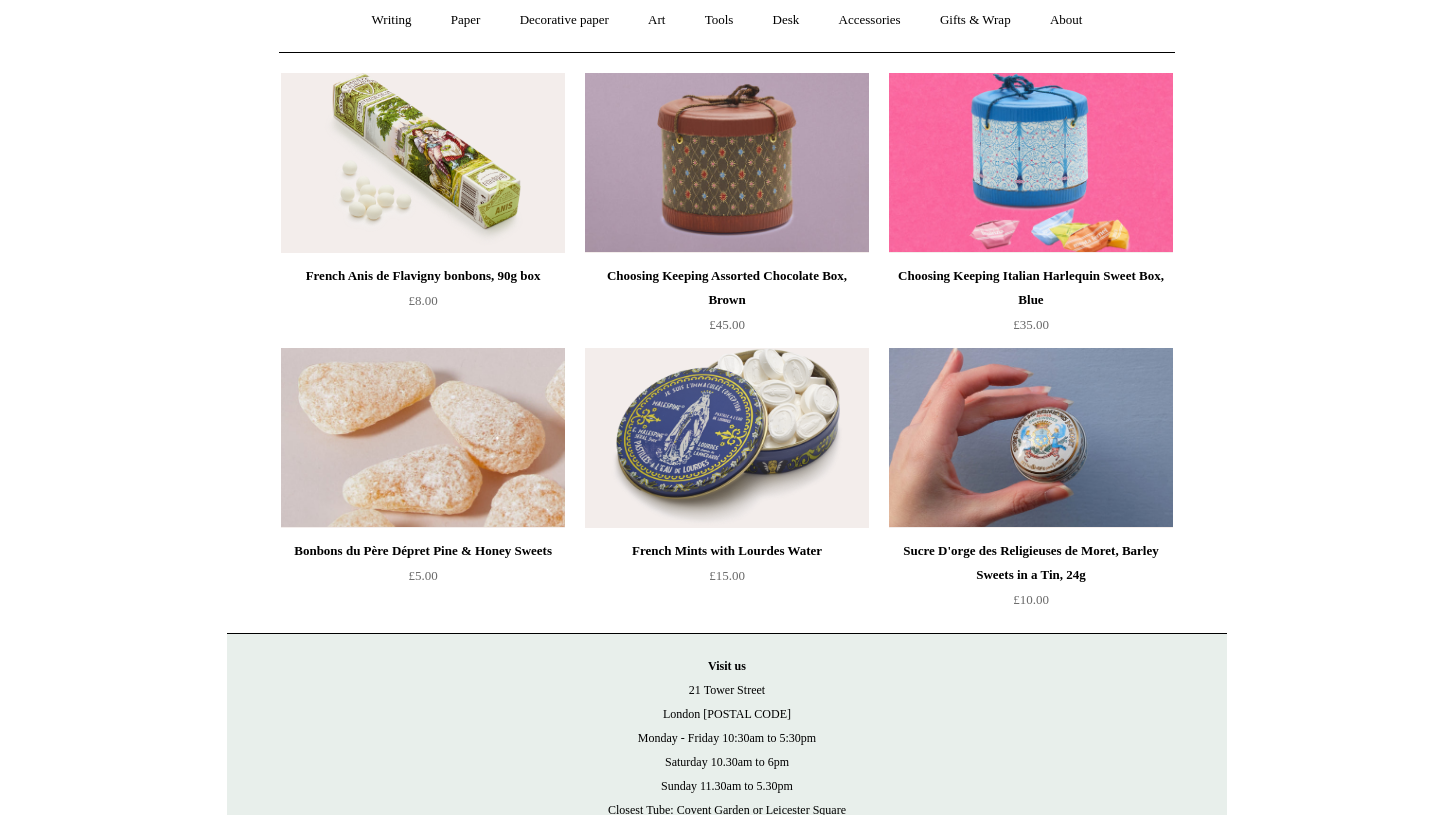 click at bounding box center (423, 438) 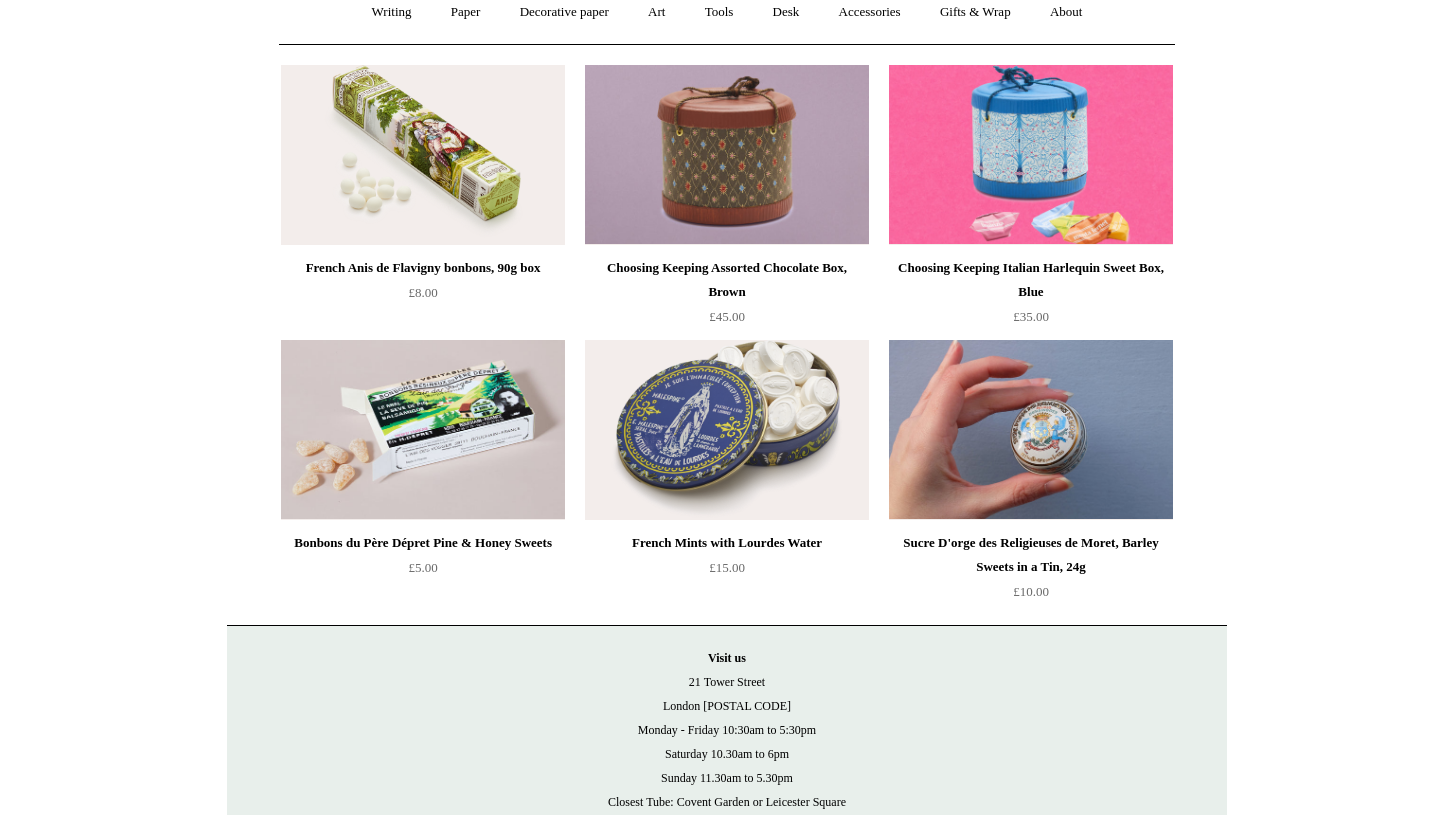 scroll, scrollTop: 199, scrollLeft: 0, axis: vertical 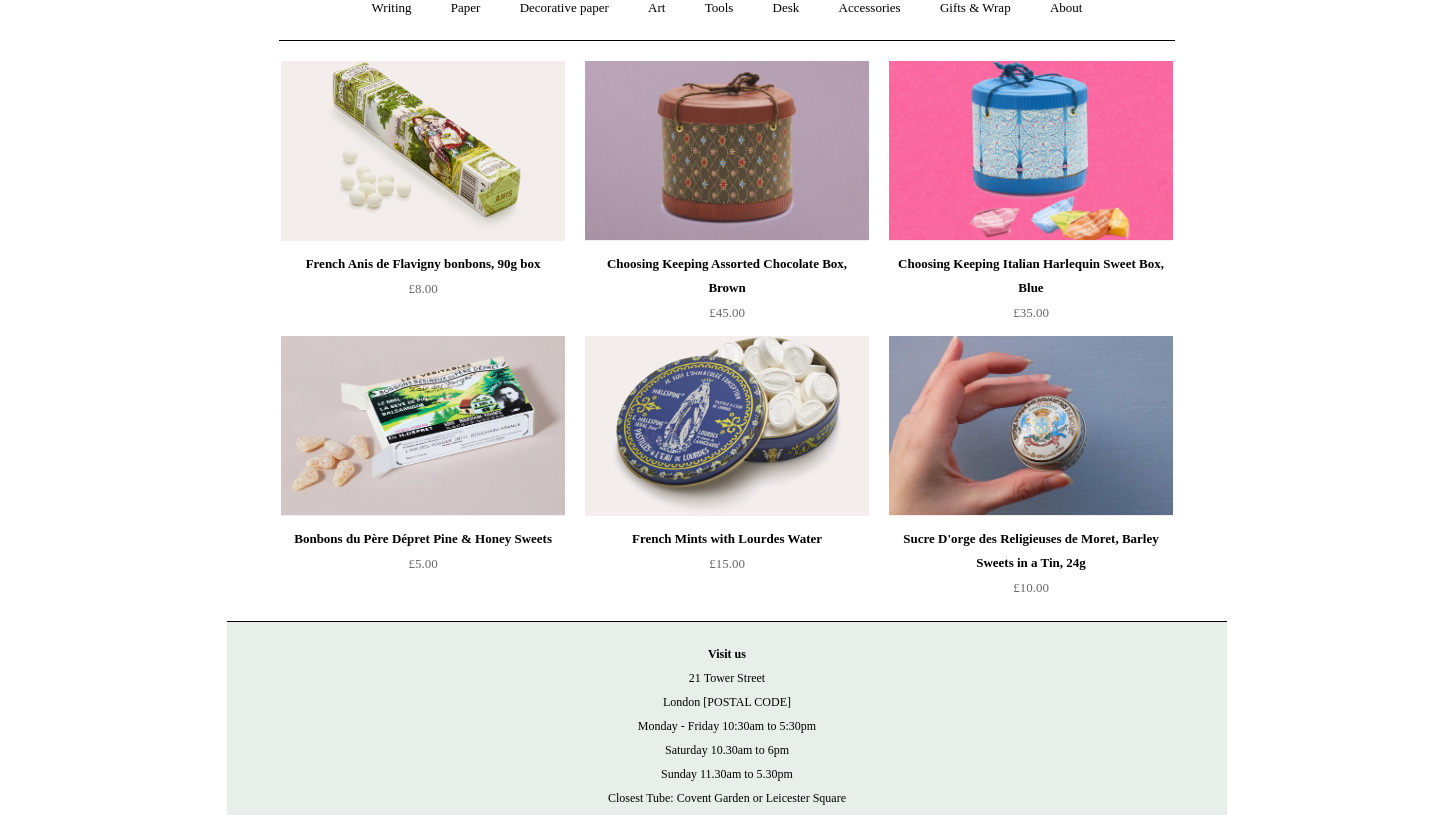 click at bounding box center [423, 151] 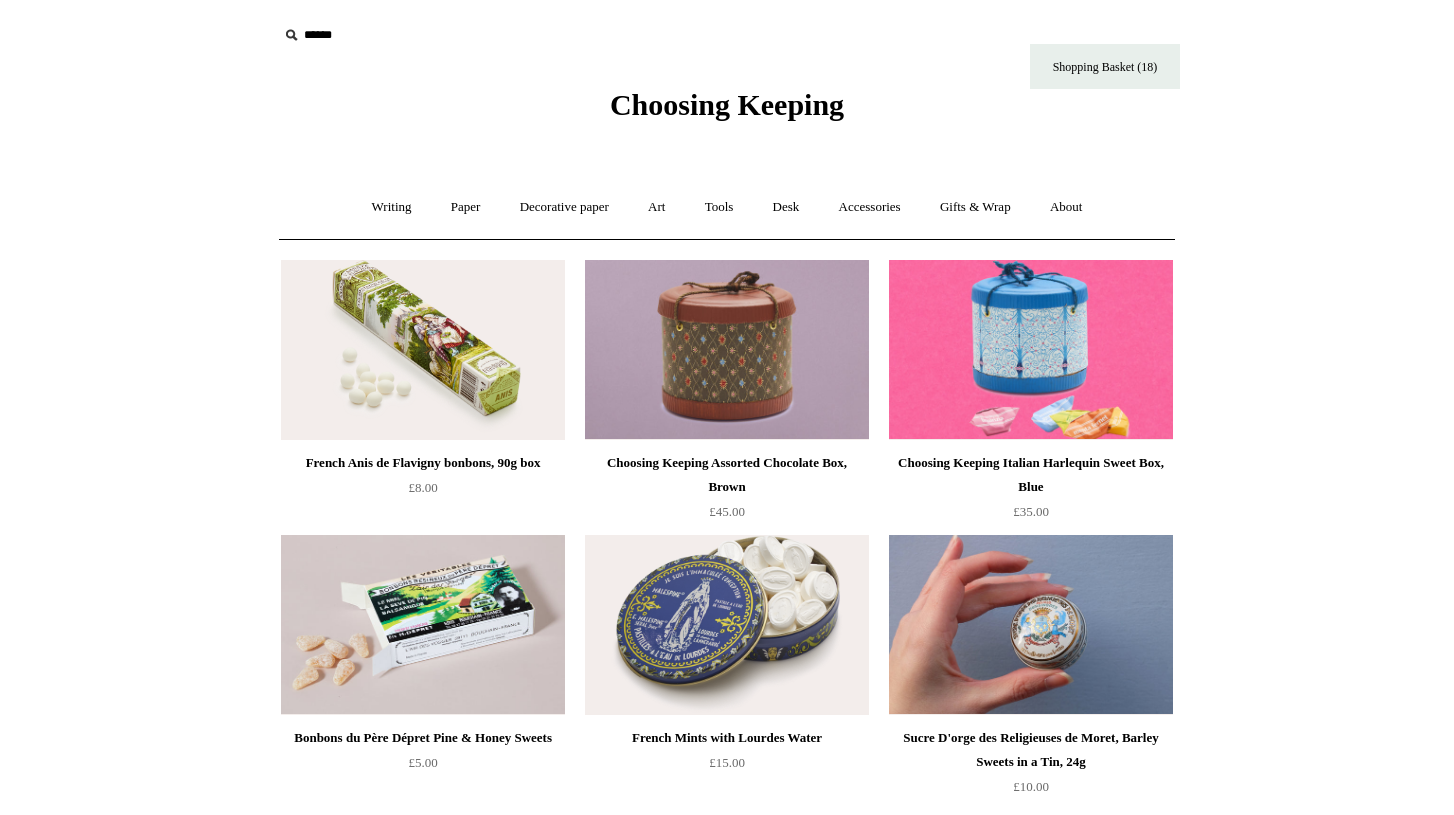 scroll, scrollTop: 0, scrollLeft: 0, axis: both 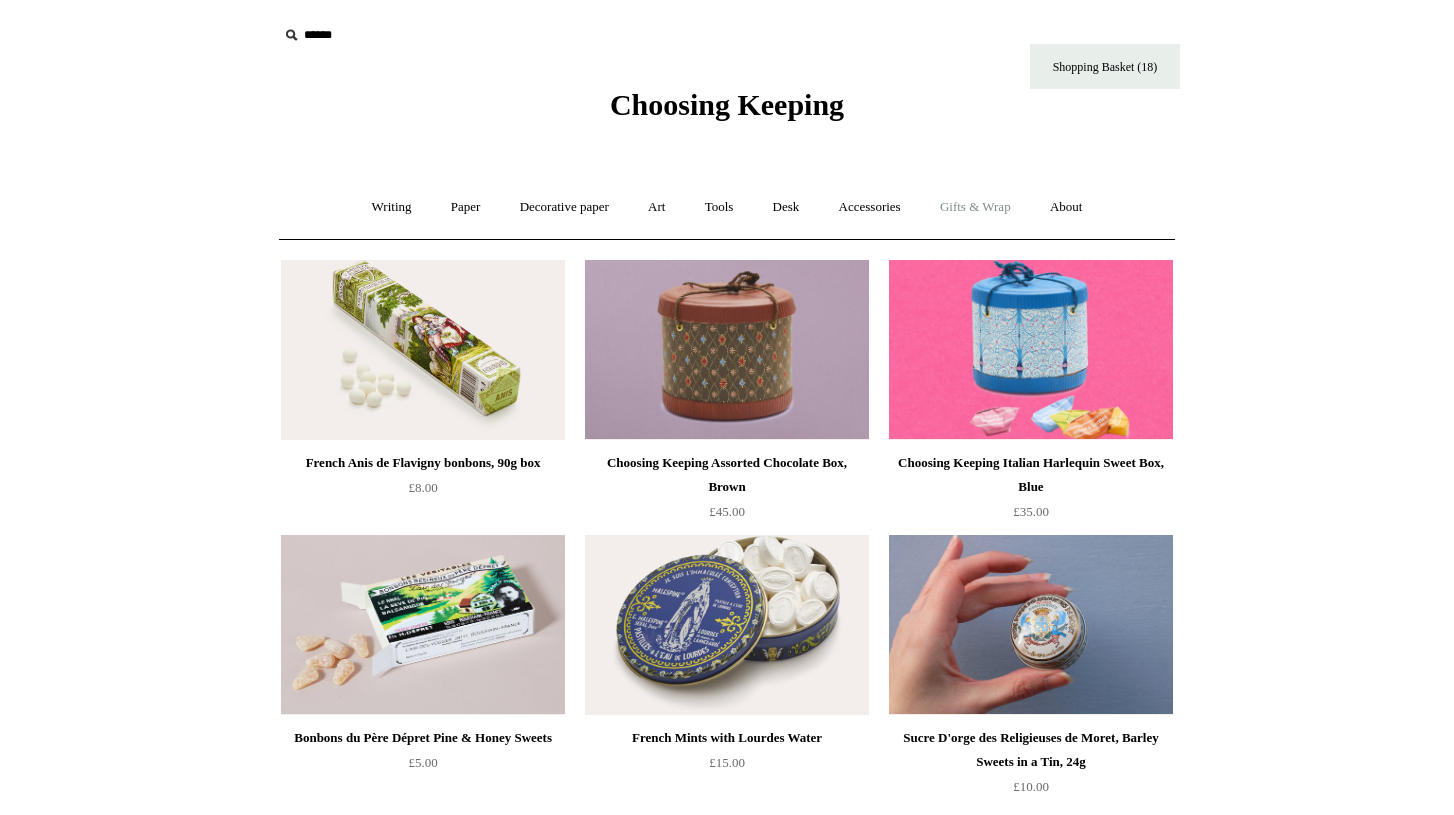 click on "Gifts & Wrap +" at bounding box center (975, 207) 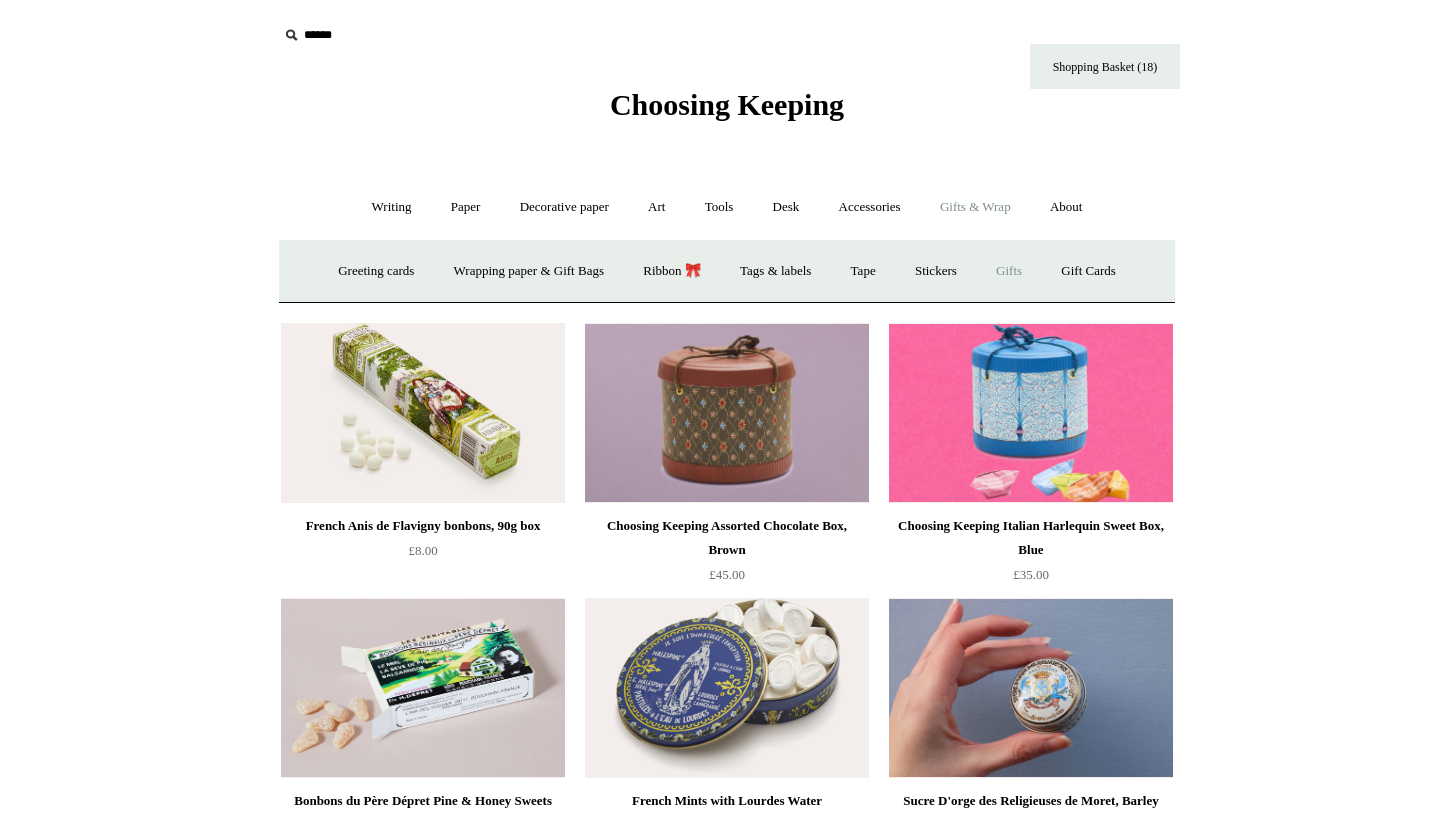 click on "Gifts +" at bounding box center [1009, 271] 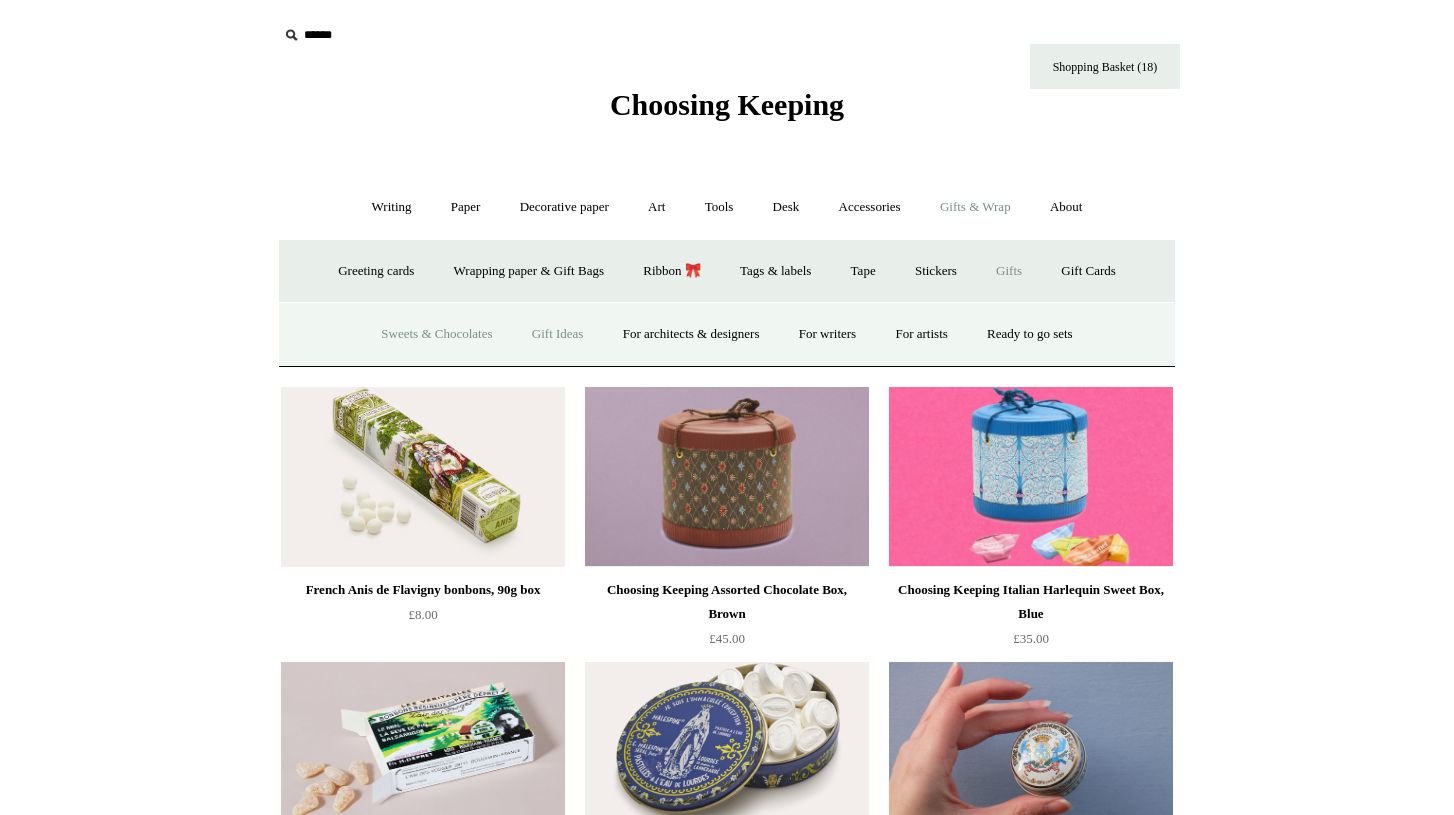 click on "Gift Ideas" at bounding box center [558, 334] 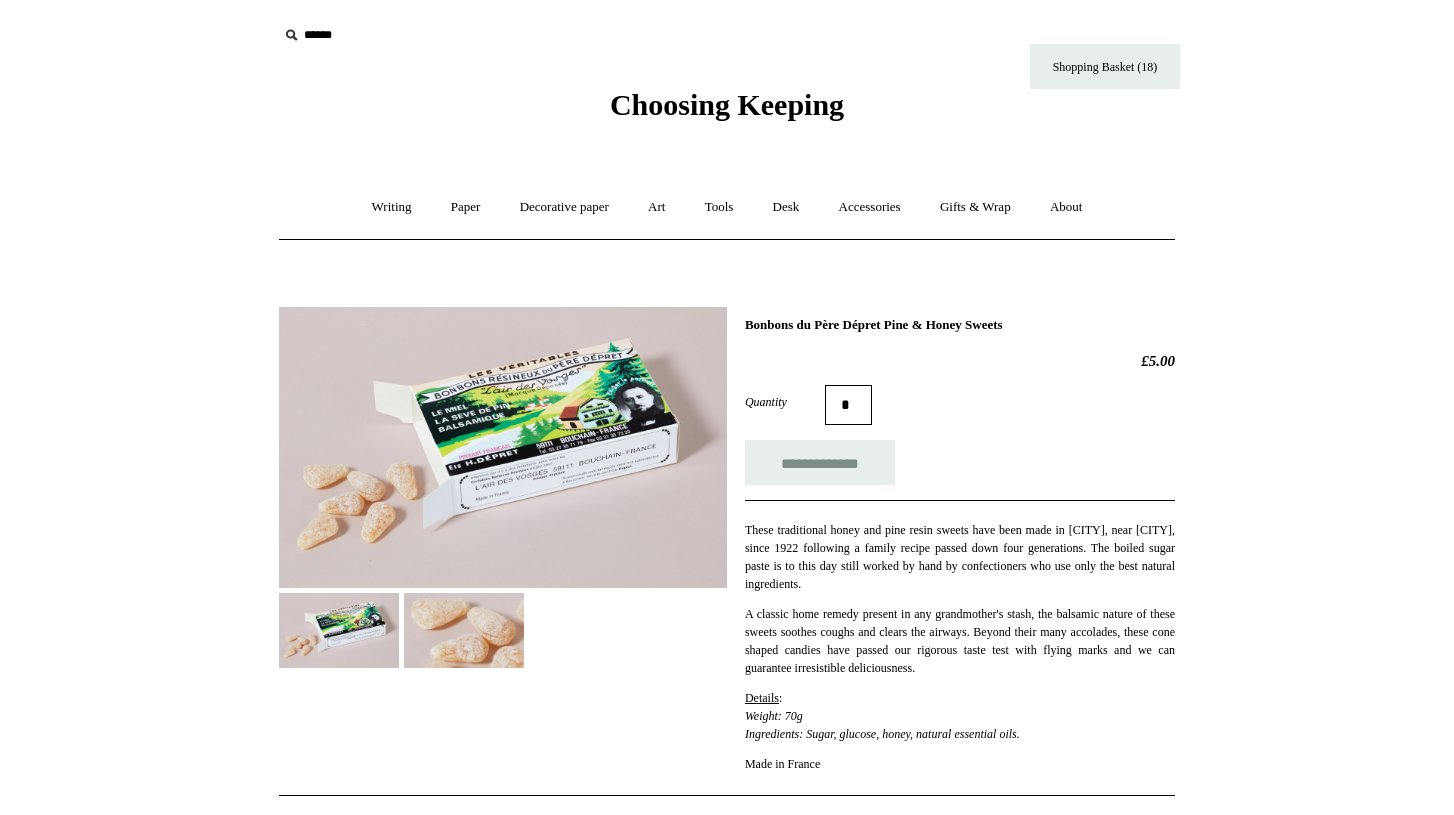 scroll, scrollTop: 0, scrollLeft: 0, axis: both 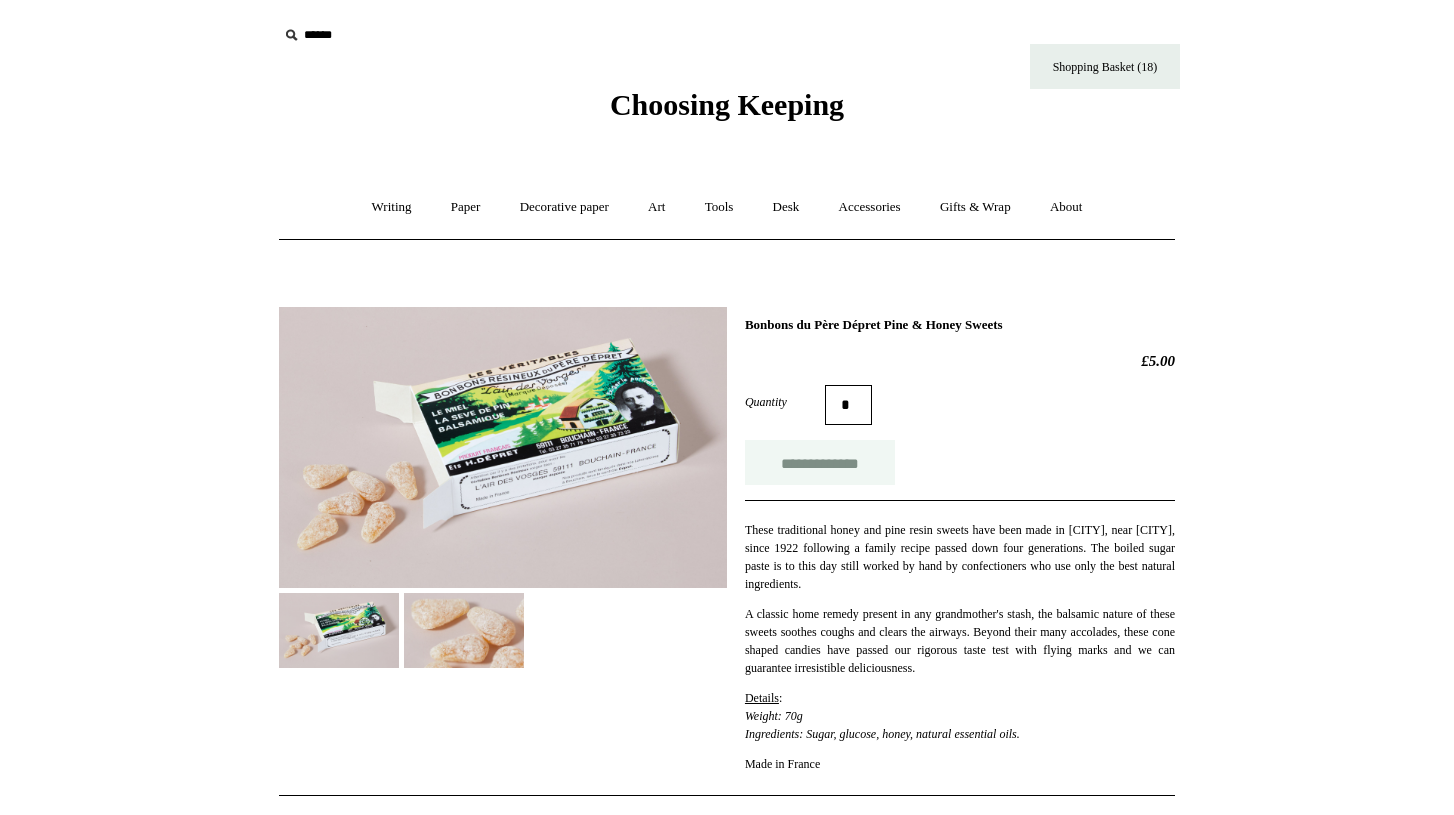 type on "*" 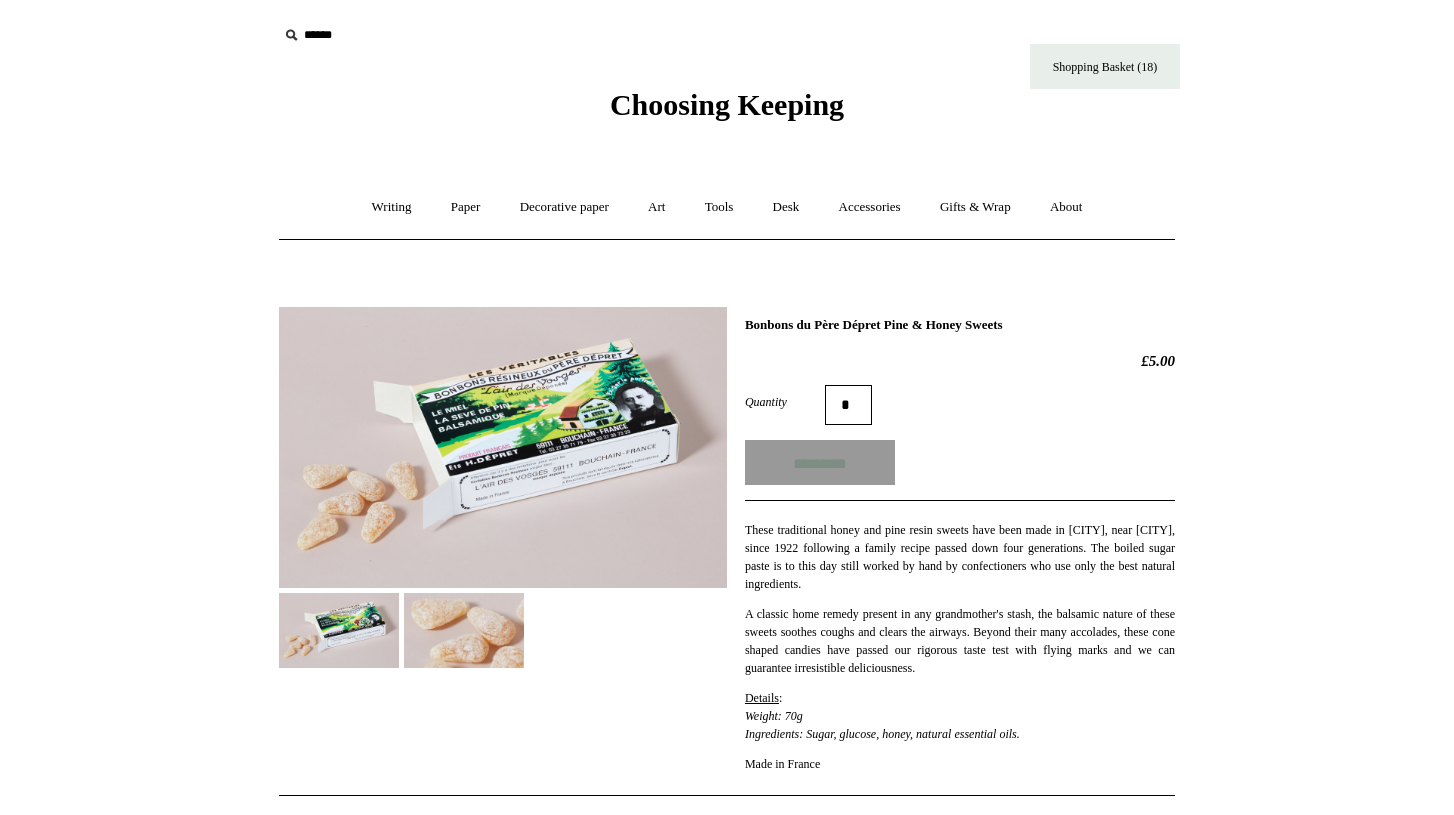 type on "**********" 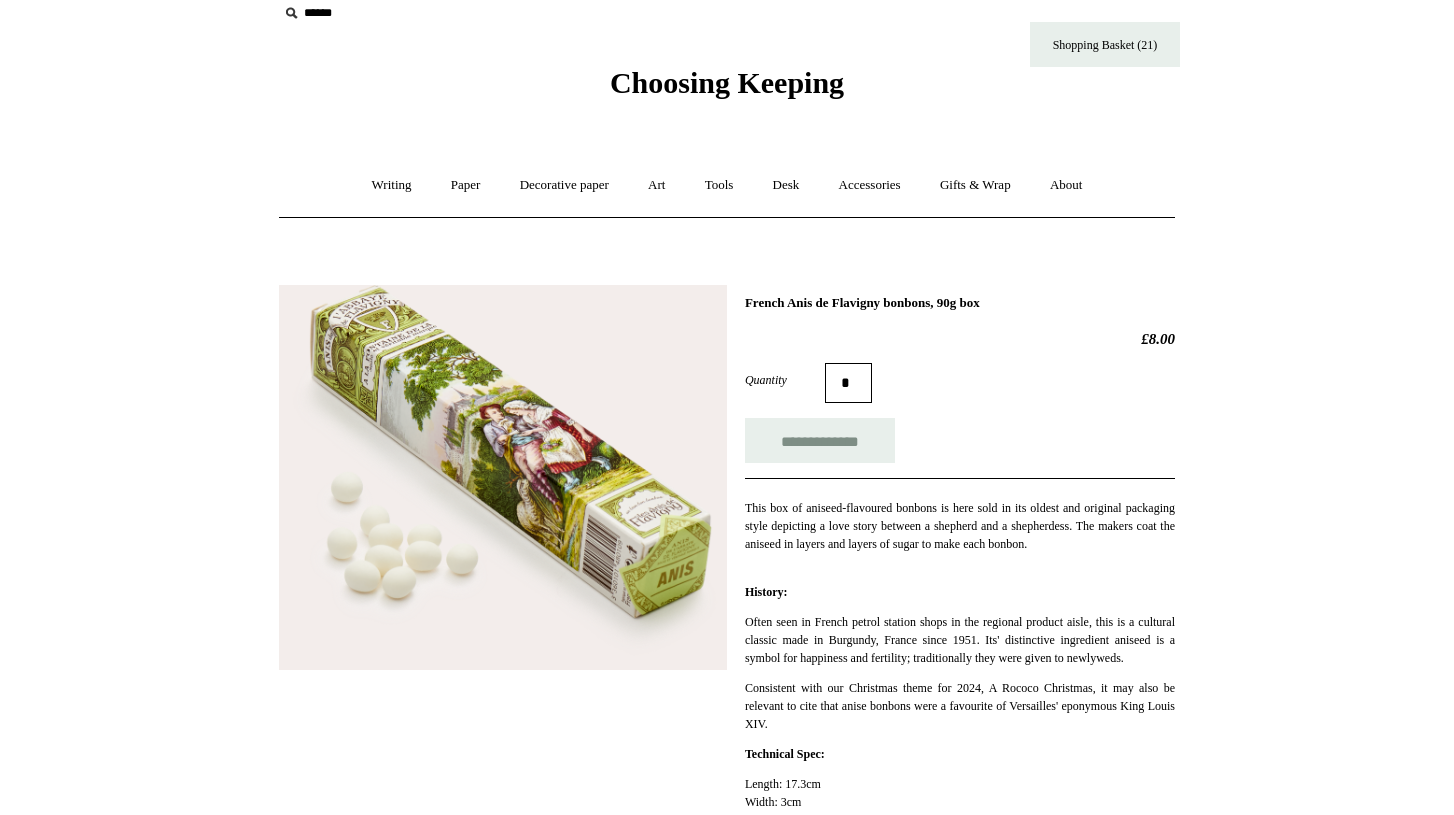scroll, scrollTop: 28, scrollLeft: 0, axis: vertical 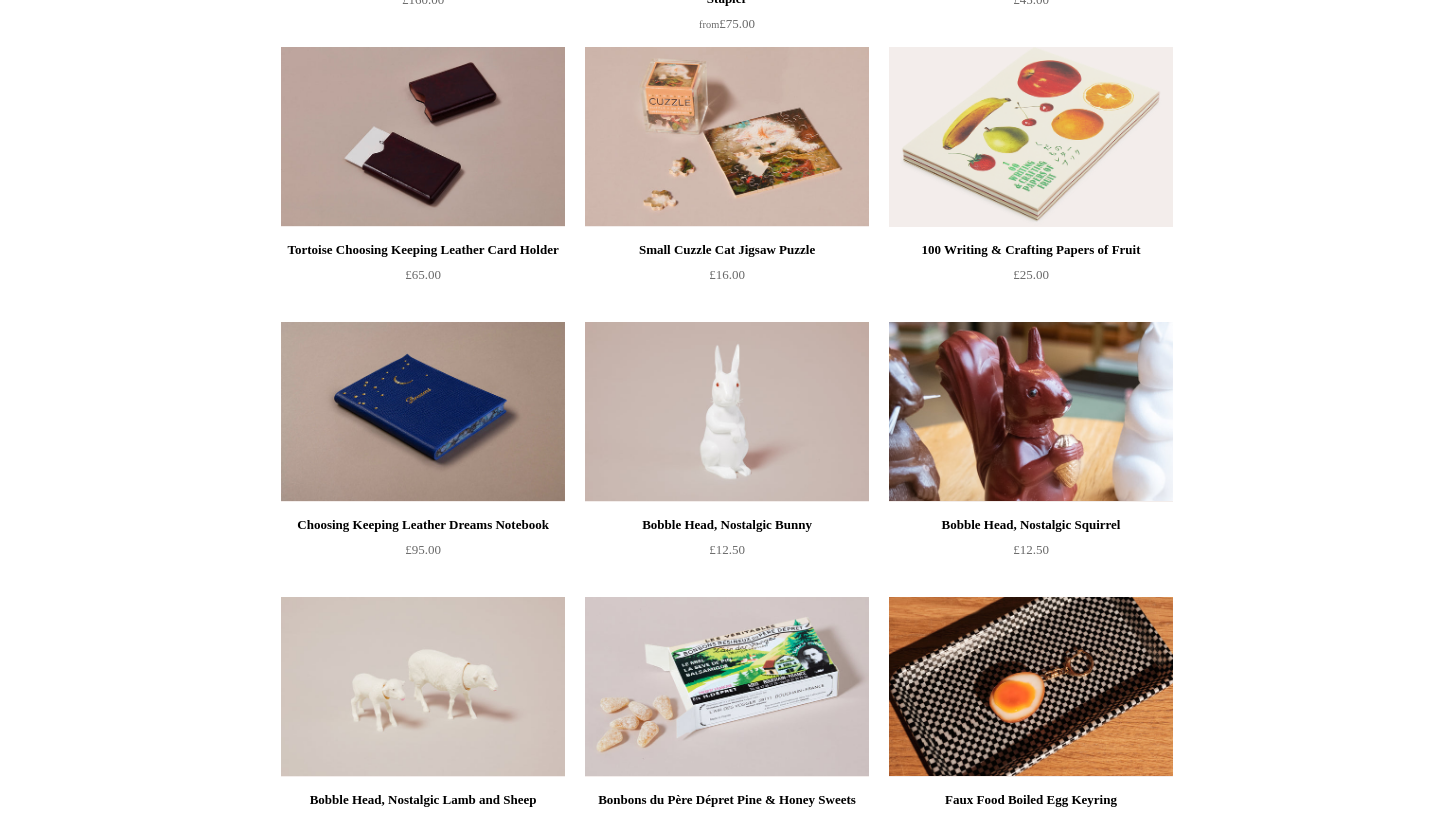 click at bounding box center (1031, 412) 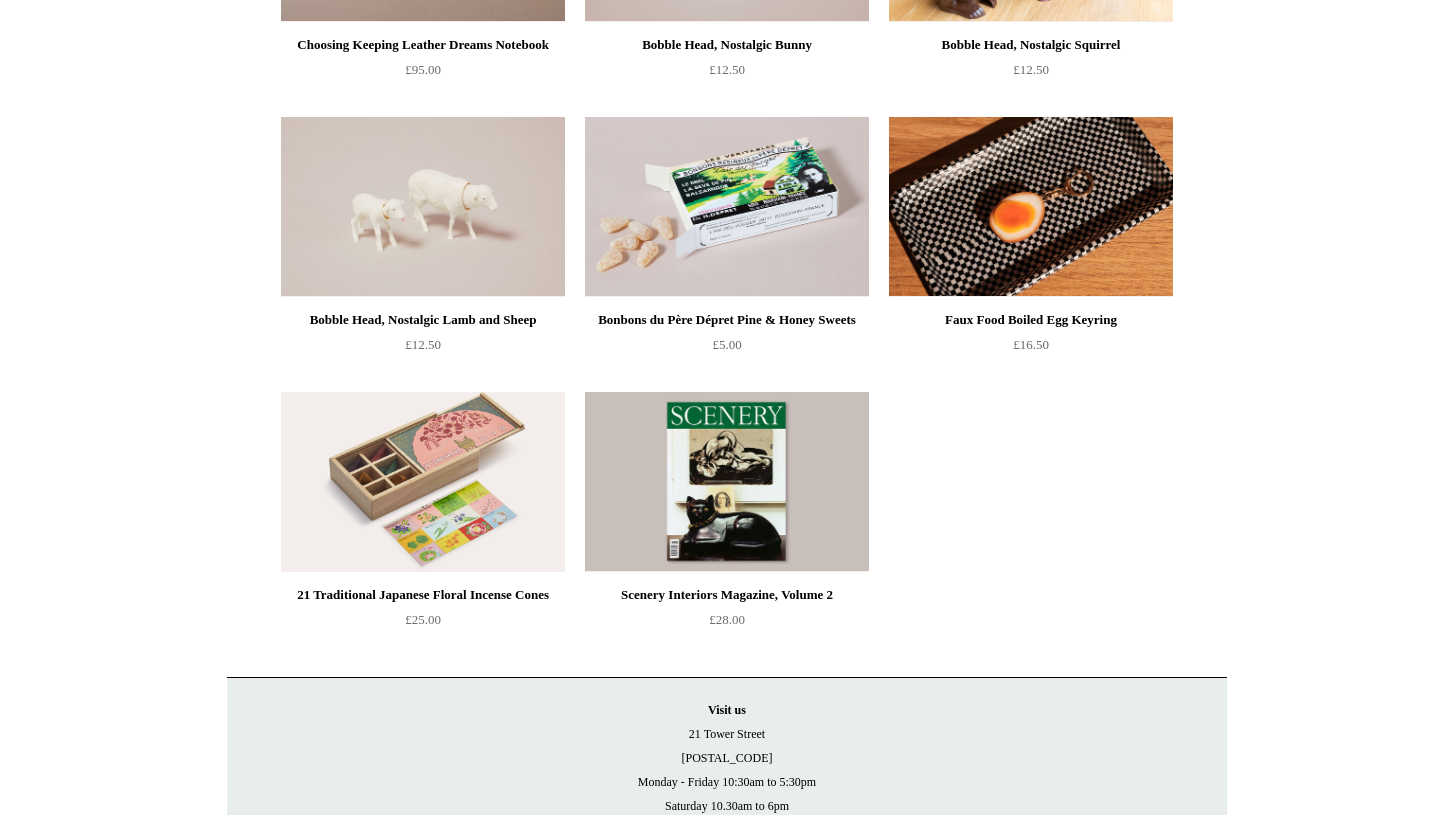 scroll, scrollTop: 1247, scrollLeft: 0, axis: vertical 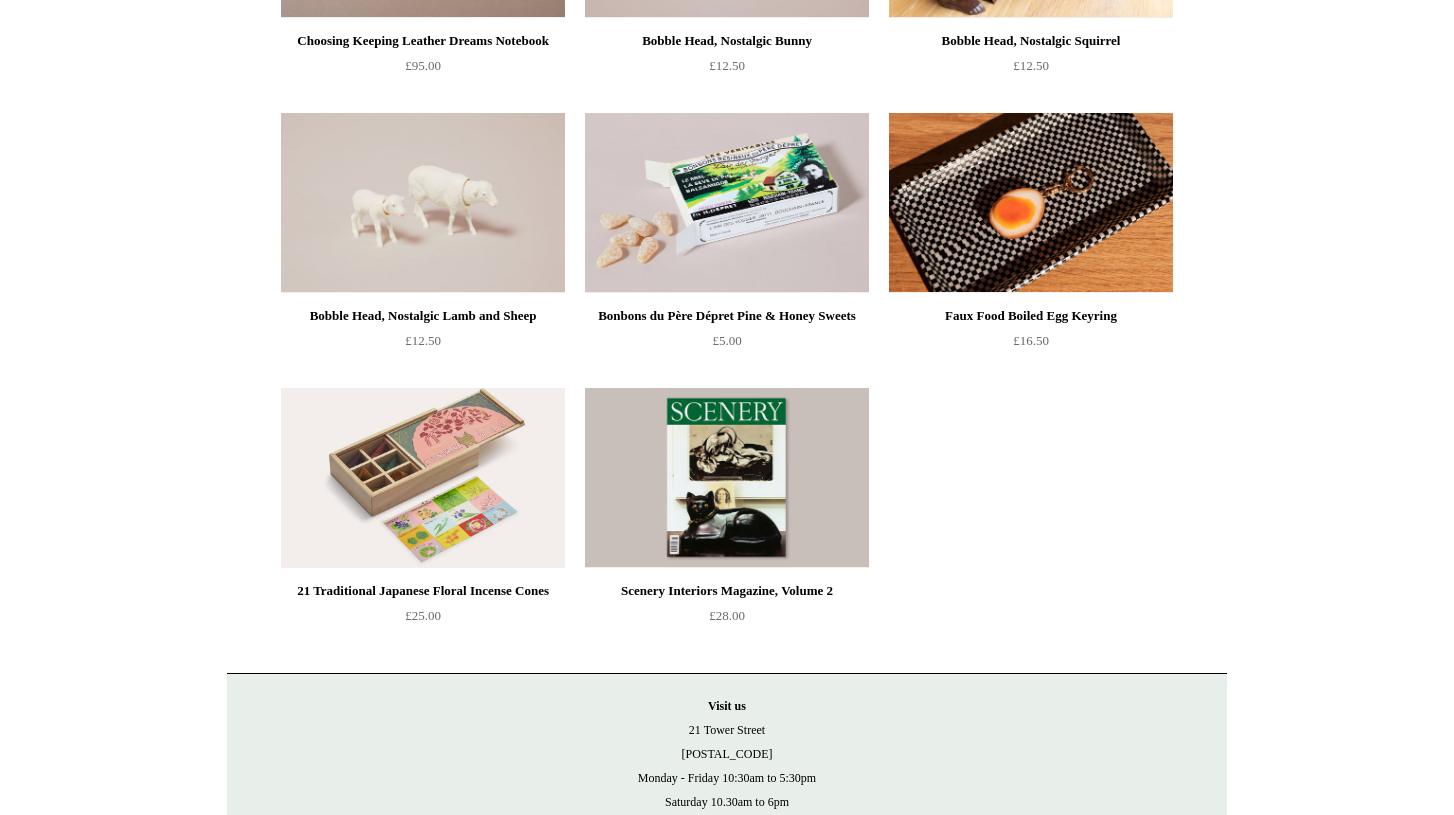 click at bounding box center [423, 478] 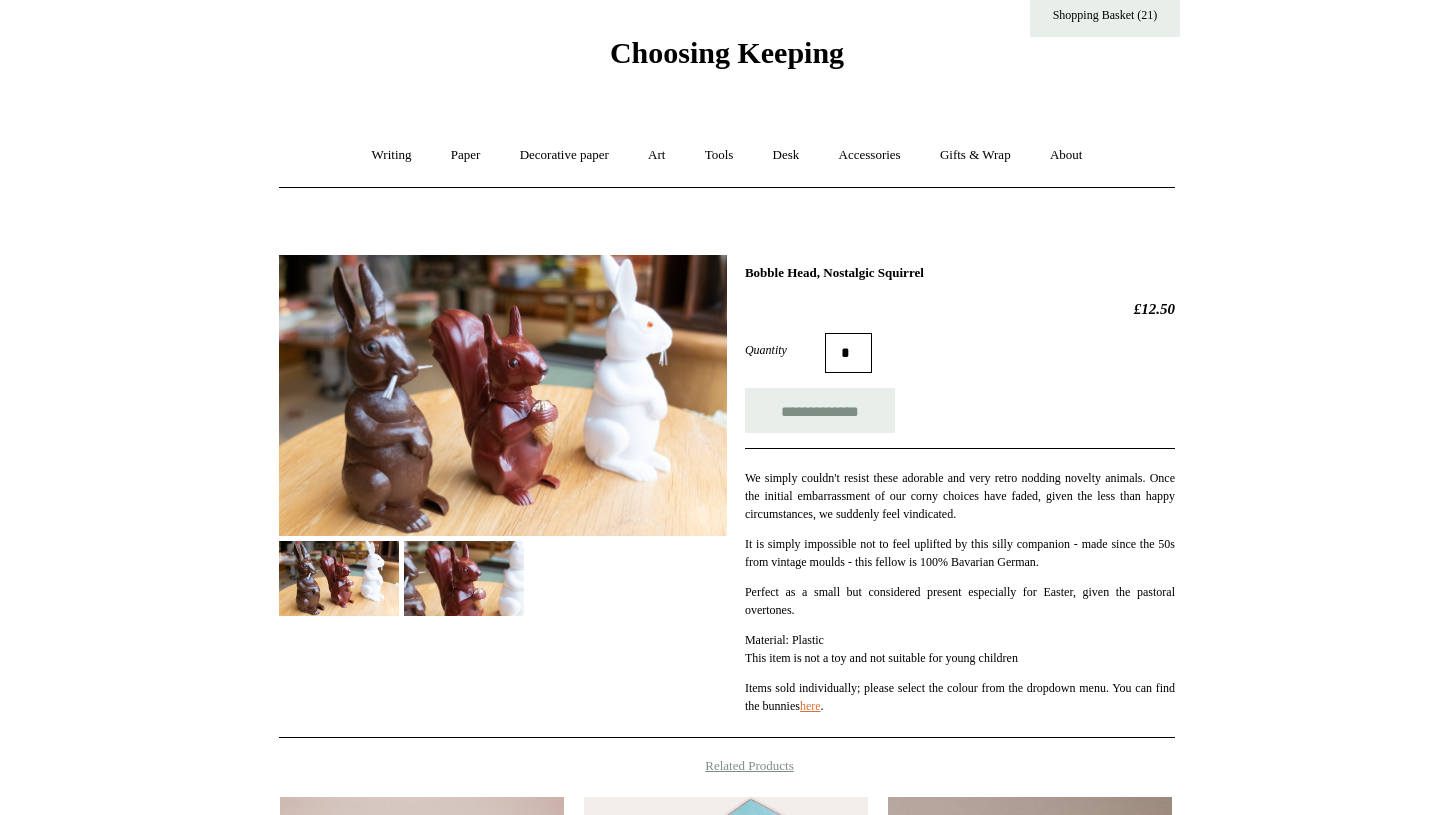 scroll, scrollTop: 53, scrollLeft: 0, axis: vertical 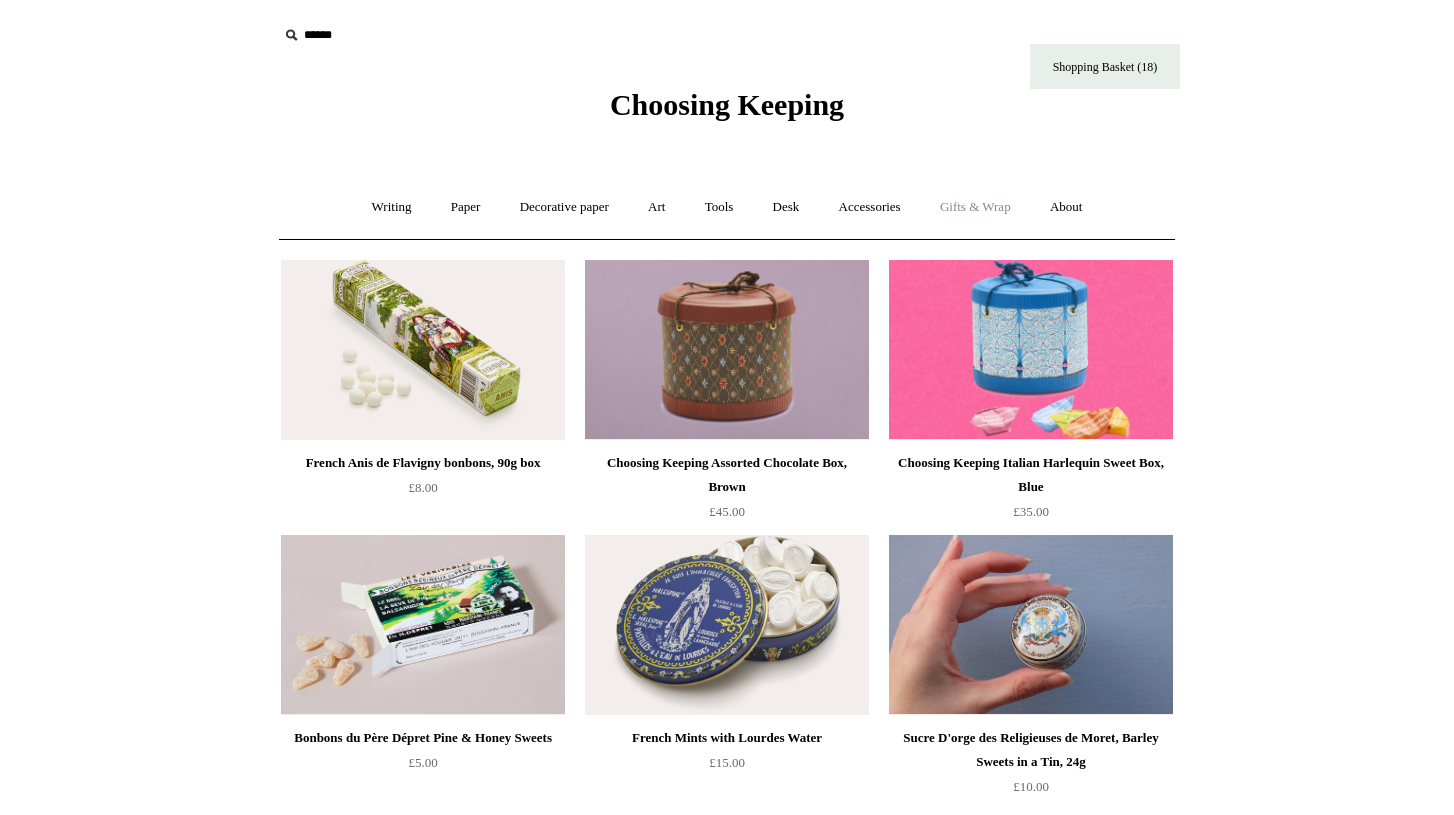 click on "Gifts & Wrap +" at bounding box center (975, 207) 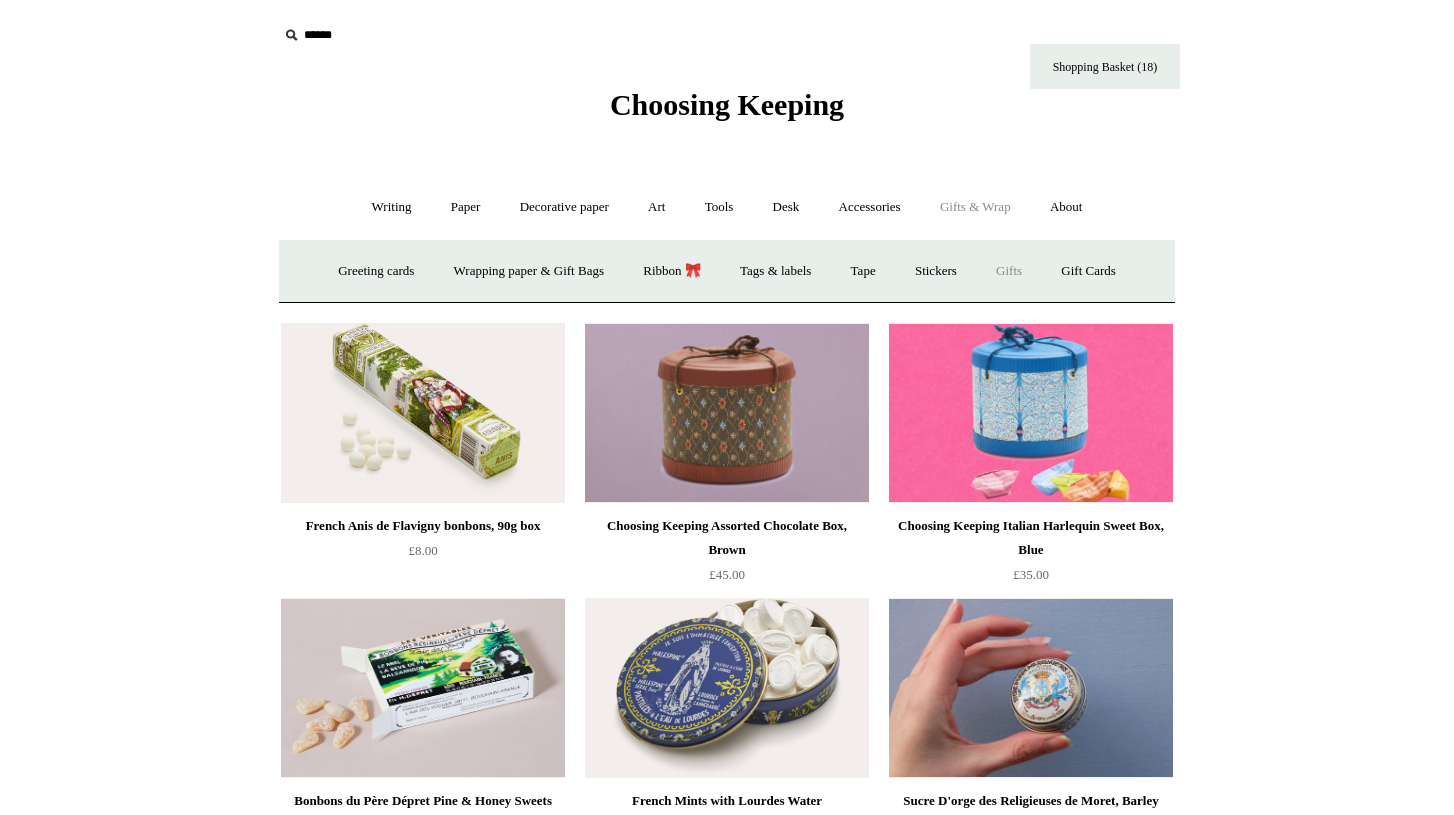 click on "Gifts +" at bounding box center (1009, 271) 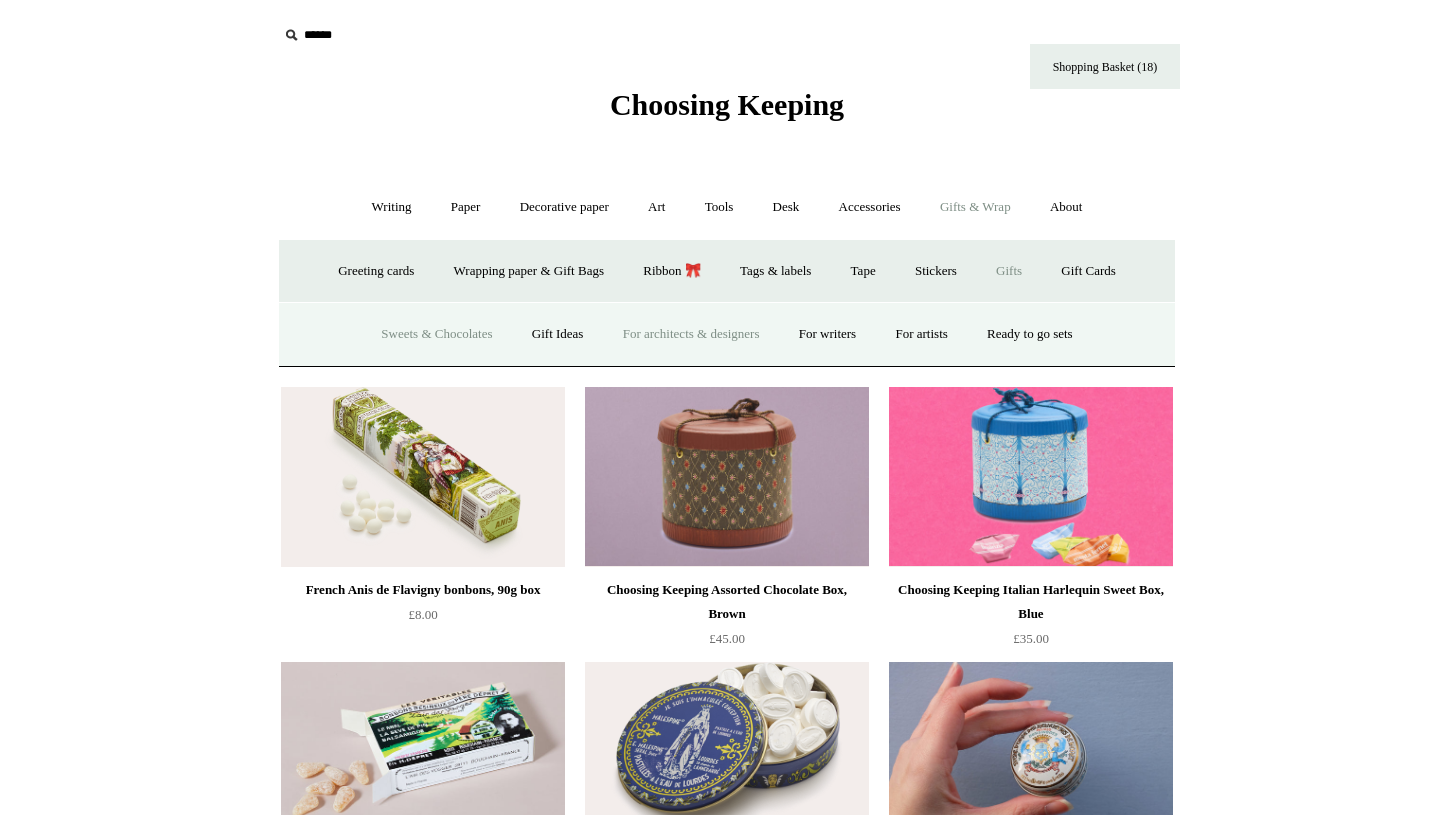click on "For architects & designers" at bounding box center (691, 334) 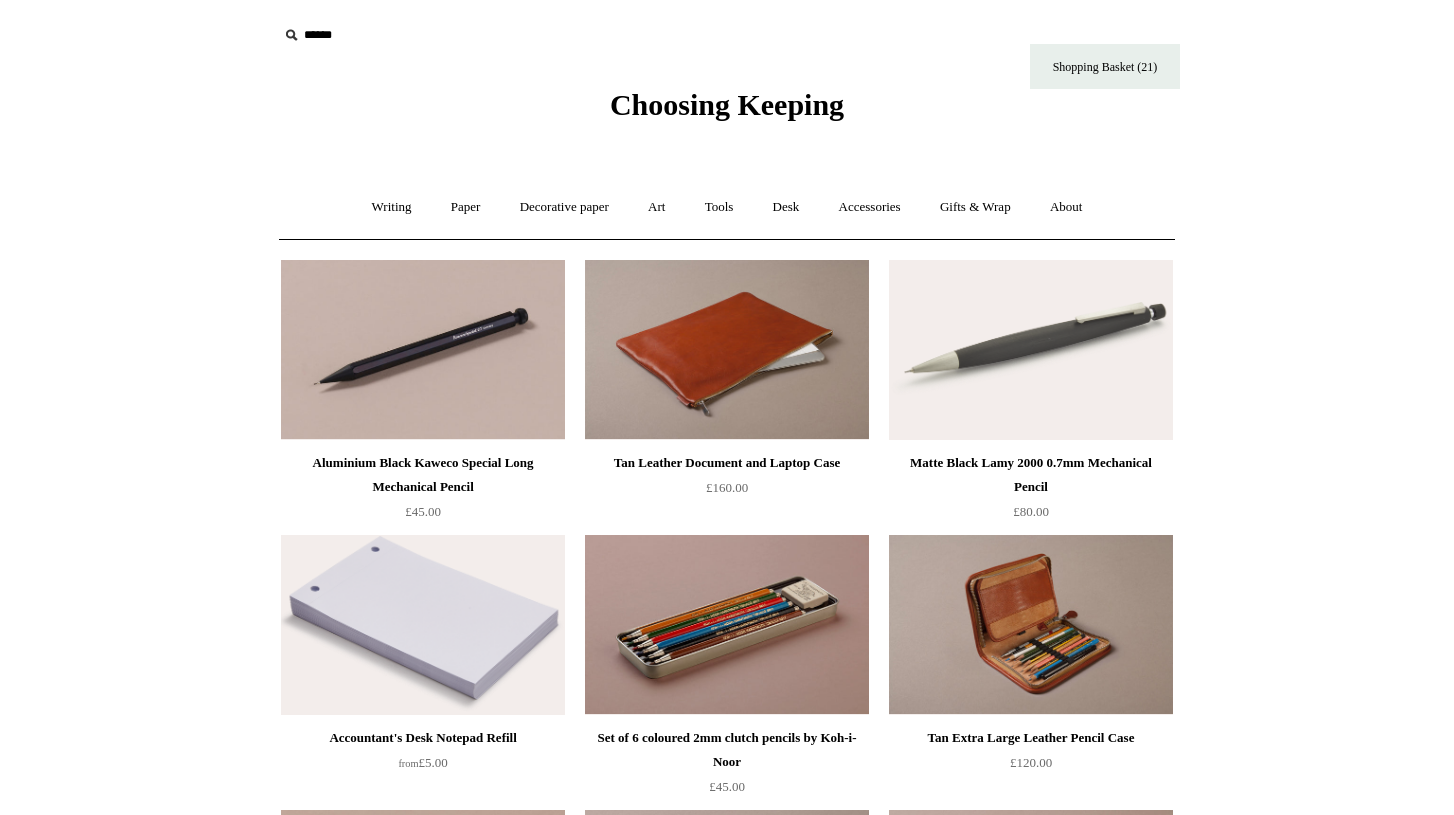 scroll, scrollTop: 0, scrollLeft: 0, axis: both 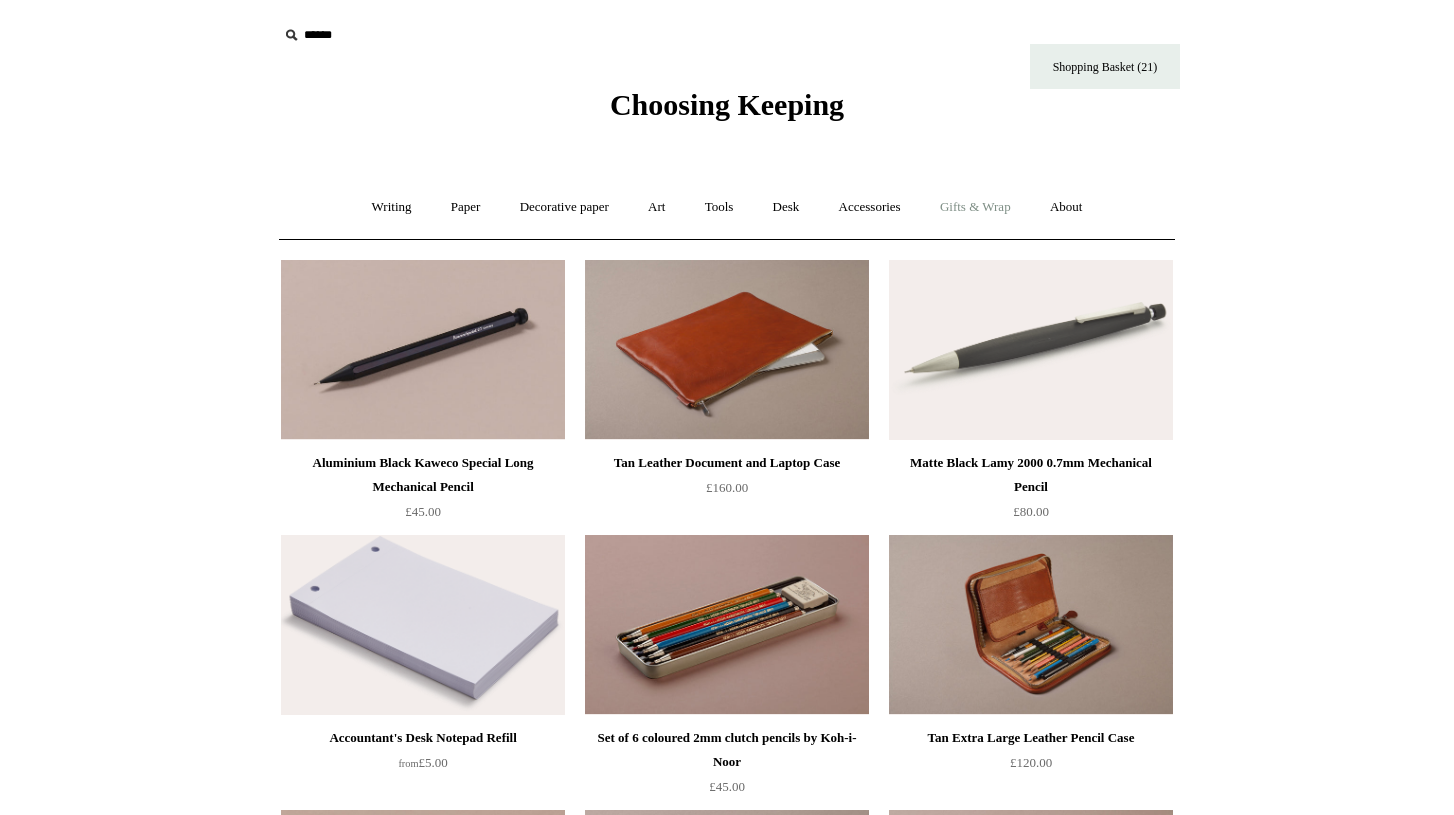 click on "Gifts & Wrap +" at bounding box center [975, 207] 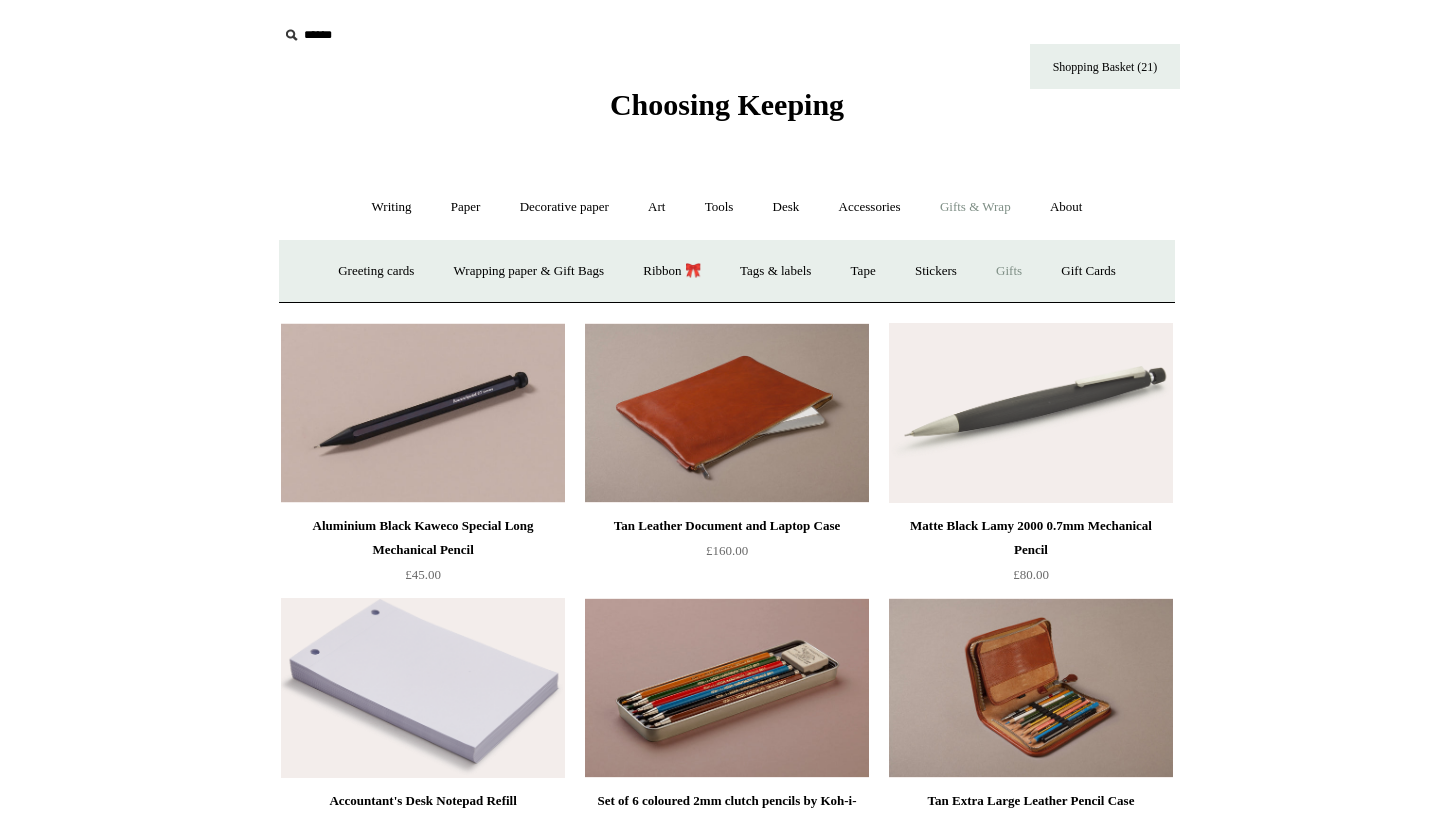 click on "Gifts +" at bounding box center [1009, 271] 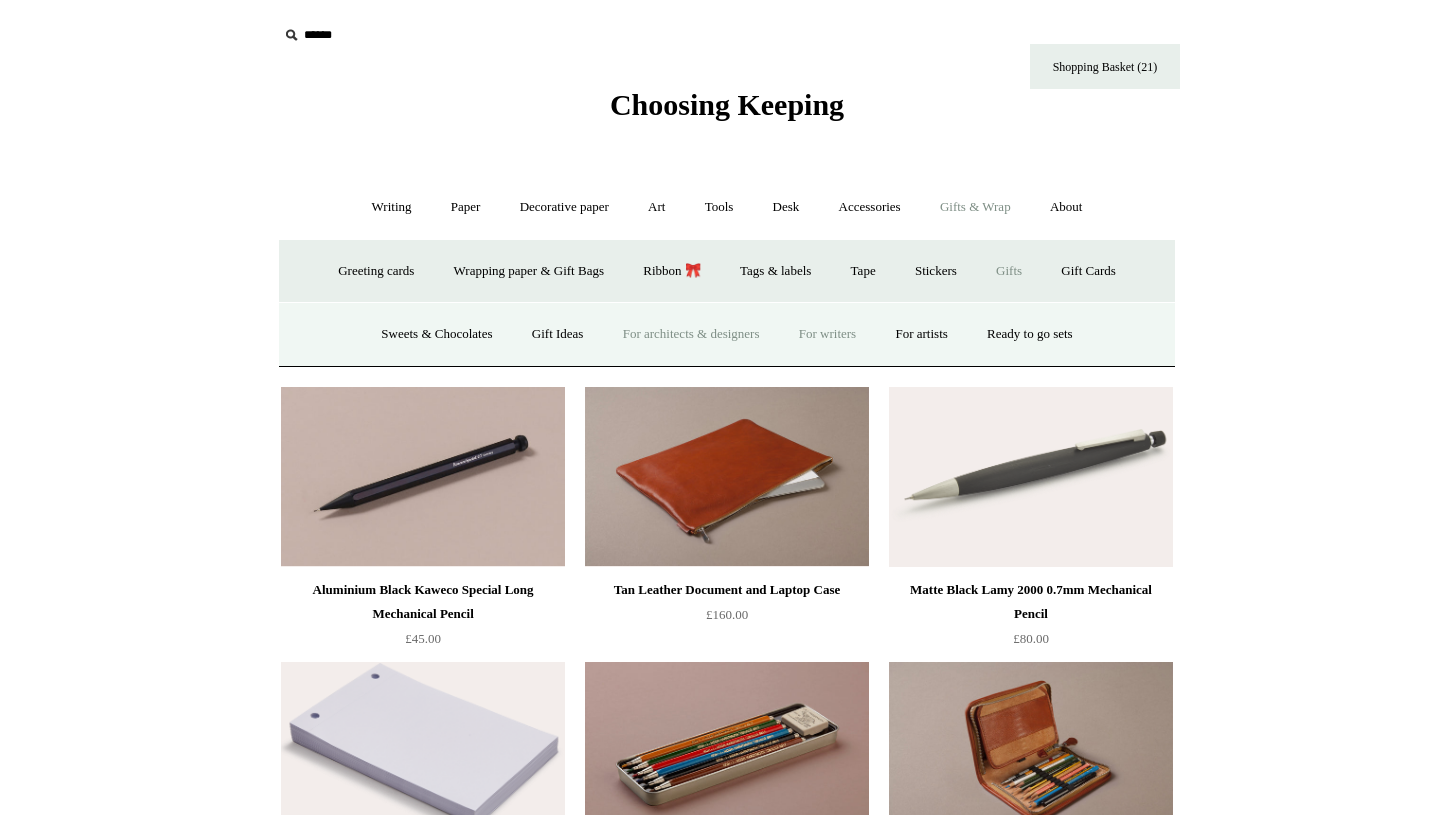click on "For writers" at bounding box center (827, 334) 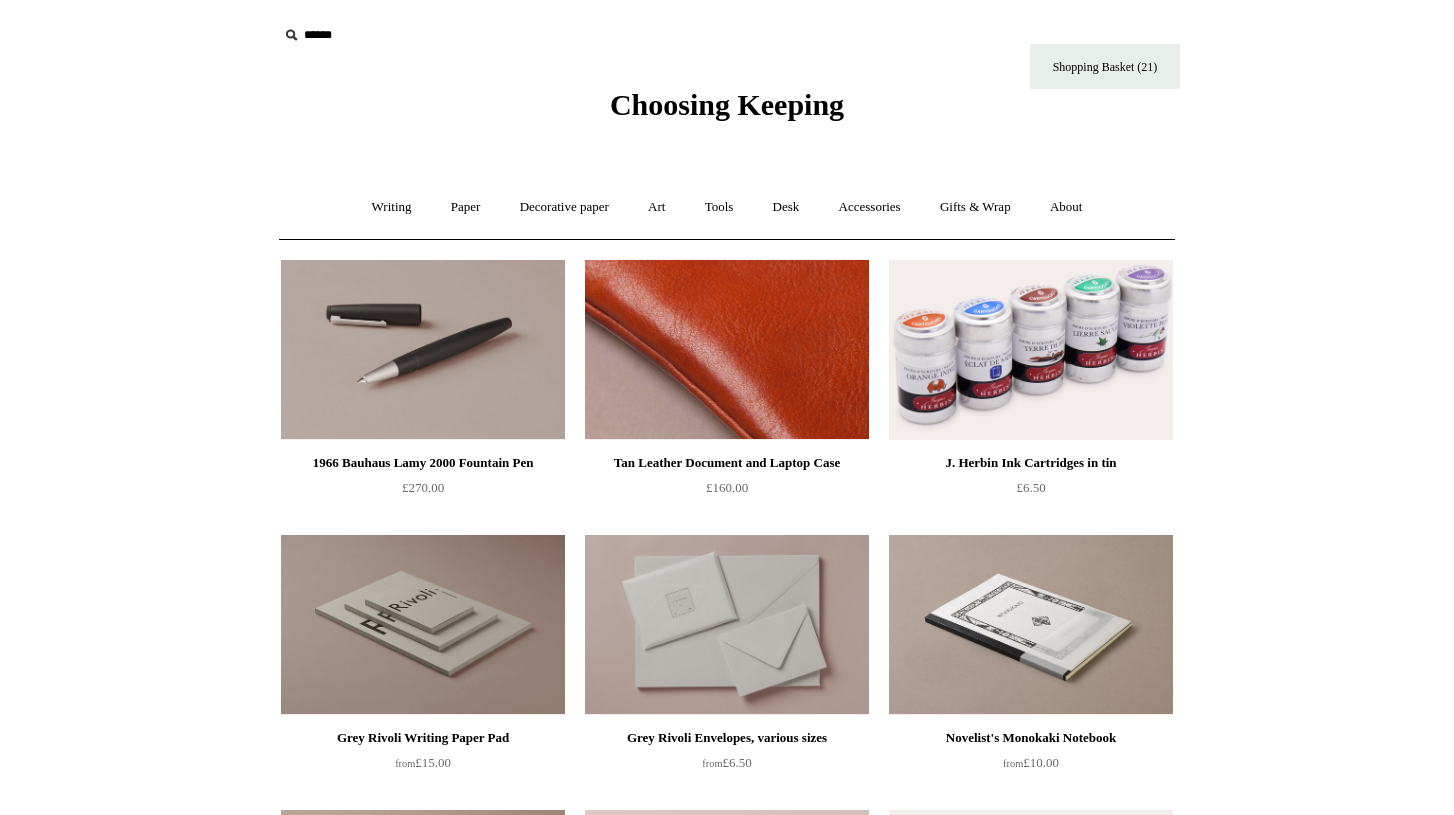 scroll, scrollTop: 0, scrollLeft: 0, axis: both 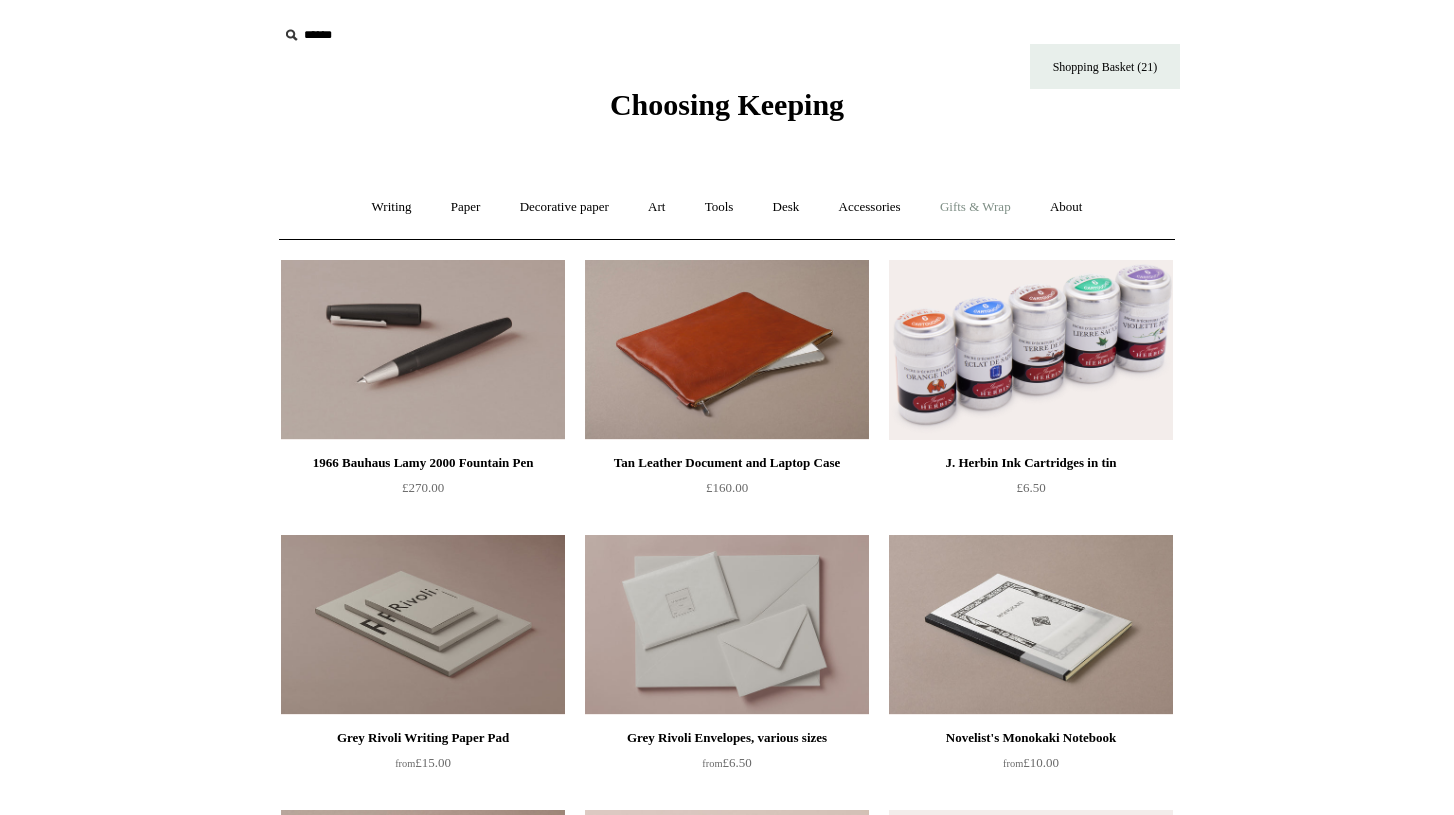 click on "Gifts & Wrap +" at bounding box center [975, 207] 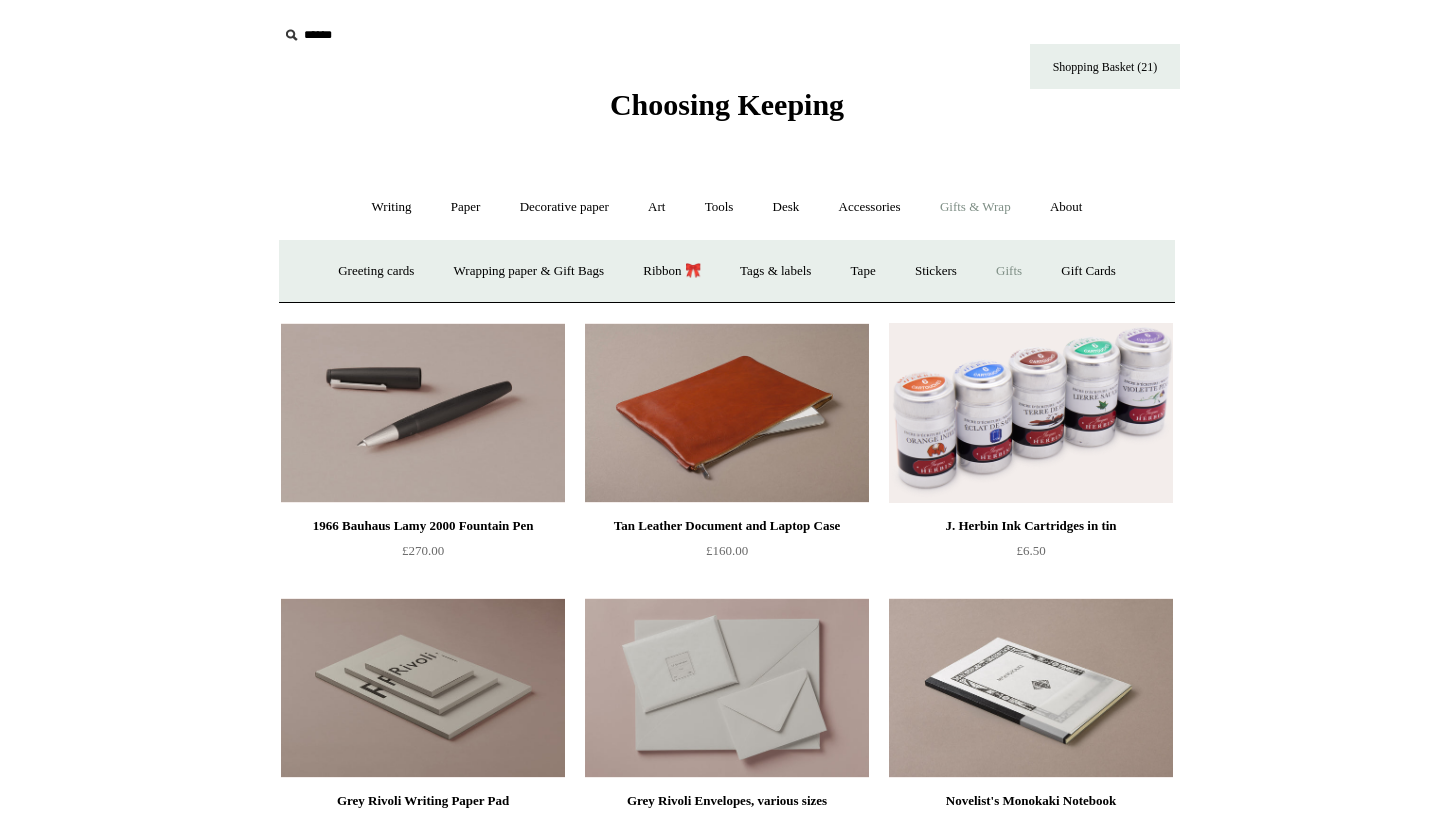 click on "Gifts +" at bounding box center (1009, 271) 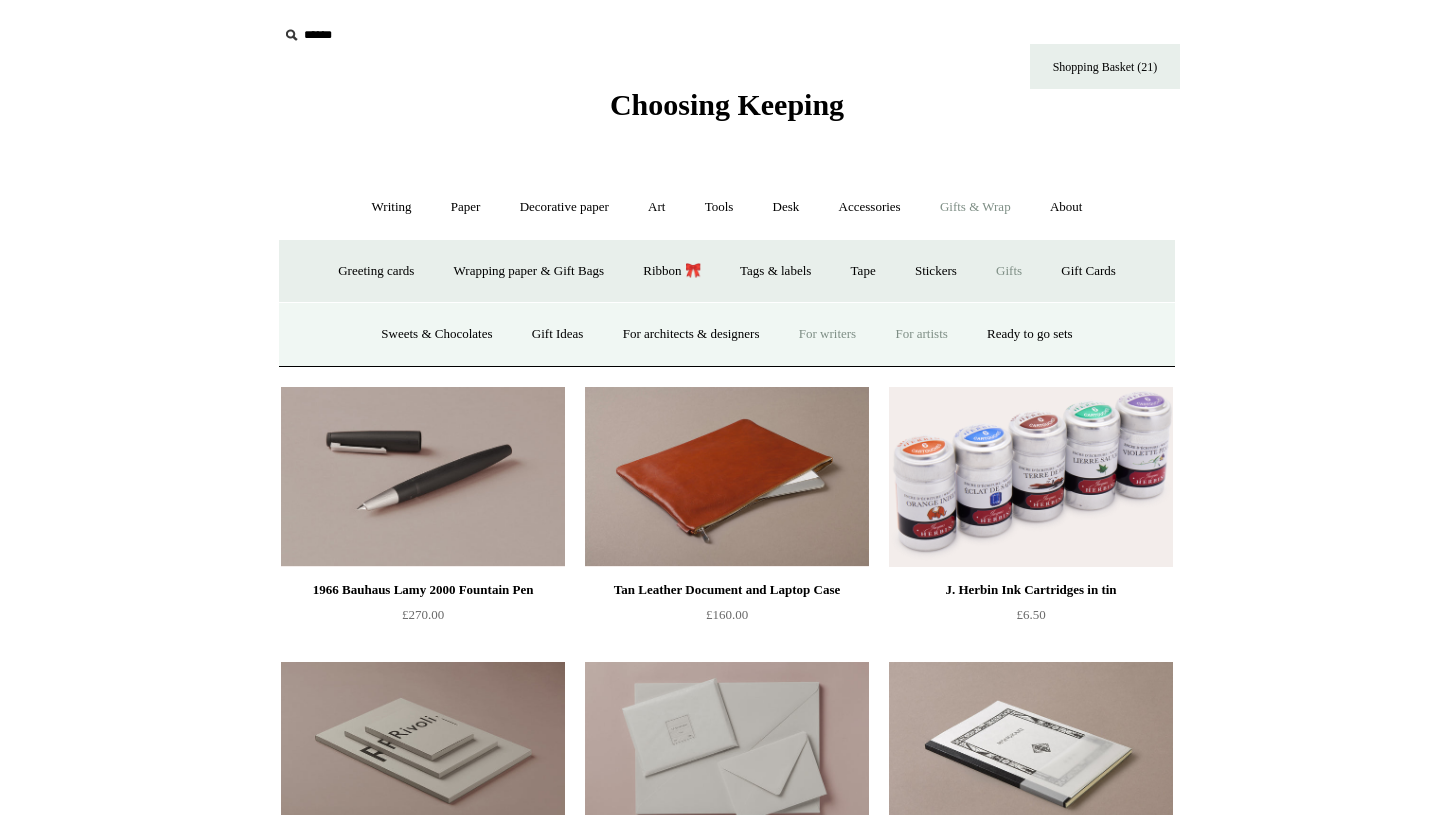 click on "For artists" at bounding box center (921, 334) 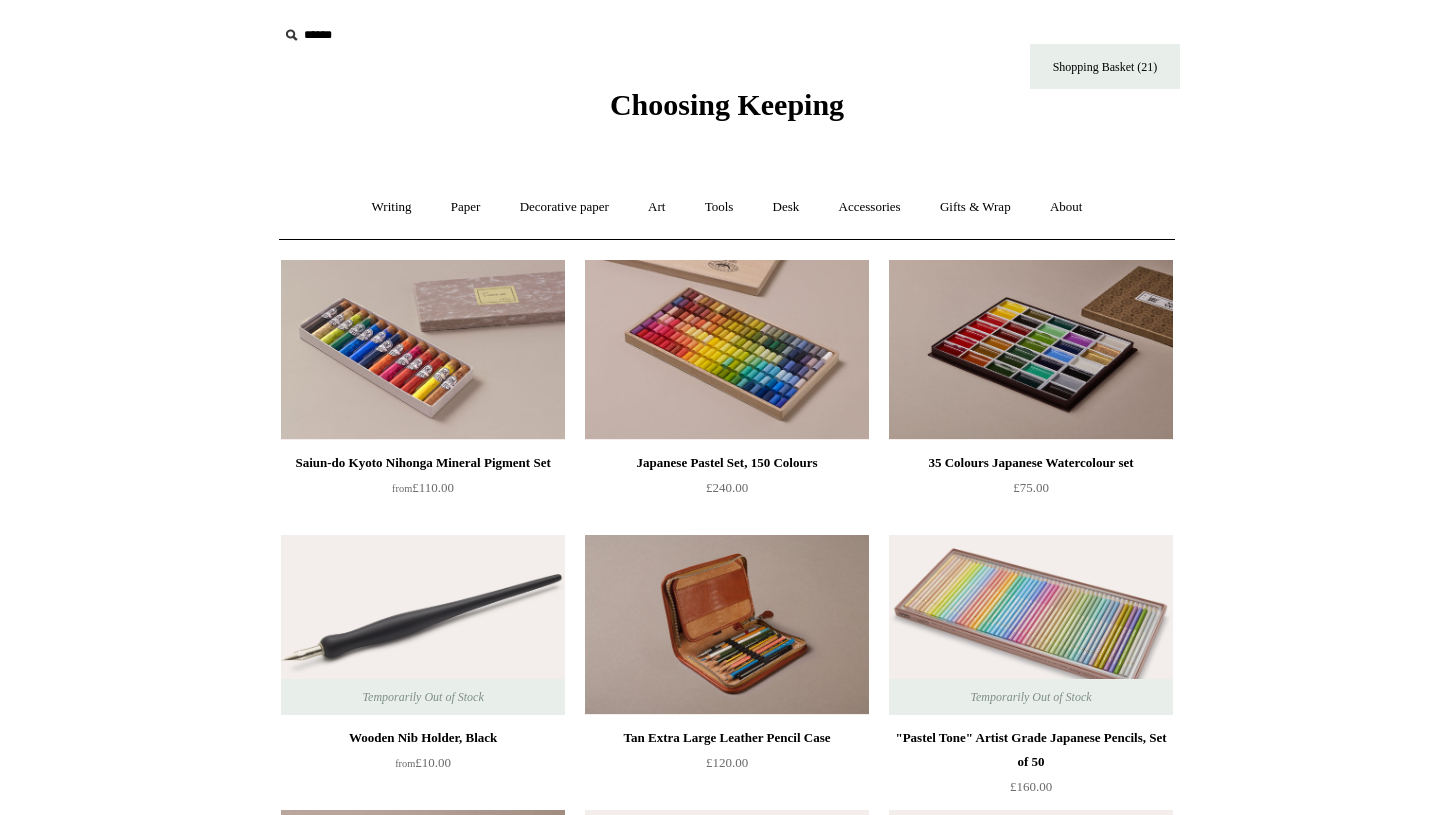 scroll, scrollTop: 0, scrollLeft: 0, axis: both 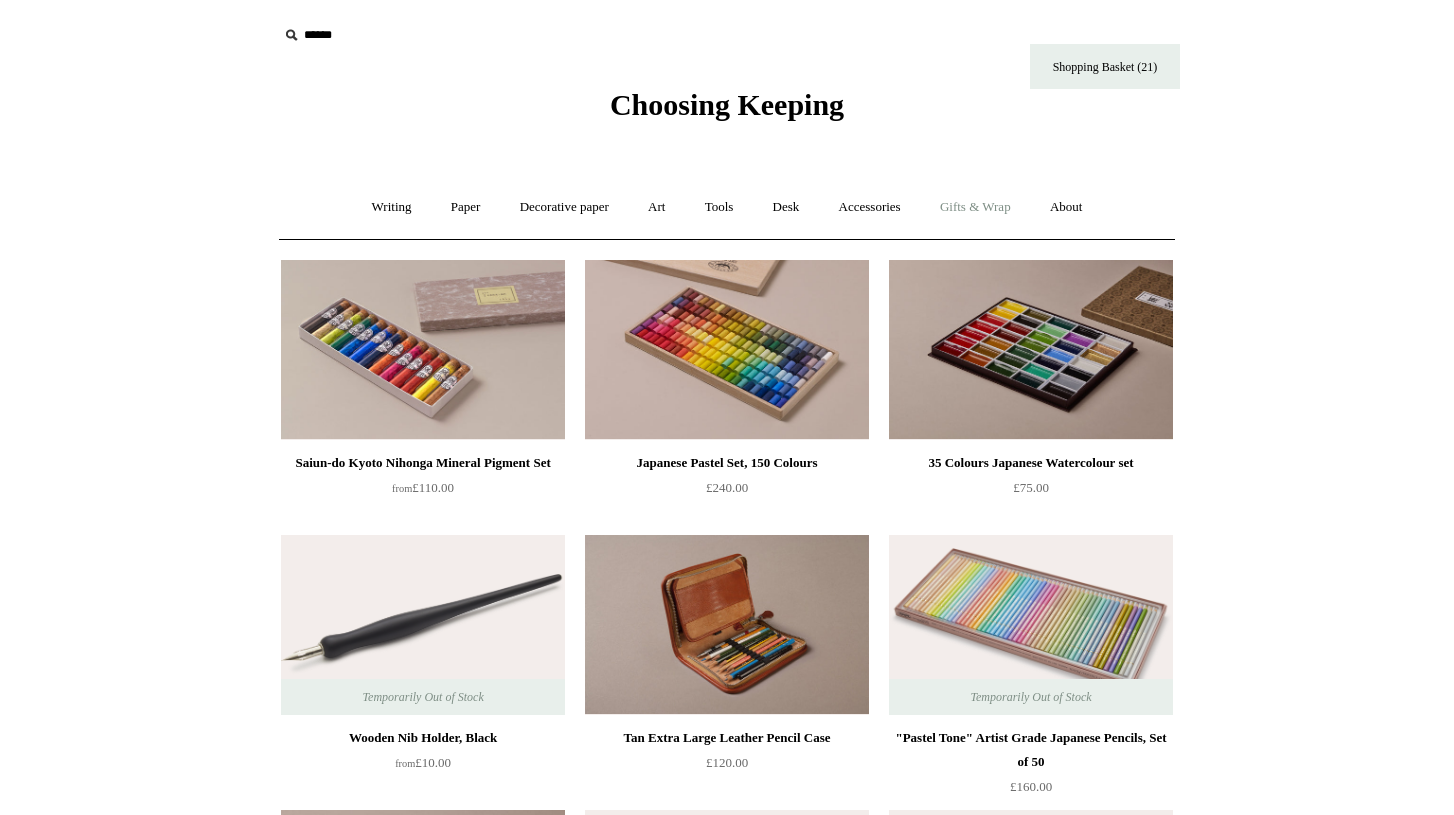 click on "Gifts & Wrap +" at bounding box center (975, 207) 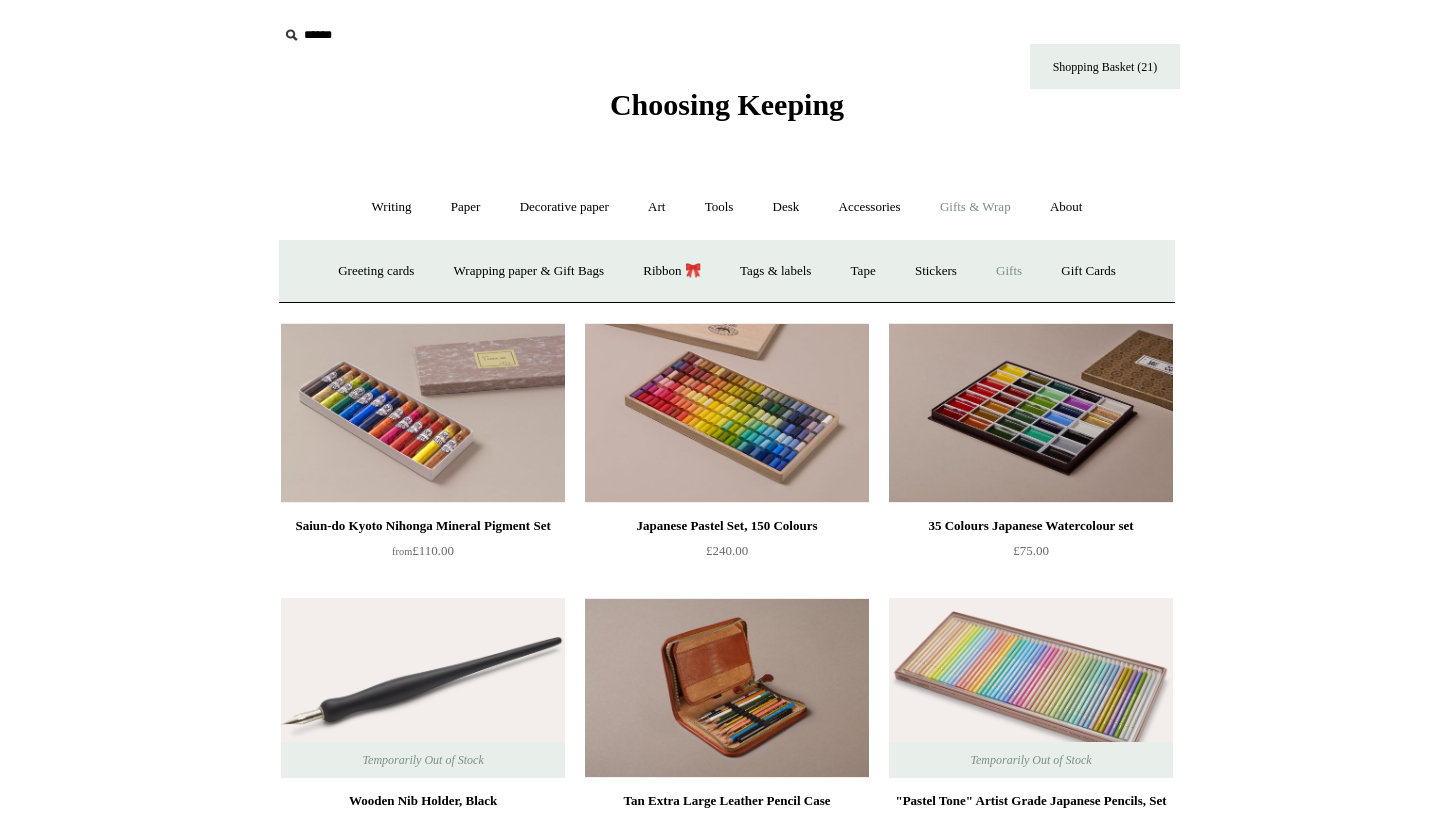 click on "Gifts +" at bounding box center (1009, 271) 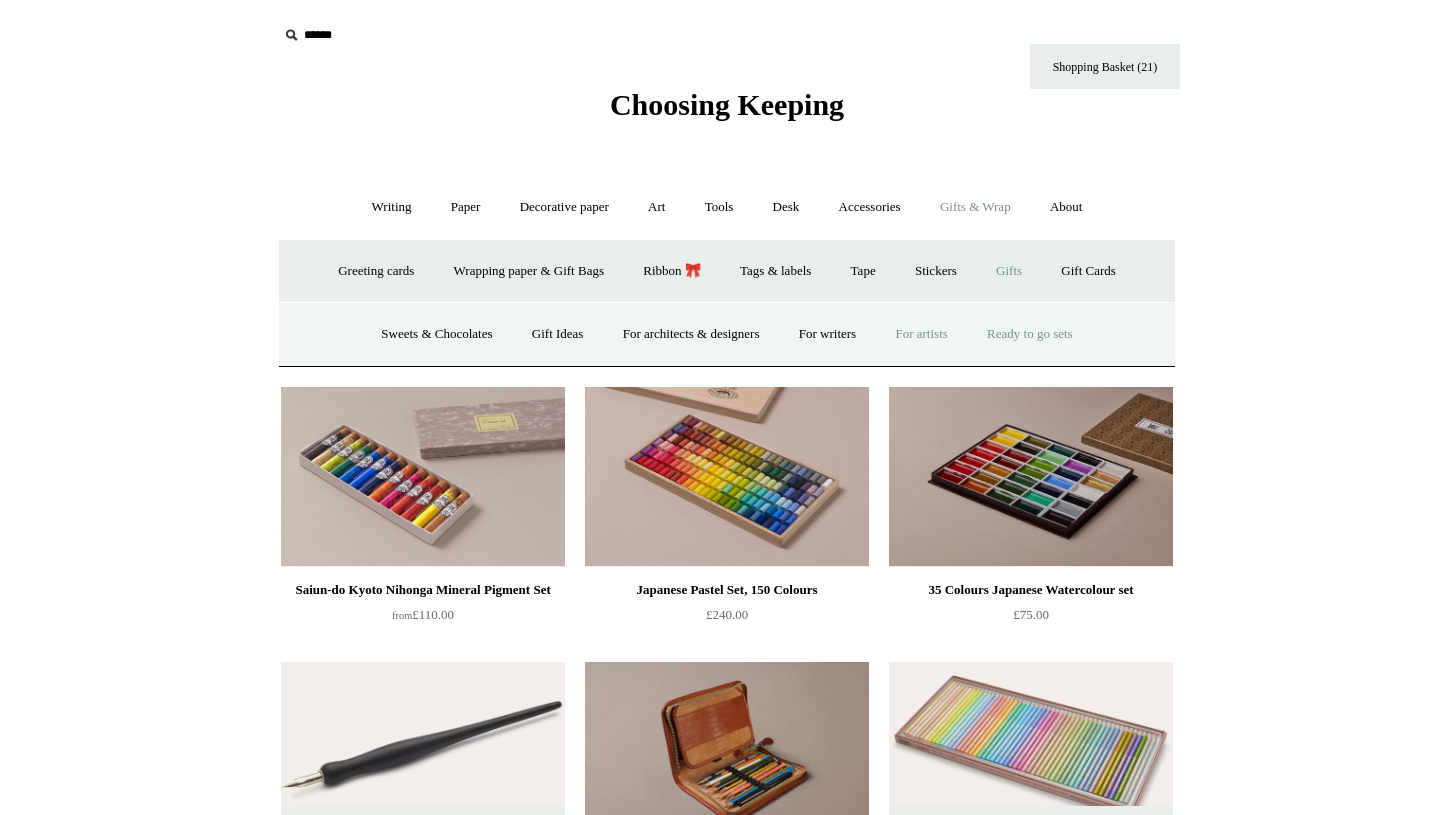 click on "Ready to go sets" at bounding box center [1030, 334] 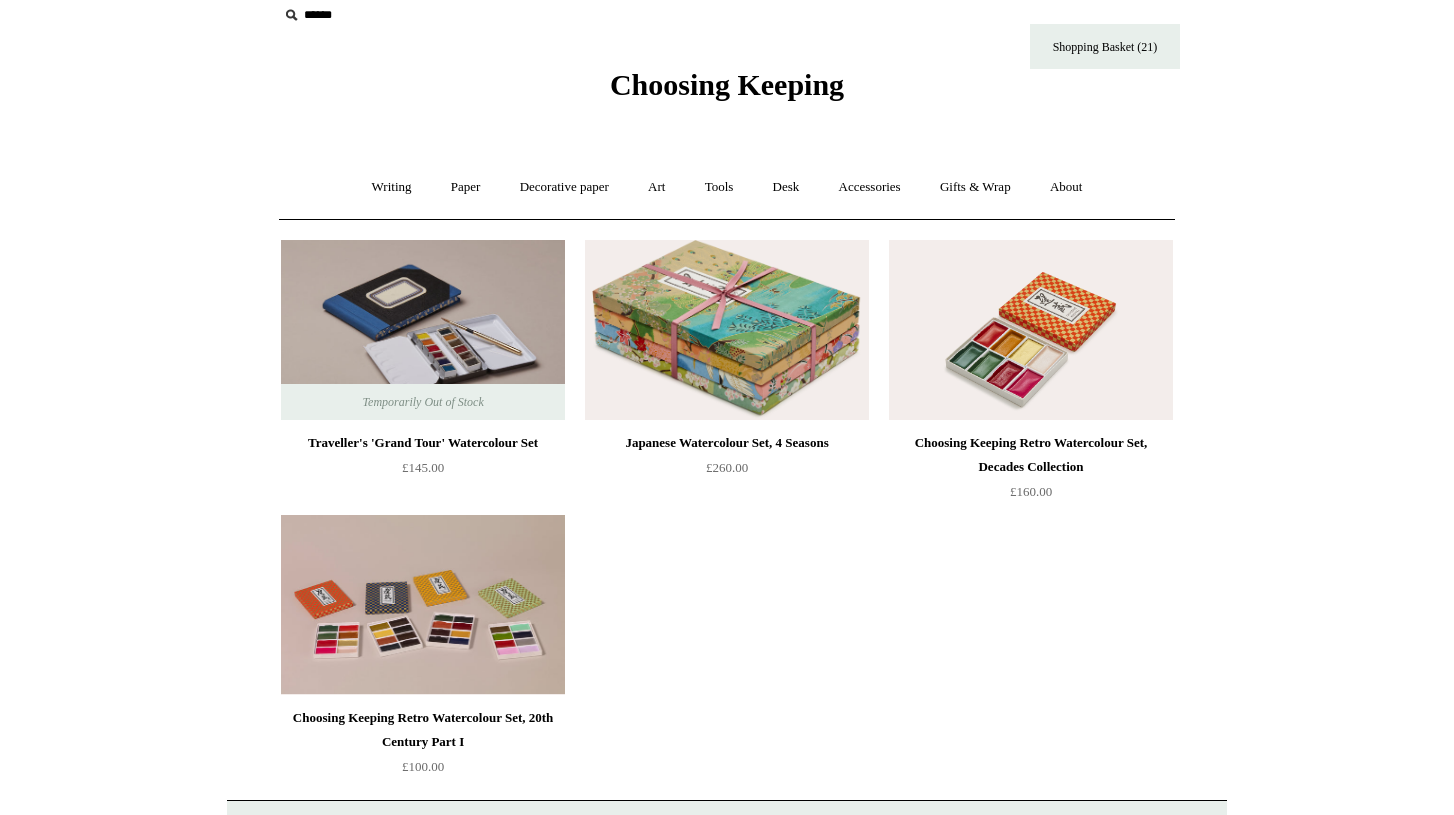 scroll, scrollTop: 21, scrollLeft: 0, axis: vertical 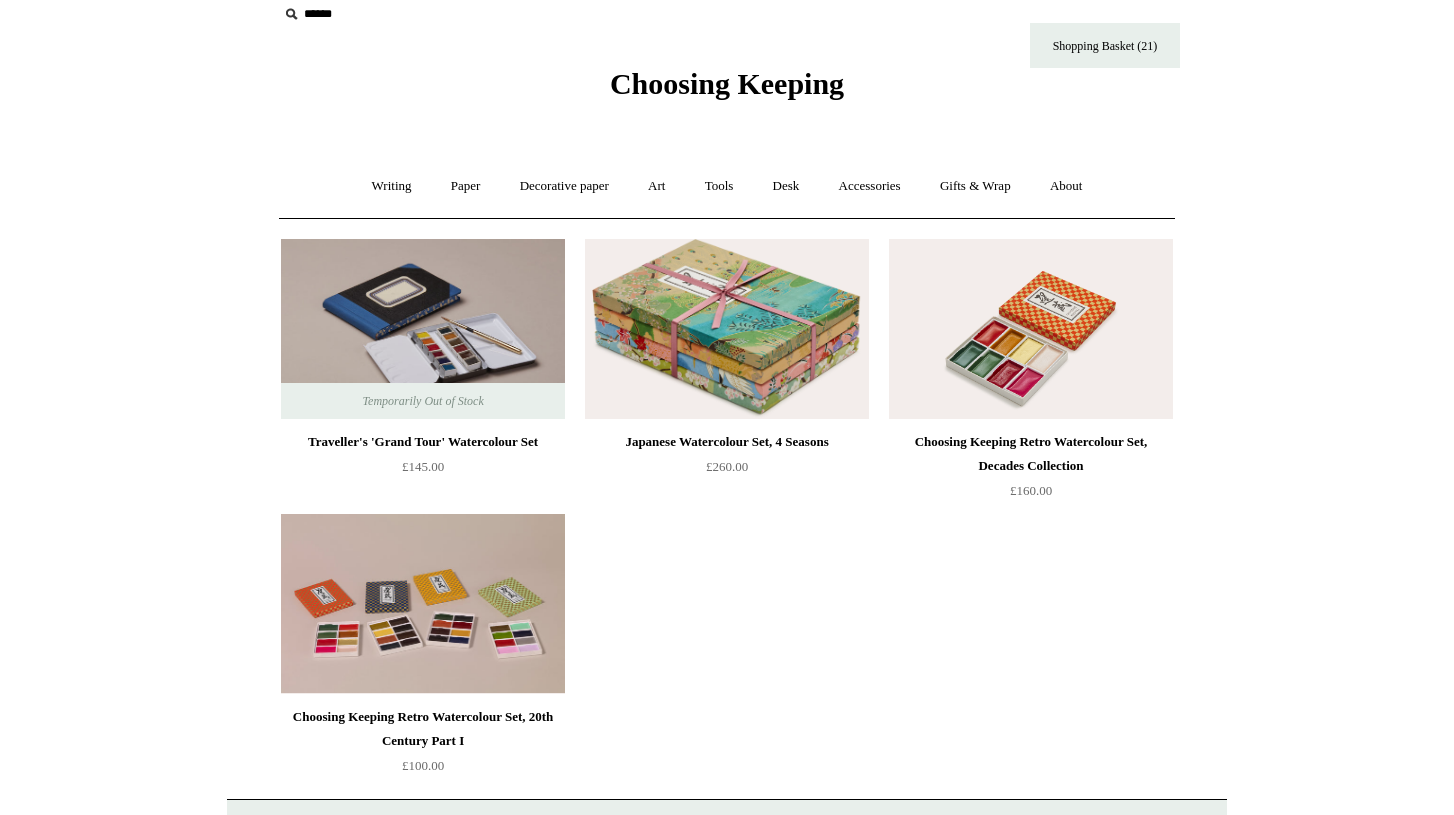 click at bounding box center [1031, 329] 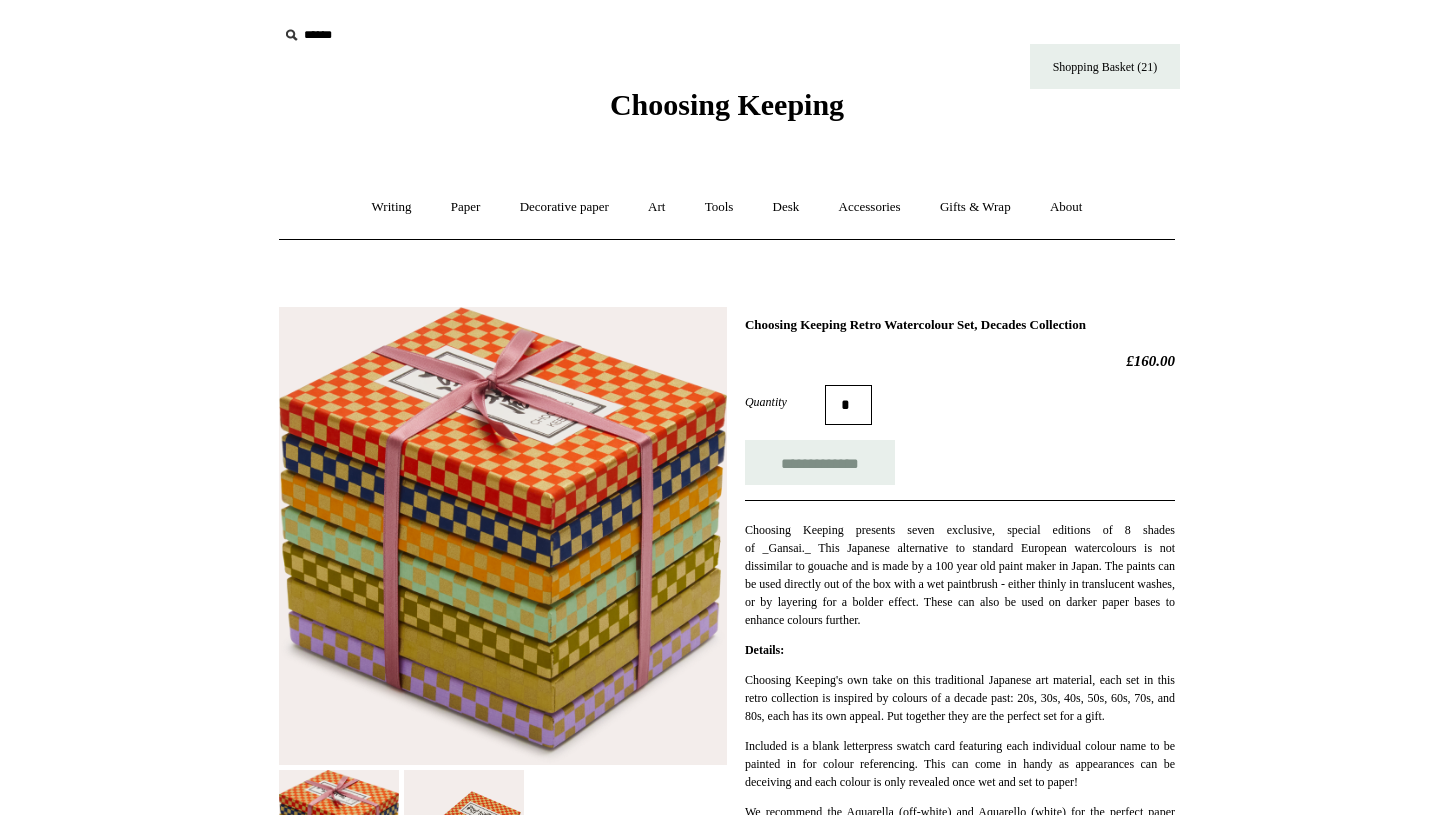 scroll, scrollTop: 0, scrollLeft: 0, axis: both 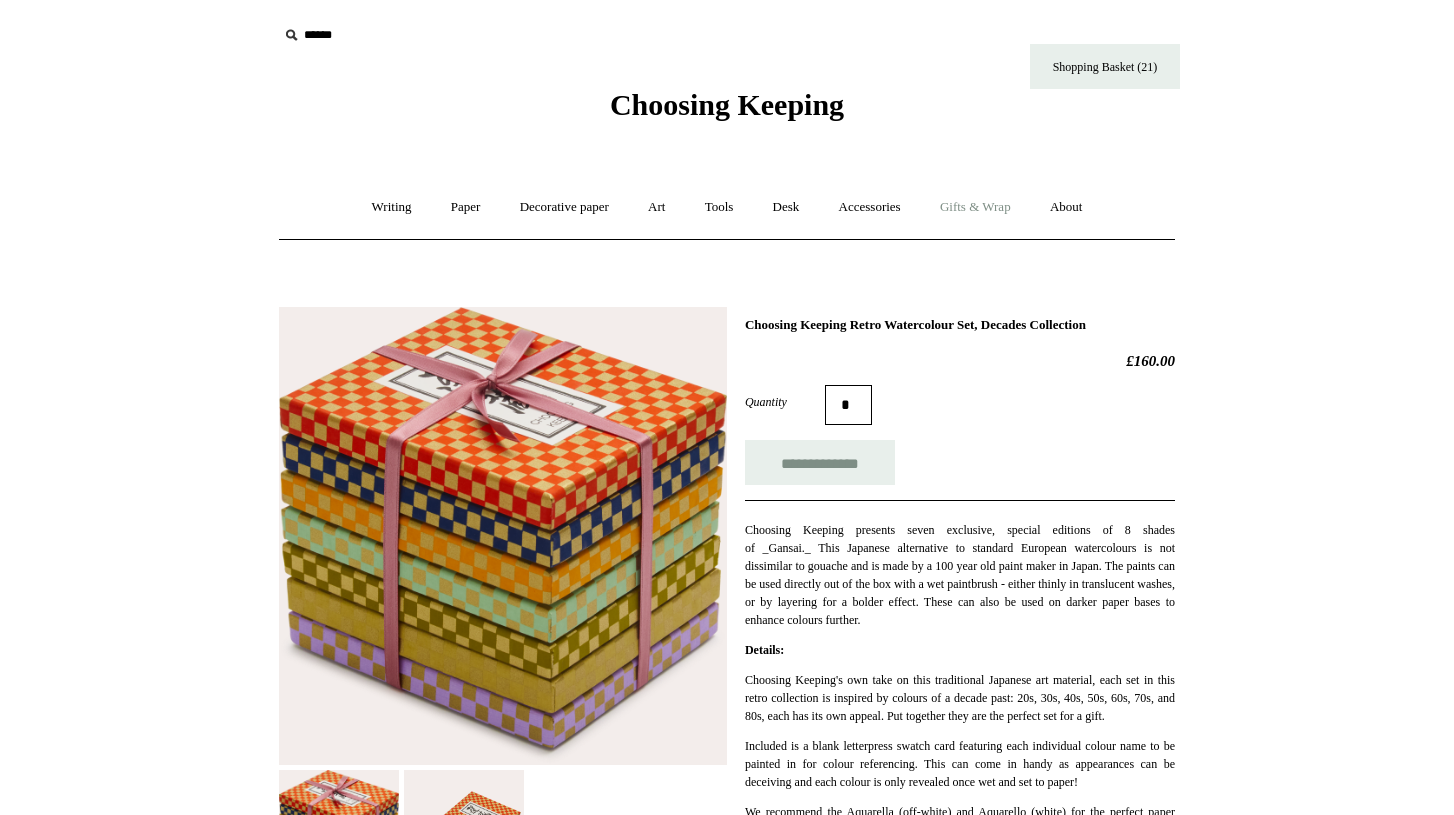 click on "Gifts & Wrap +" at bounding box center (975, 207) 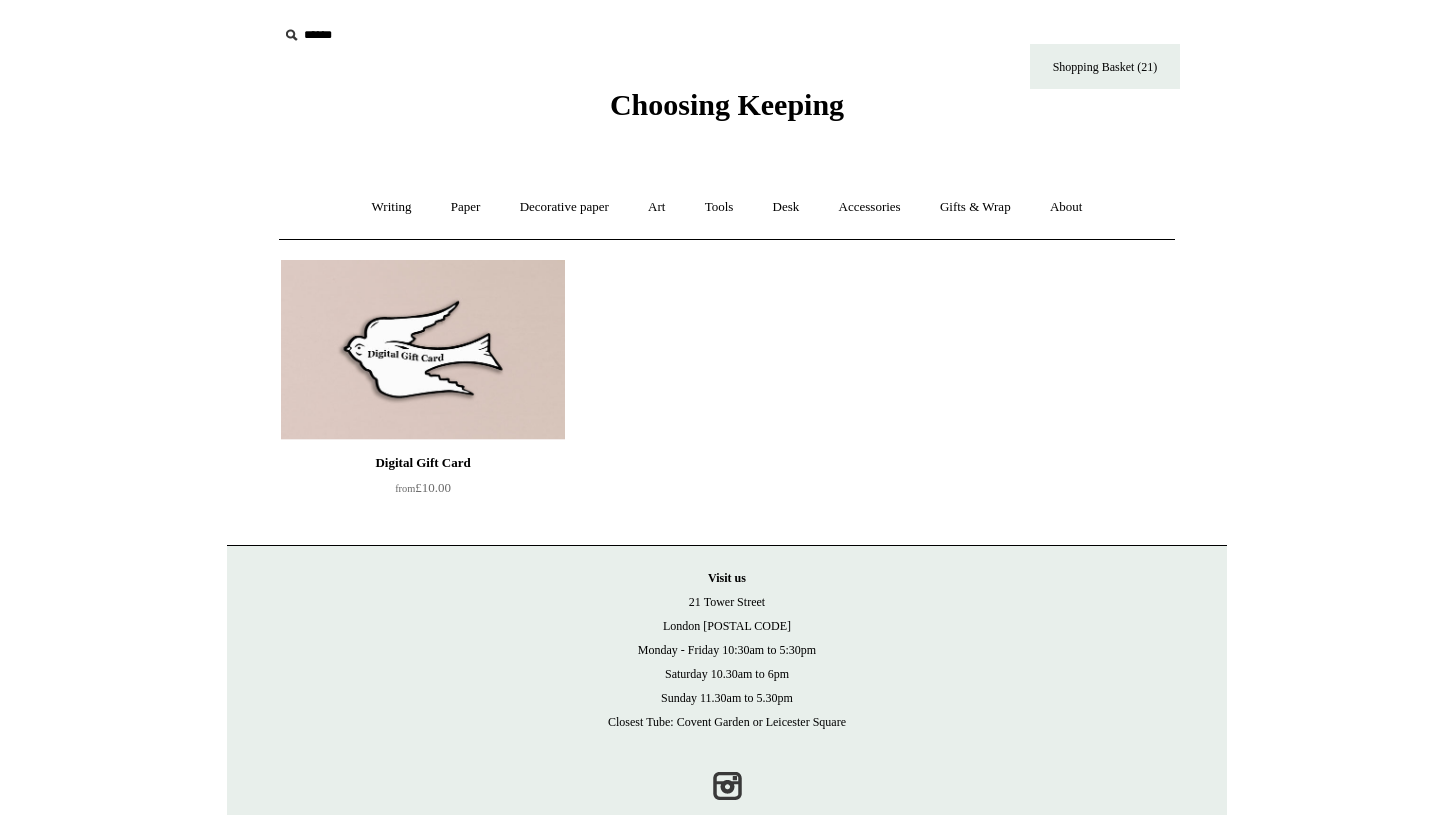 scroll, scrollTop: 0, scrollLeft: 0, axis: both 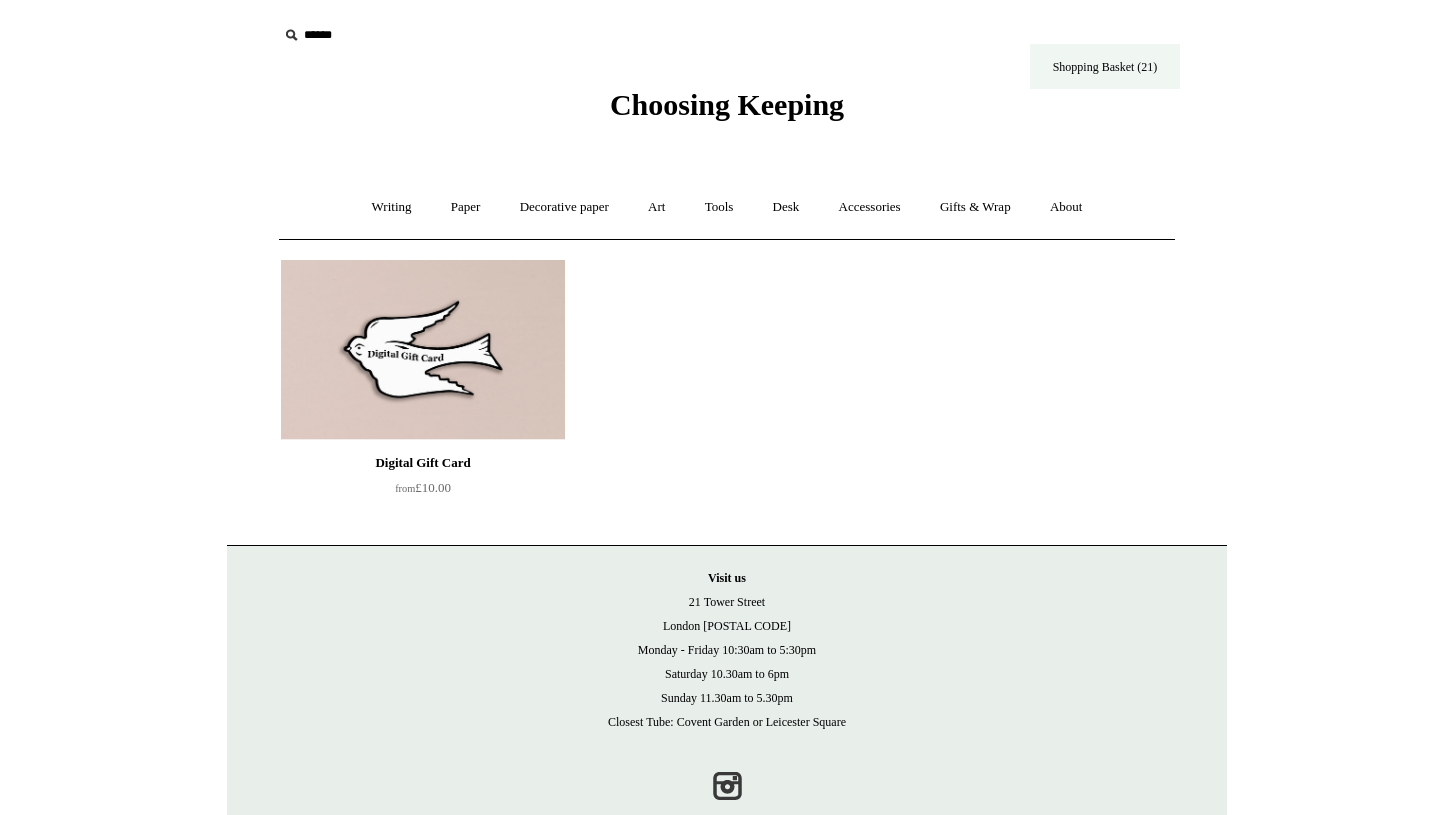 click on "Shopping Basket (21)" at bounding box center [1105, 66] 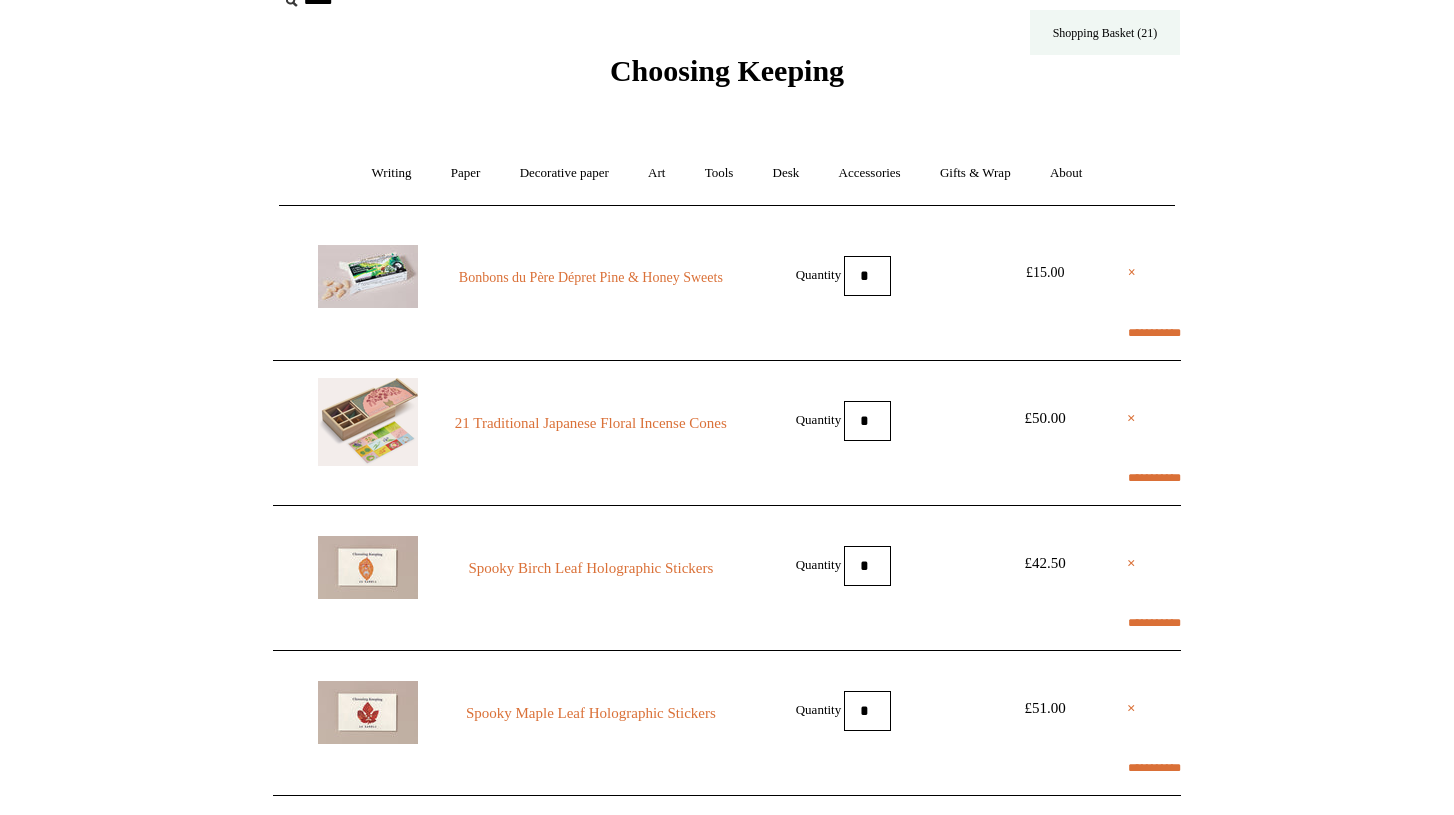 scroll, scrollTop: 36, scrollLeft: 0, axis: vertical 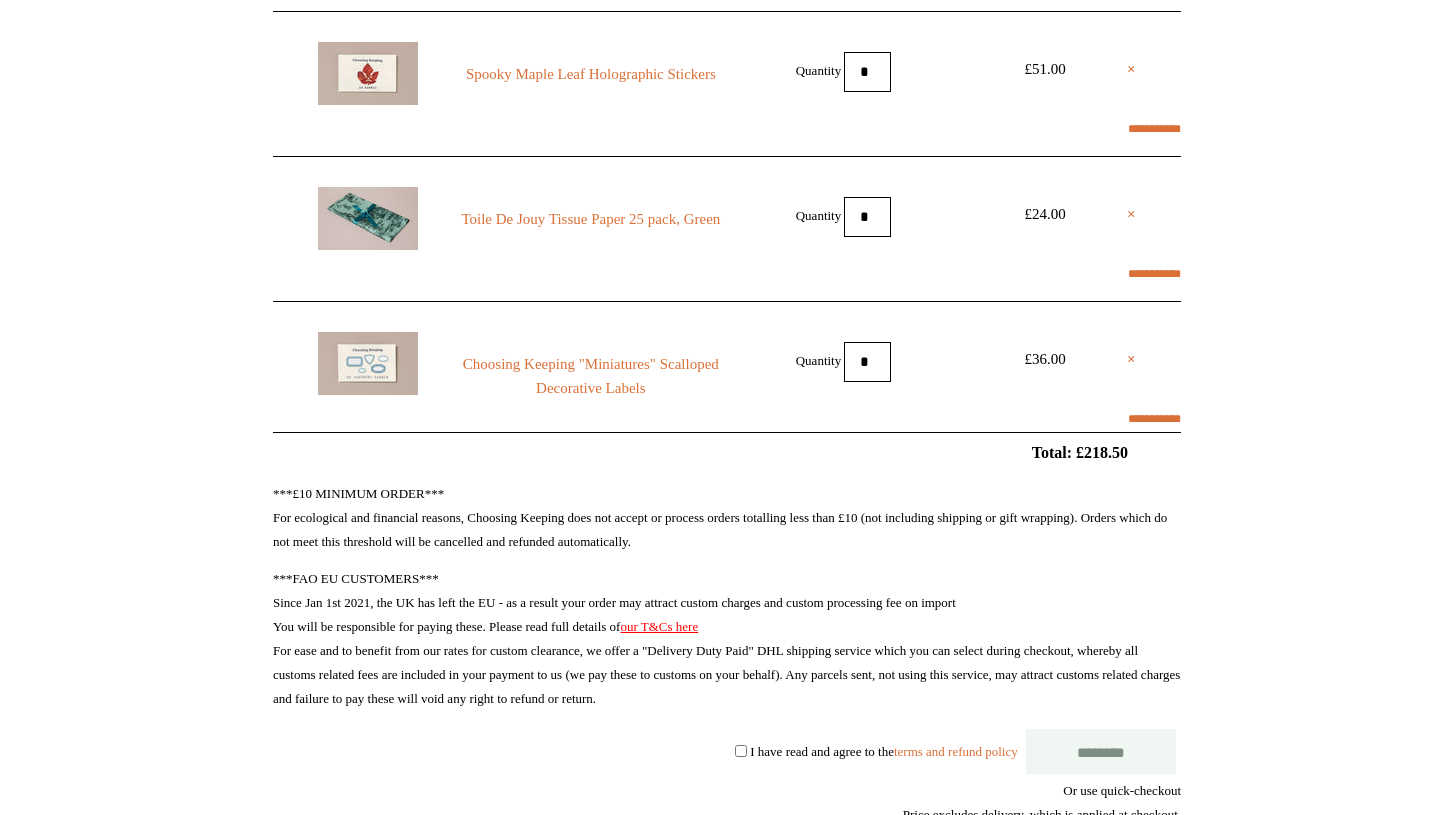 select on "**********" 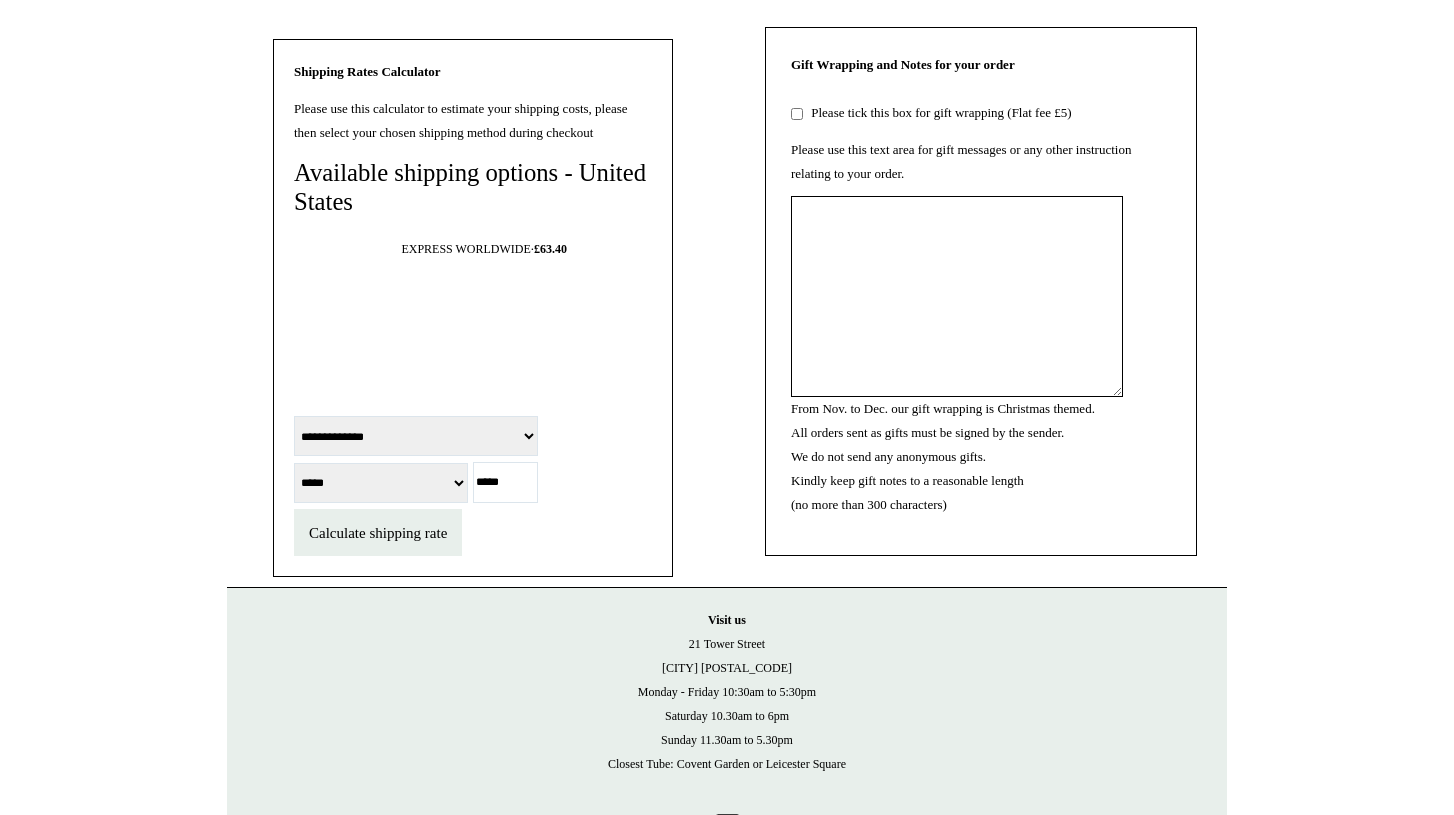 scroll, scrollTop: 1717, scrollLeft: 0, axis: vertical 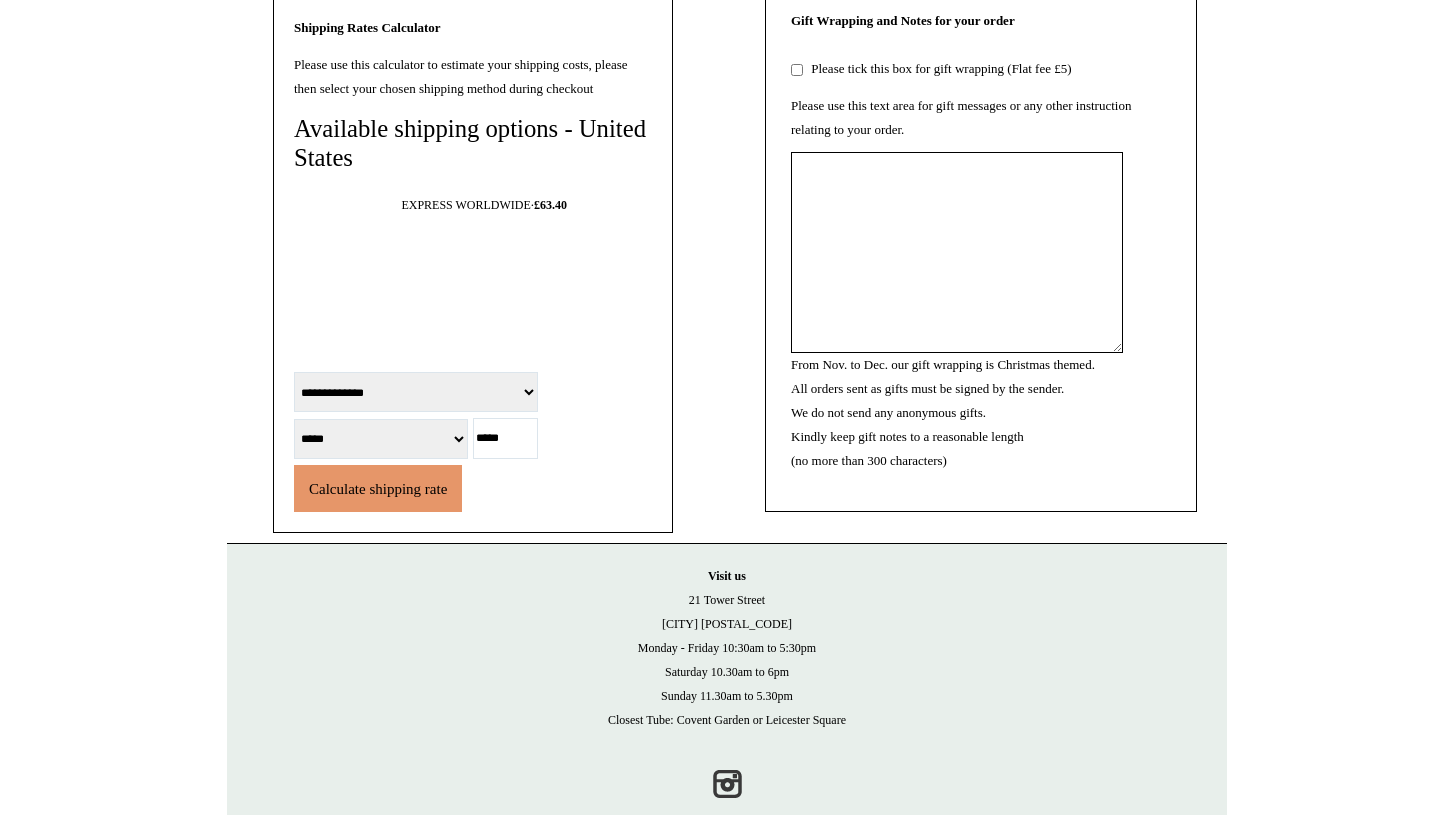 click on "Calculate shipping rate" at bounding box center (378, 489) 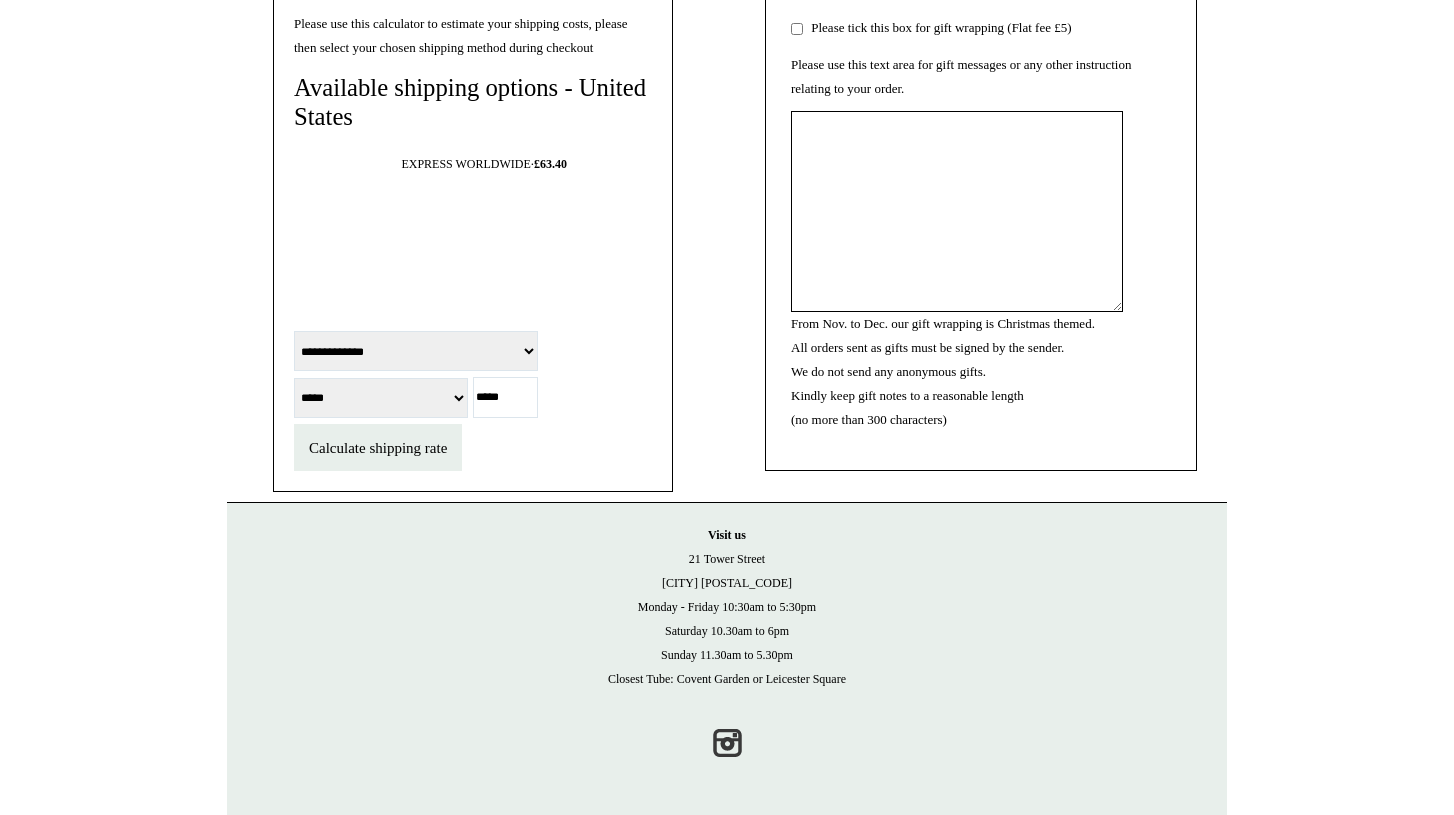 scroll, scrollTop: 1784, scrollLeft: 0, axis: vertical 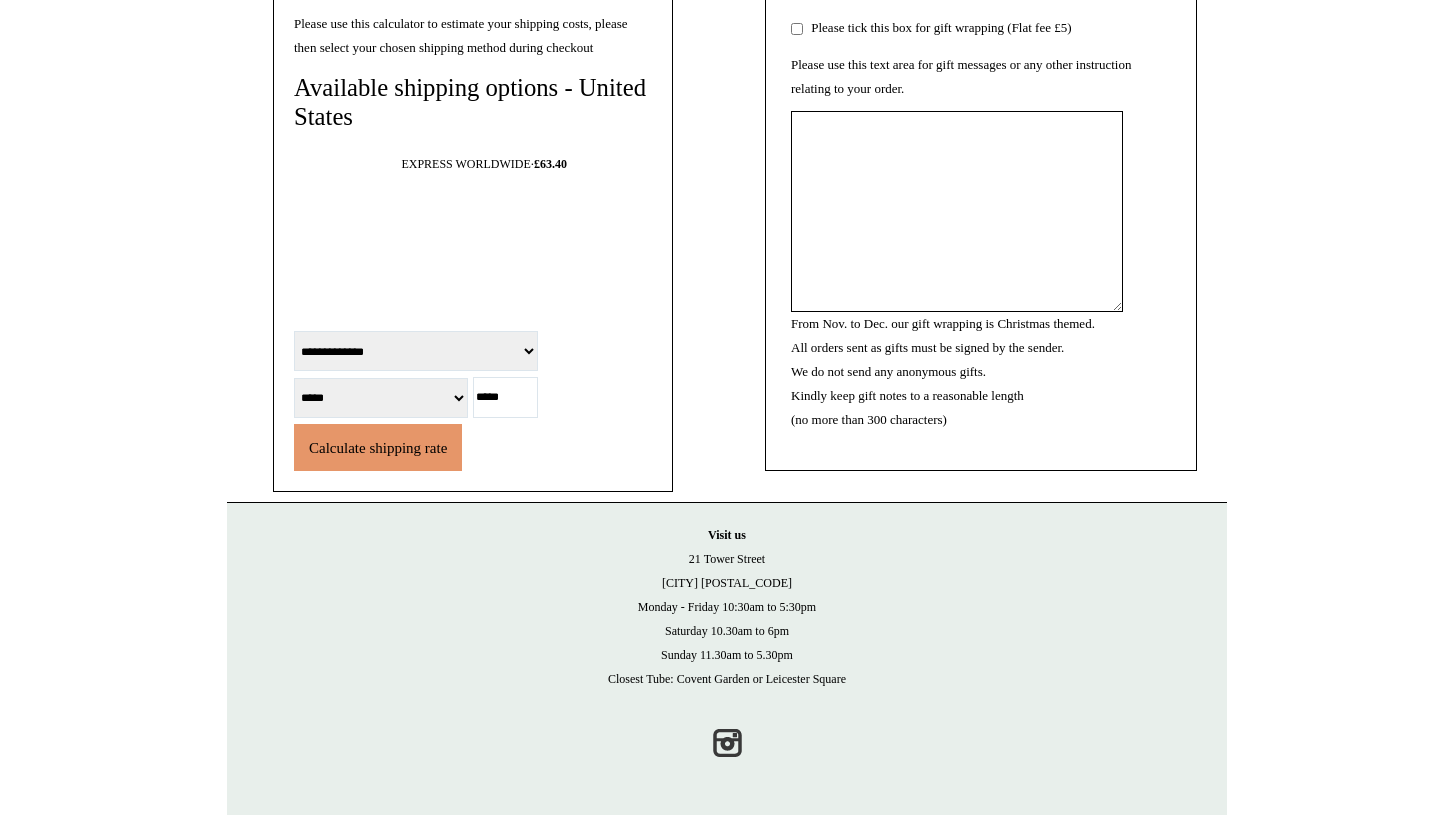 click on "Calculate shipping rate" at bounding box center (378, 447) 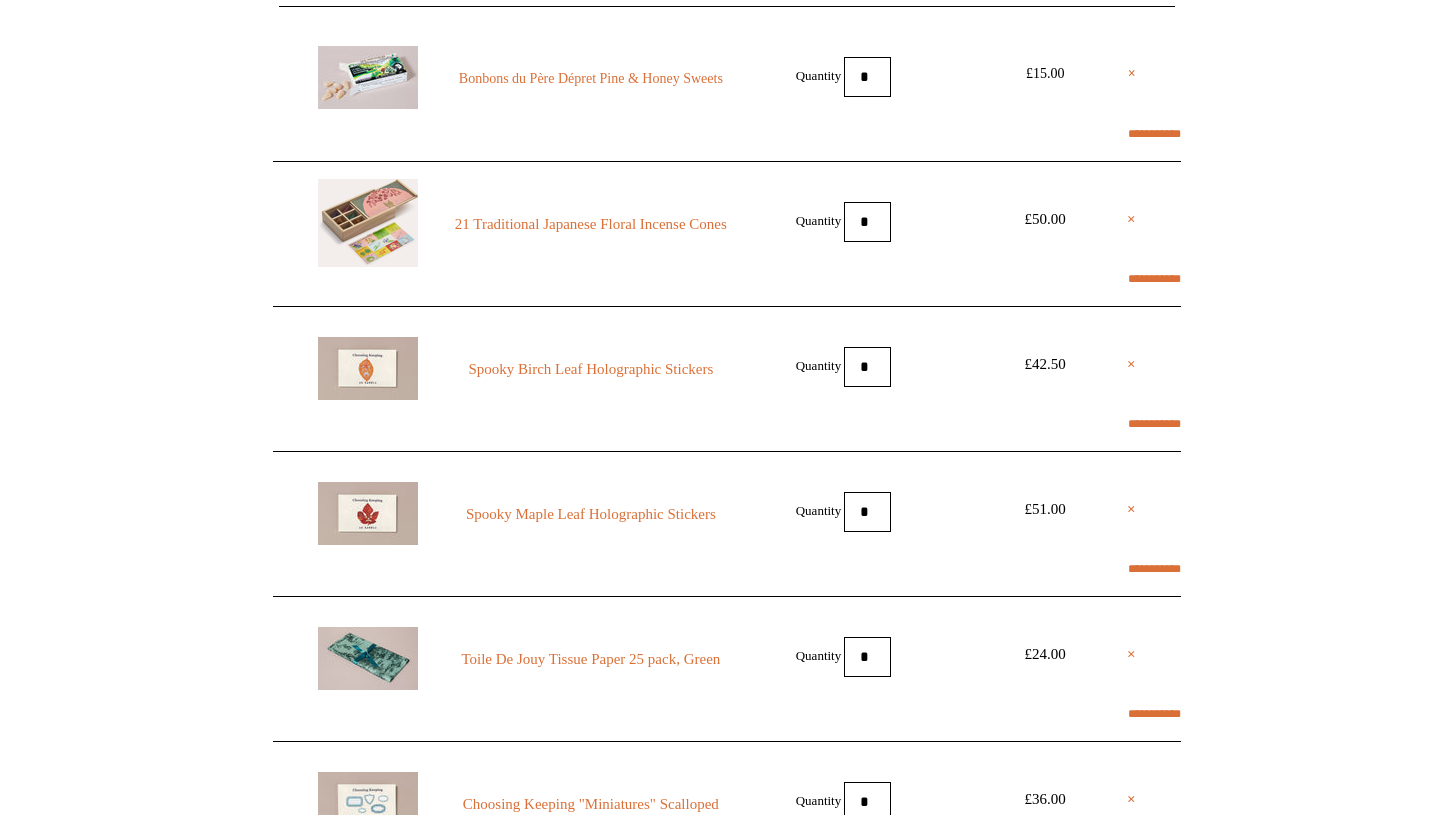 scroll, scrollTop: 232, scrollLeft: 0, axis: vertical 